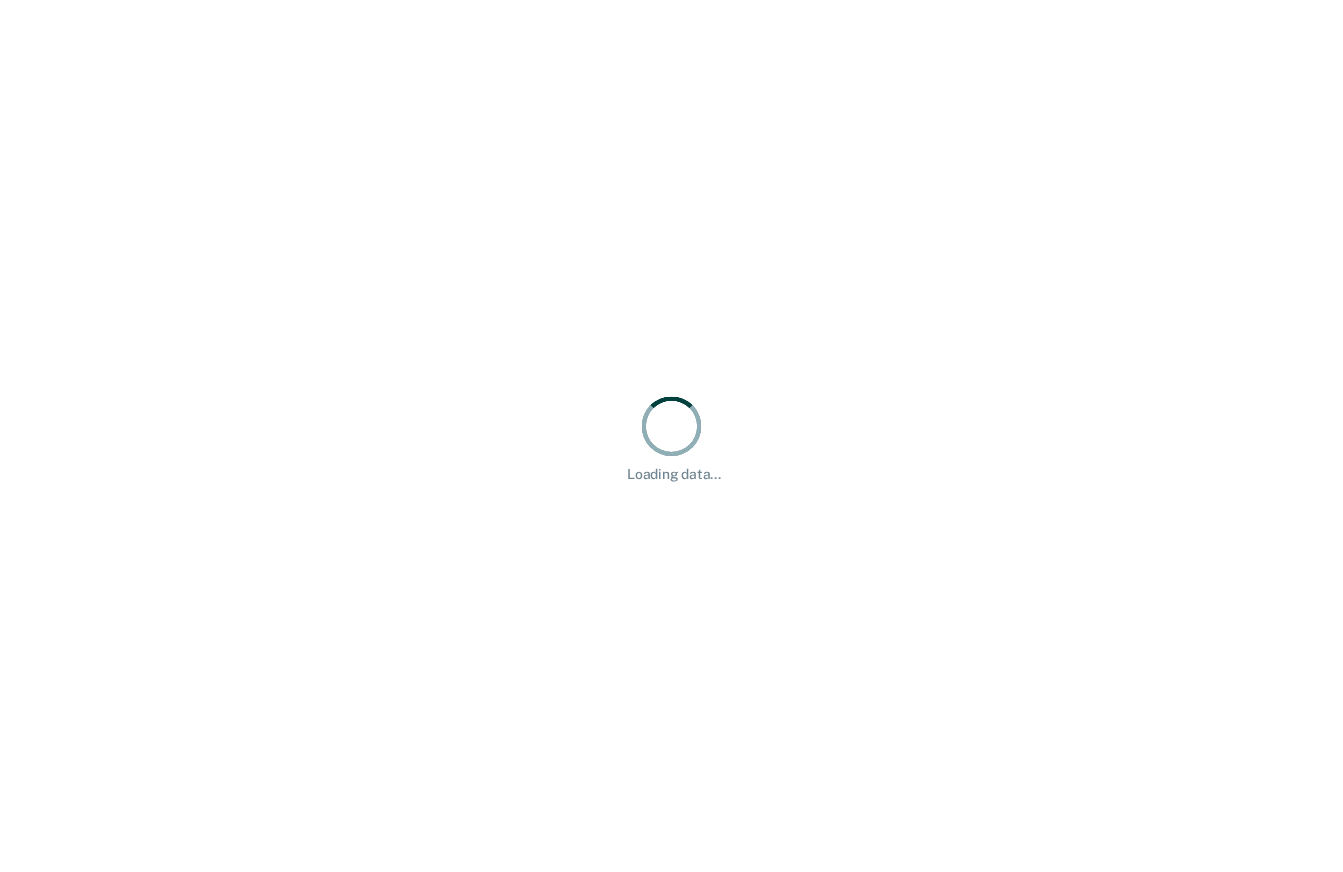 scroll, scrollTop: 0, scrollLeft: 0, axis: both 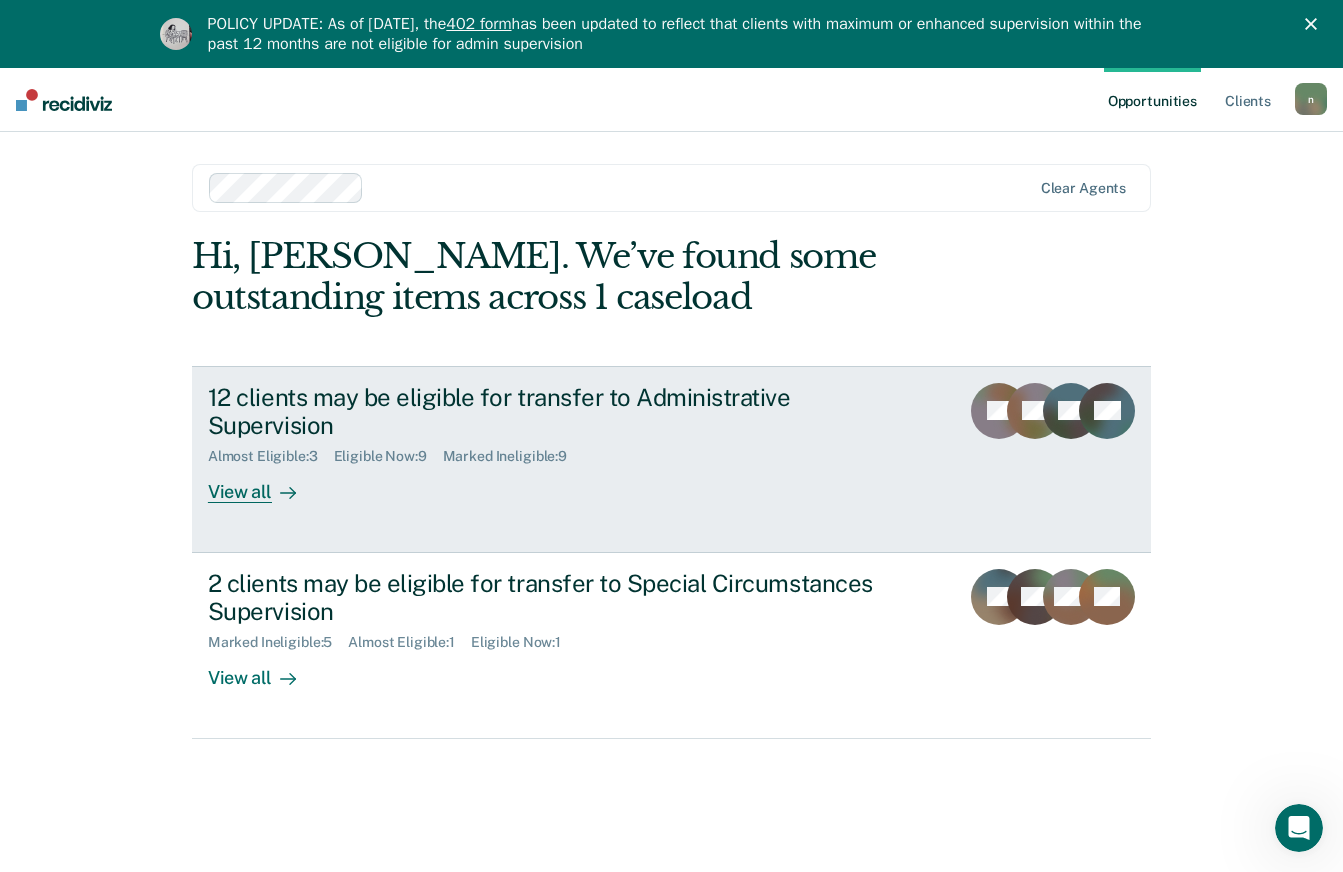 click on "12 clients may be eligible for transfer to Administrative Supervision" at bounding box center [559, 412] 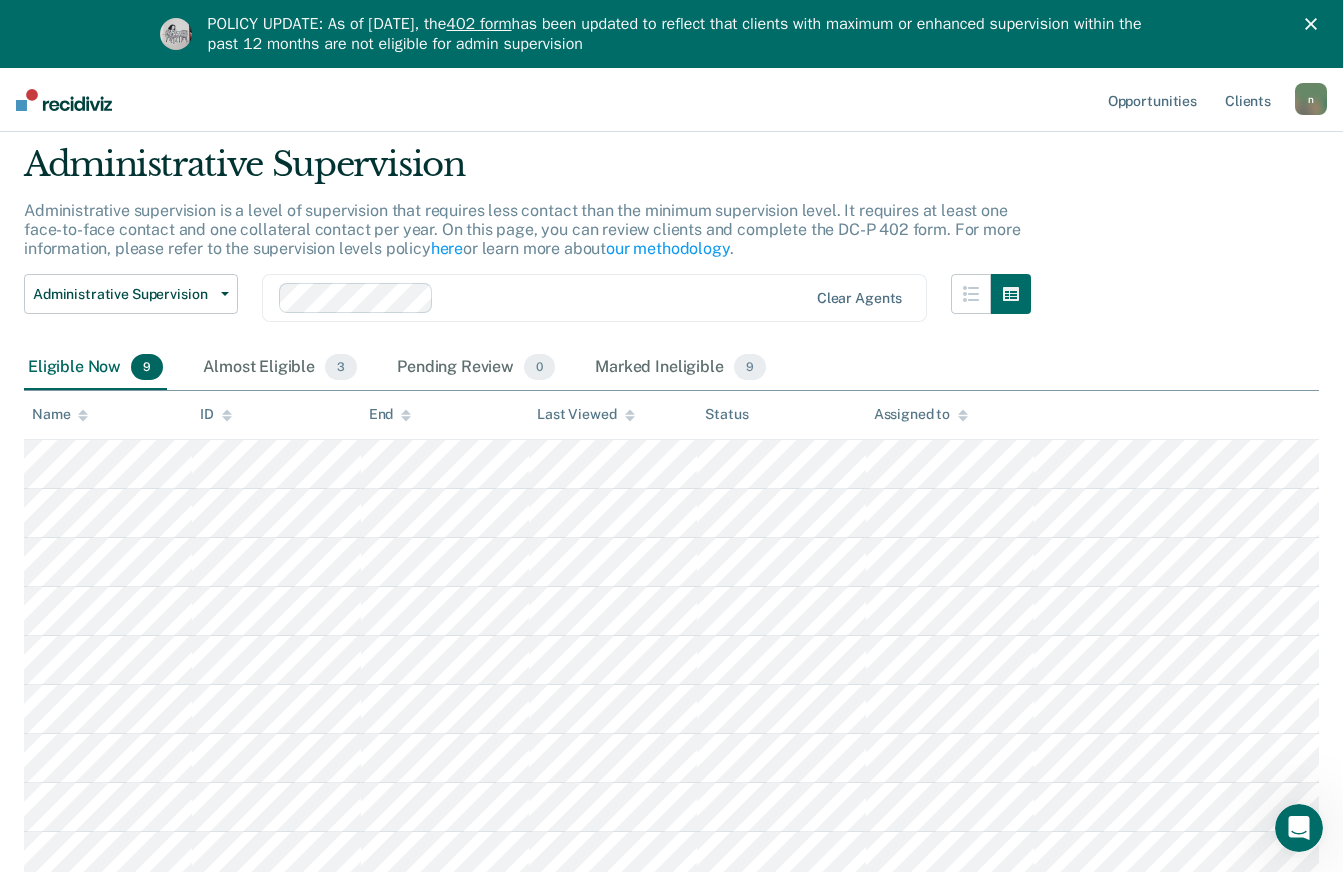 scroll, scrollTop: 215, scrollLeft: 0, axis: vertical 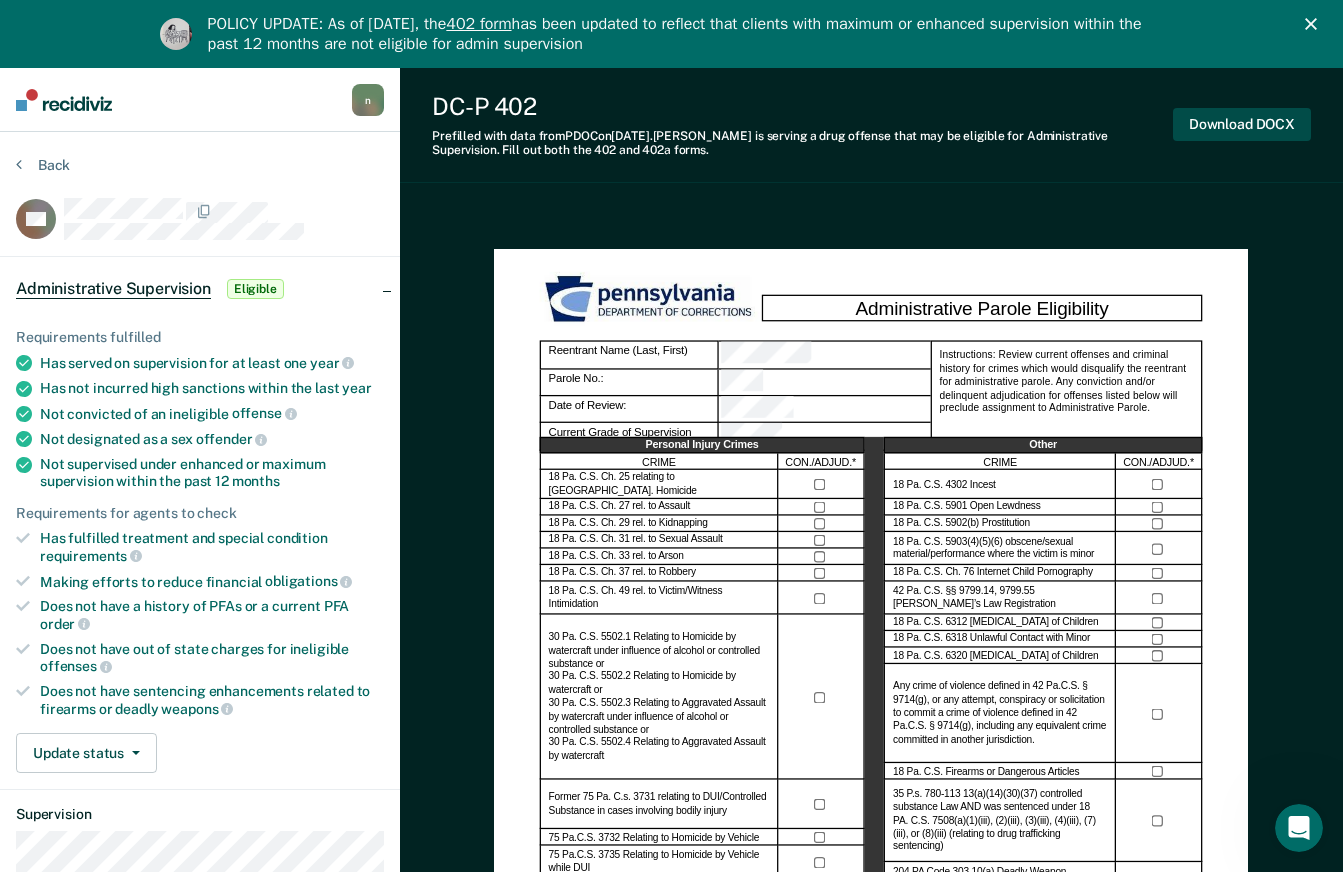 click on "Download DOCX" at bounding box center (1242, 124) 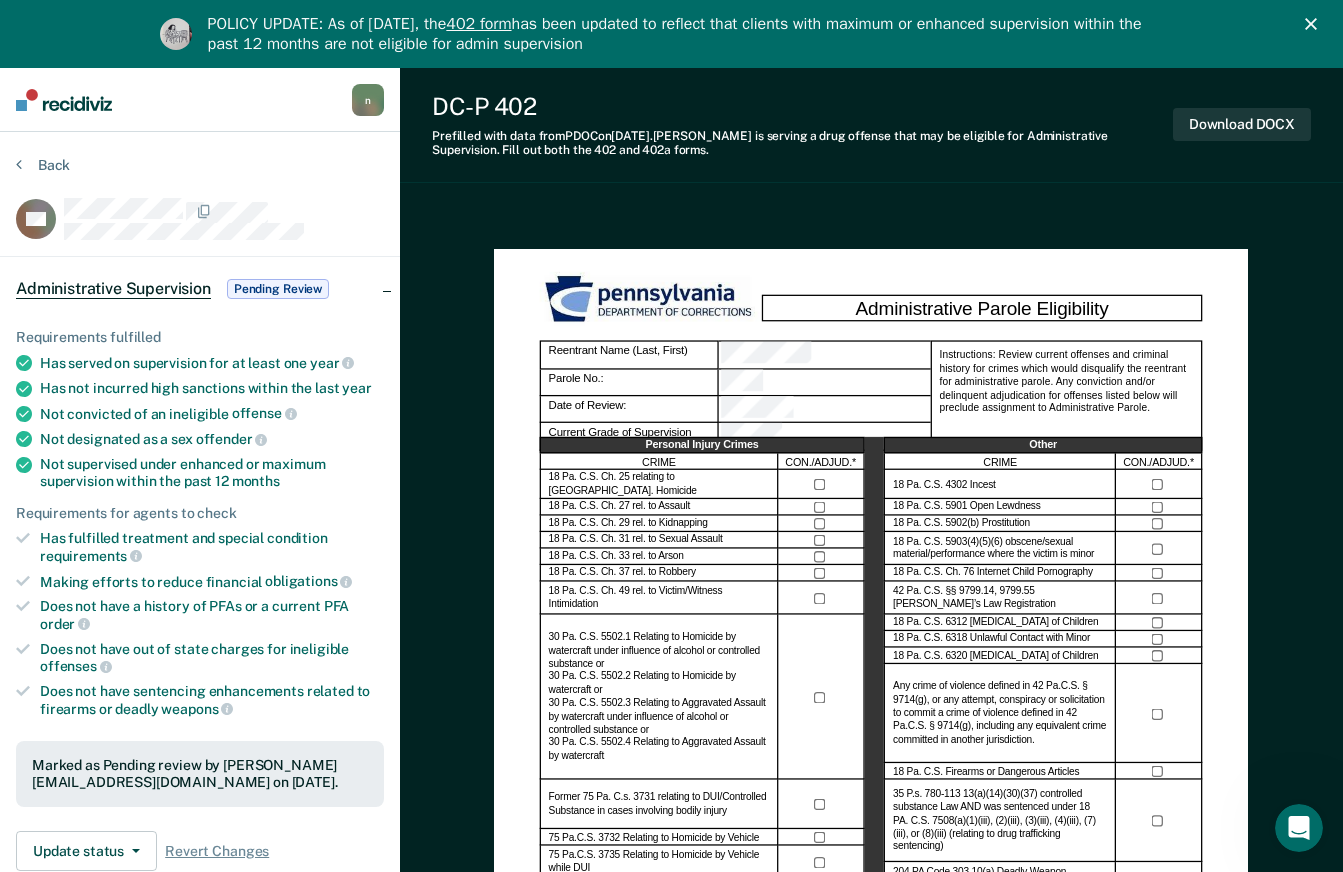 click on "Administrative Parole Eligibility Reentrant Name (Last, First) Parole No.: Date of Review: Current Grade of Supervision Instructions: Review current offenses and criminal history for crimes which would disqualify the reentrant for administrative parole. Any conviction and/or delinquent adjudication for offenses listed below will preclude assignment to Administrative Parole. Personal Injury Crimes CRIME CON./ADJUD.* 18 Pa. C.S. Ch. 25 relating to [GEOGRAPHIC_DATA]. Homicide 18 Pa. C.S. Ch. 27 rel. to Assault 18 Pa. C.S. Ch. 29 rel. to Kidnapping 18 Pa. C.S. Ch. 31 rel. to Sexual Assault 18 Pa. C.S. Ch. 33 rel. to Arson 18 Pa. C.S. Ch. 37 rel. to Robbery 18 Pa. C.S. Ch. 49 rel. to Victim/Witness Intimidation Former 75 Pa. C.s. 3731 relating to DUI/Controlled Substance in cases involving bodily injury 75 Pa.C.S. 3732 Relating to Homicide by Vehicle 75 Pa.C.S. 3735 Relating to Homicide by Vehicle while DUI 75 Pa.C.s. 3735.1 Relating to Agg Assault by Vehicle while DUI Named in a PFA Order (or history of PFAs) Other CRIME YES" at bounding box center [871, 1301] 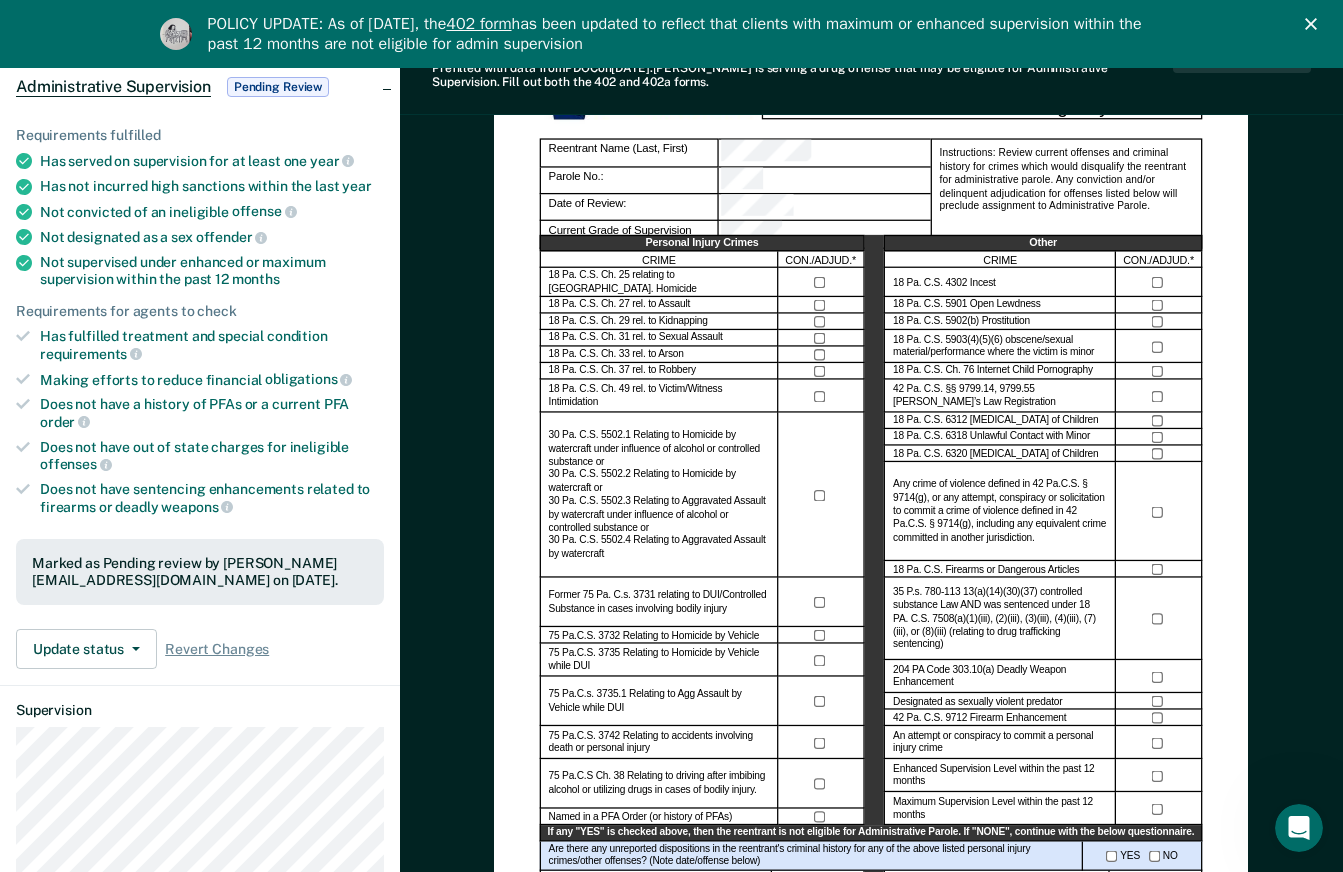 scroll, scrollTop: 400, scrollLeft: 0, axis: vertical 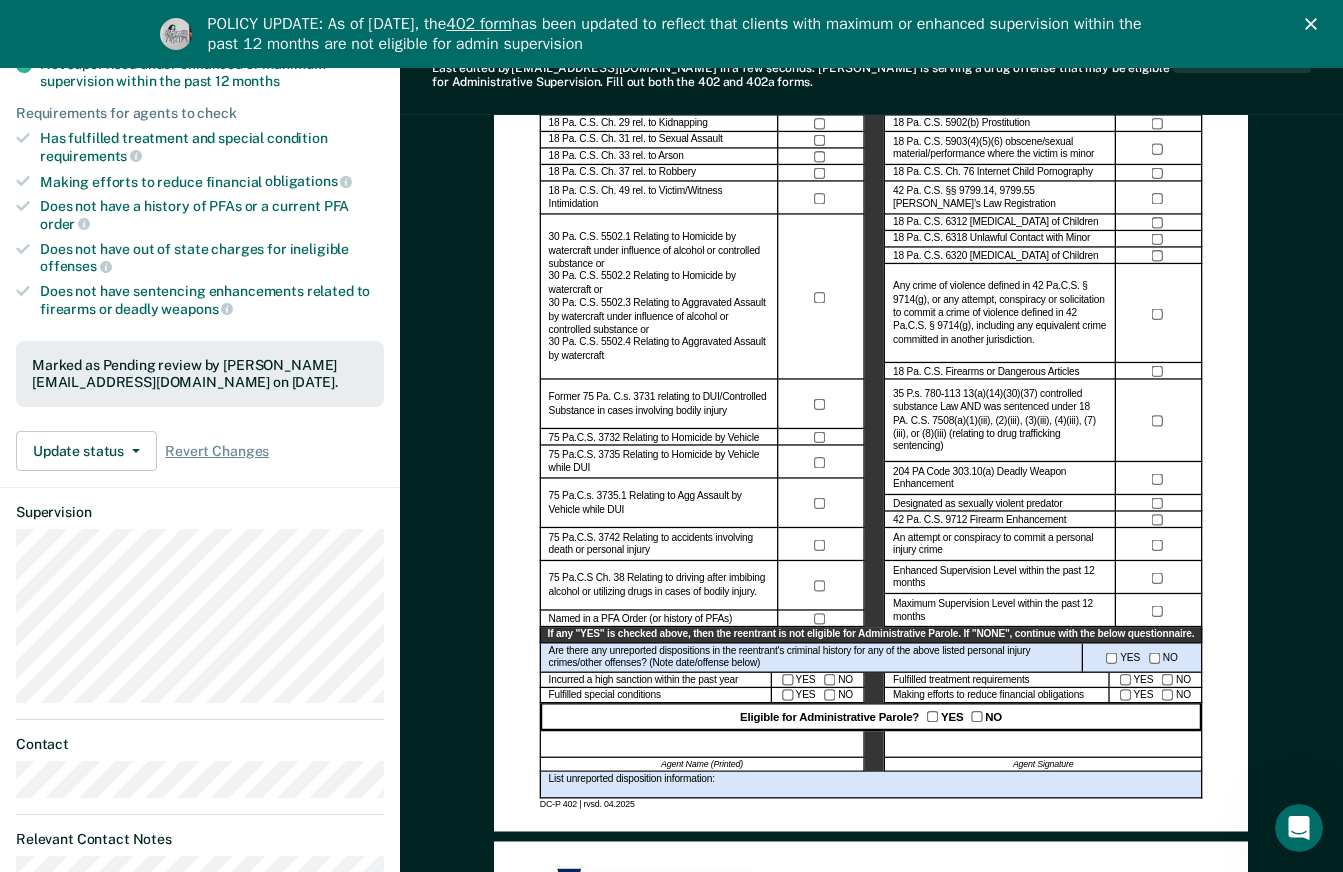 click at bounding box center [702, 744] 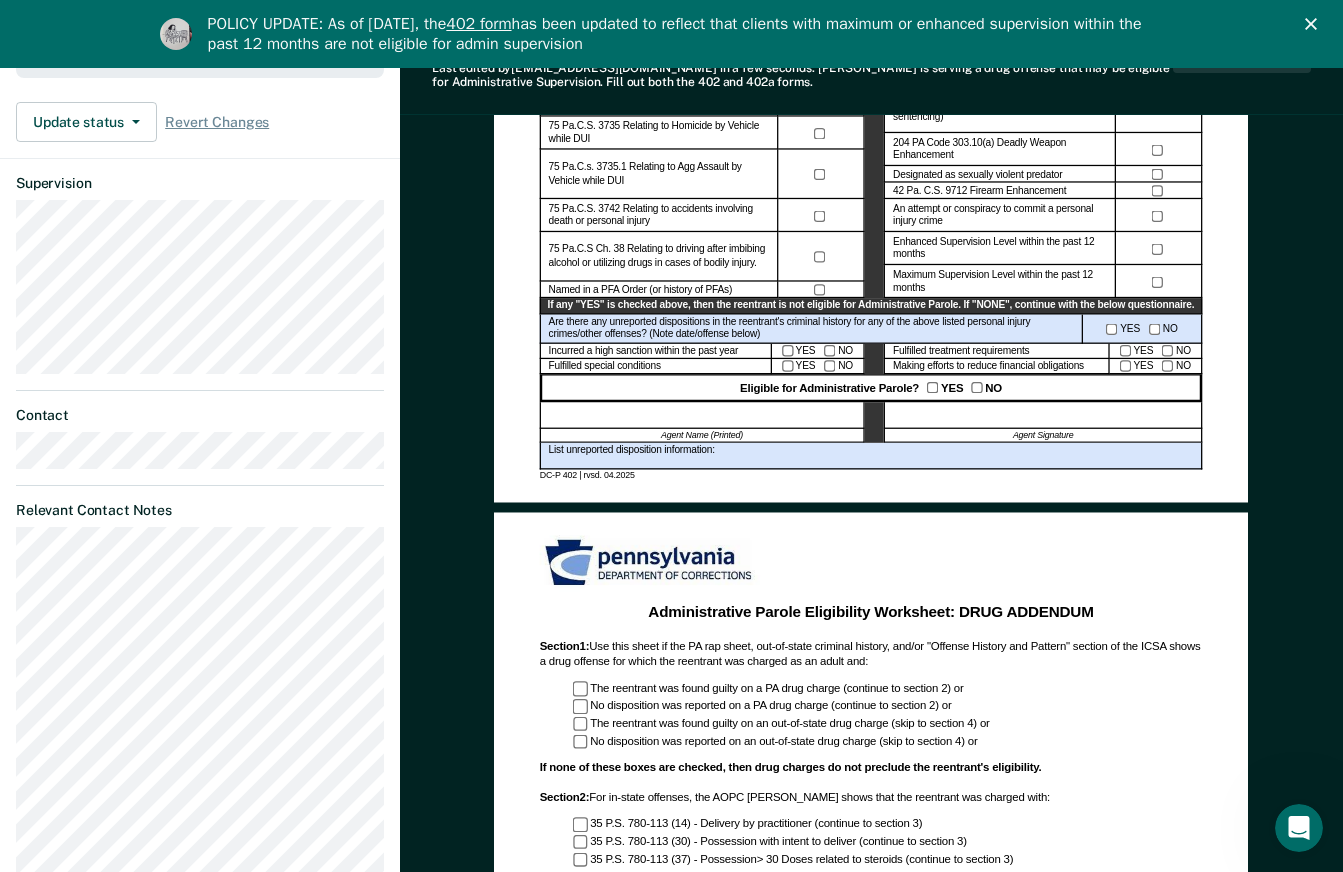 scroll, scrollTop: 800, scrollLeft: 0, axis: vertical 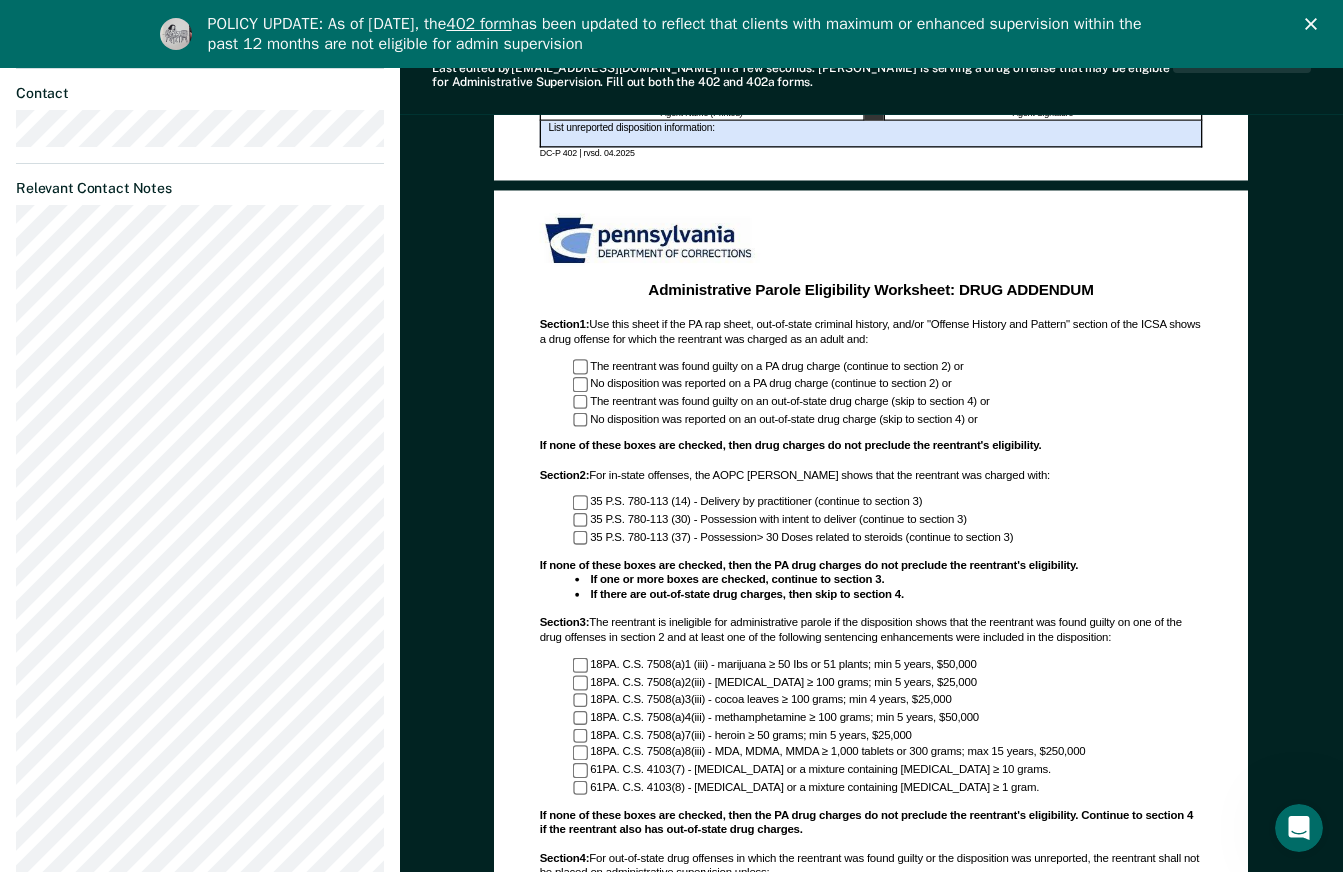 click 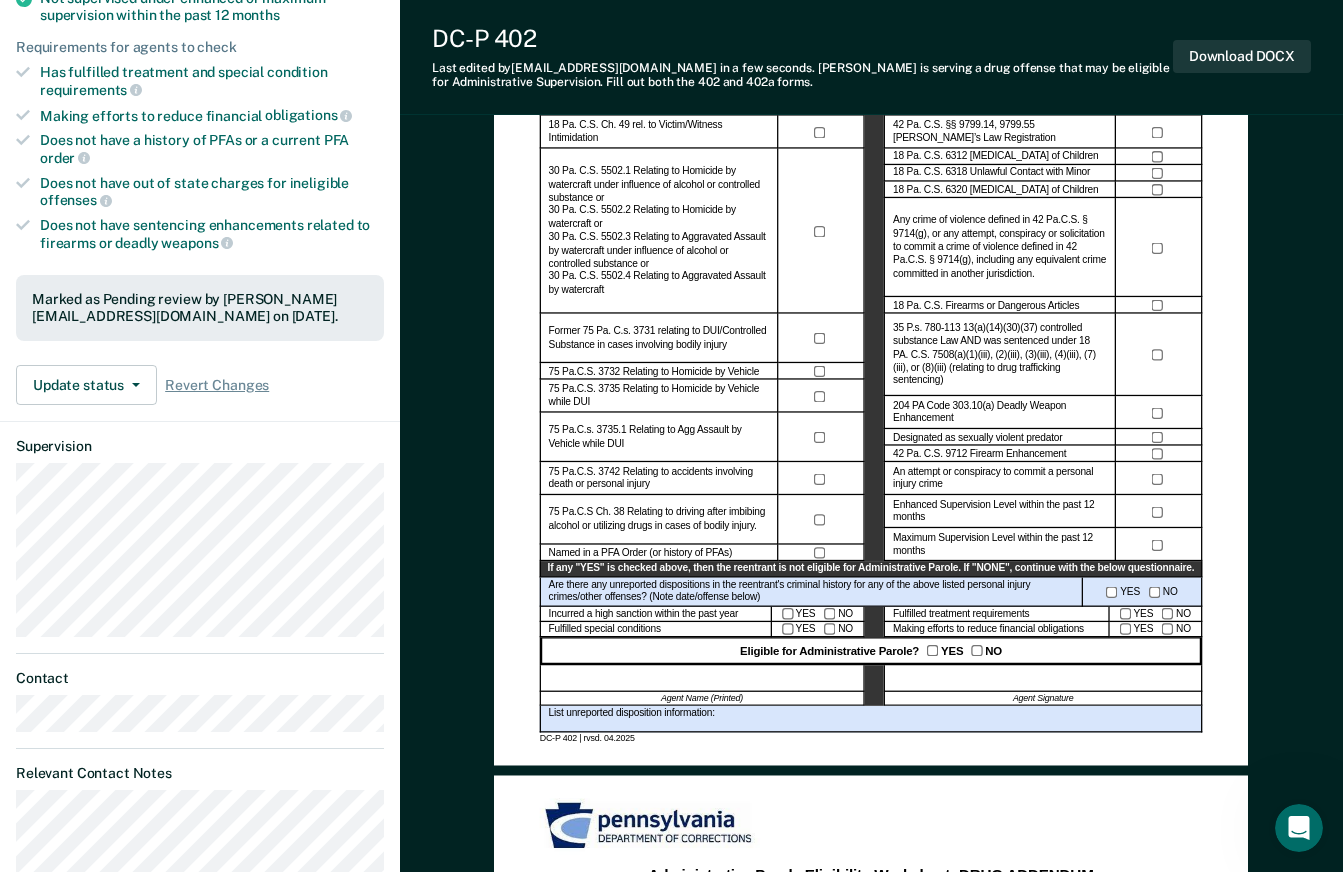 scroll, scrollTop: 0, scrollLeft: 0, axis: both 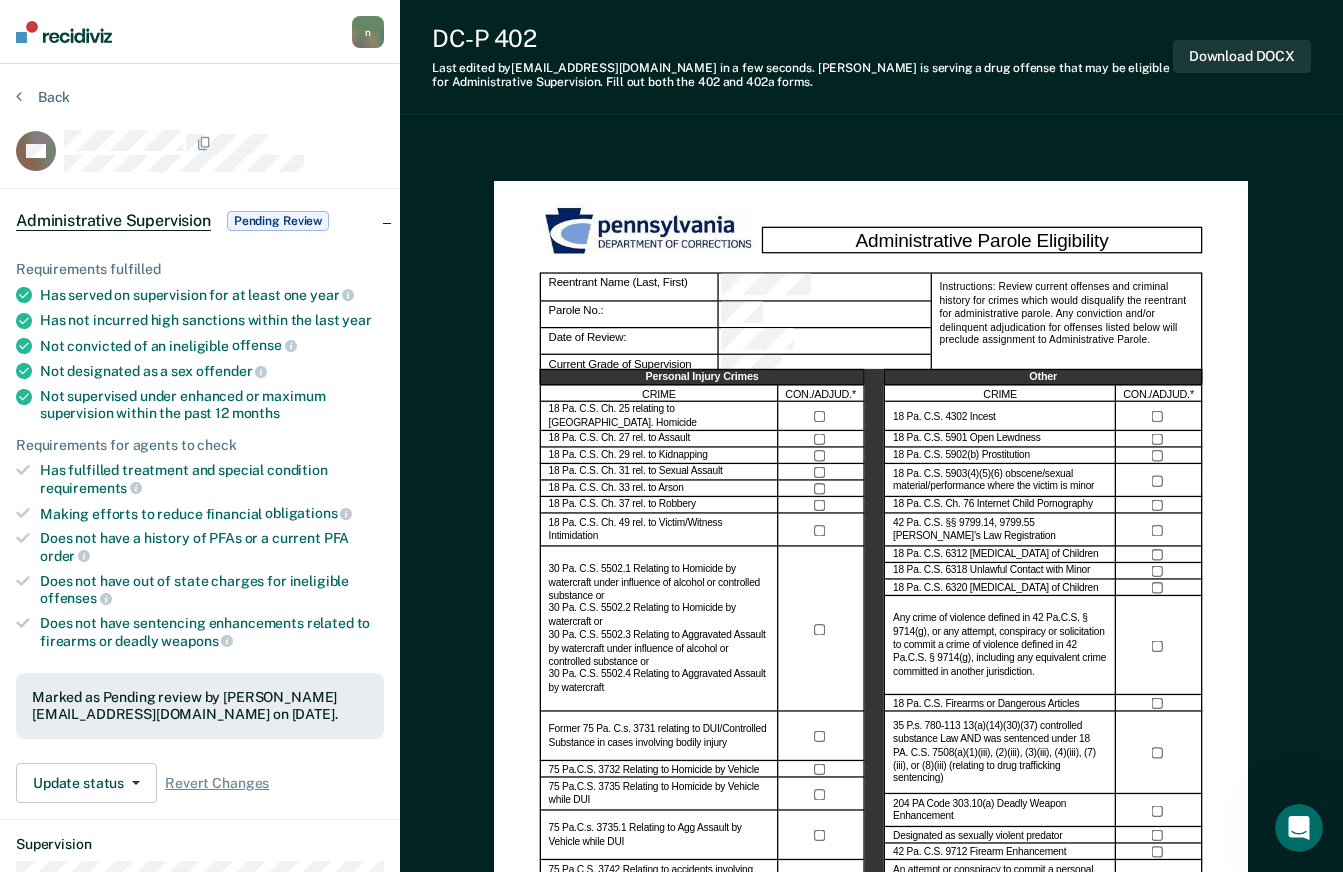 click on "Pending Review" at bounding box center [278, 221] 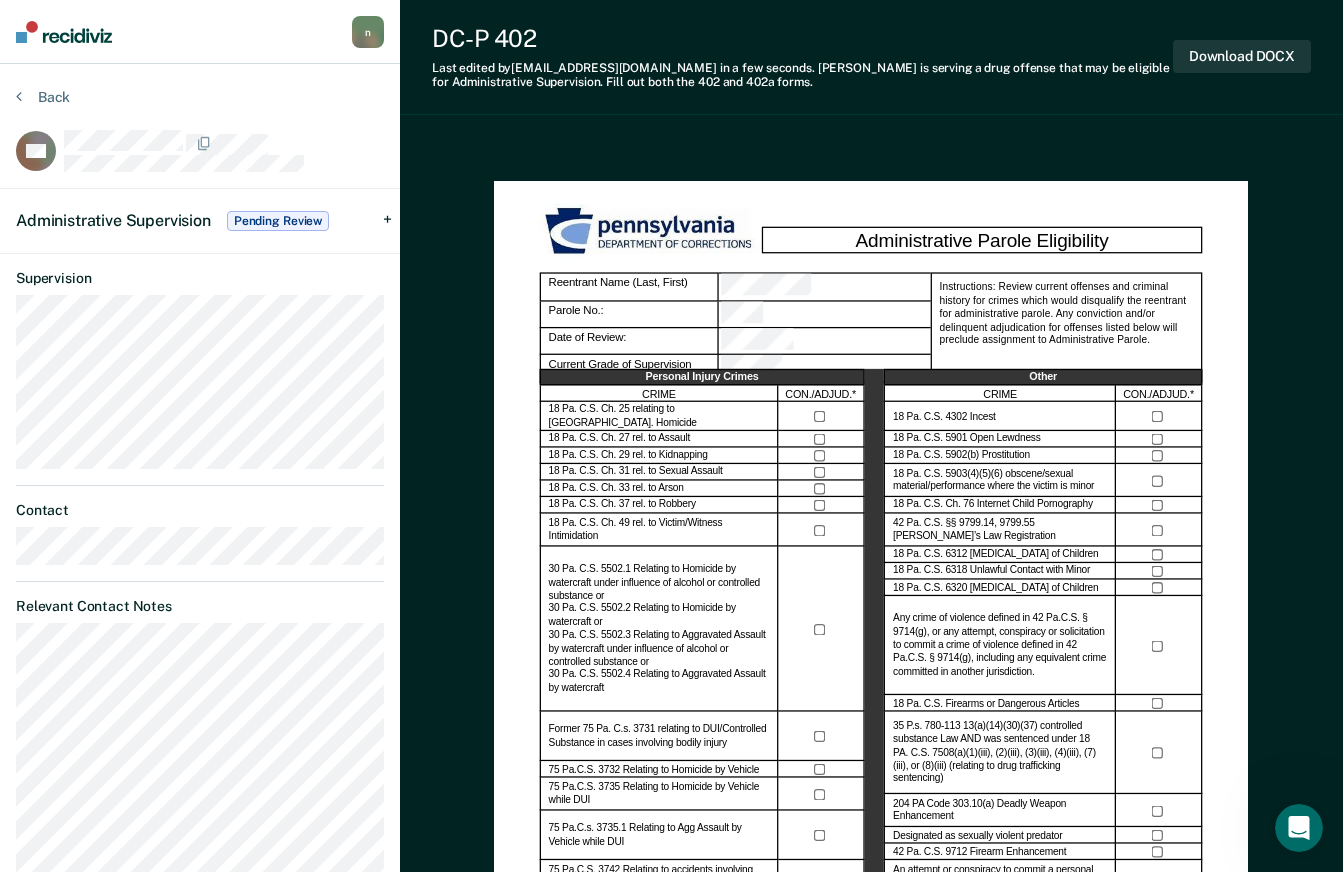 click on "Pending Review" at bounding box center (278, 221) 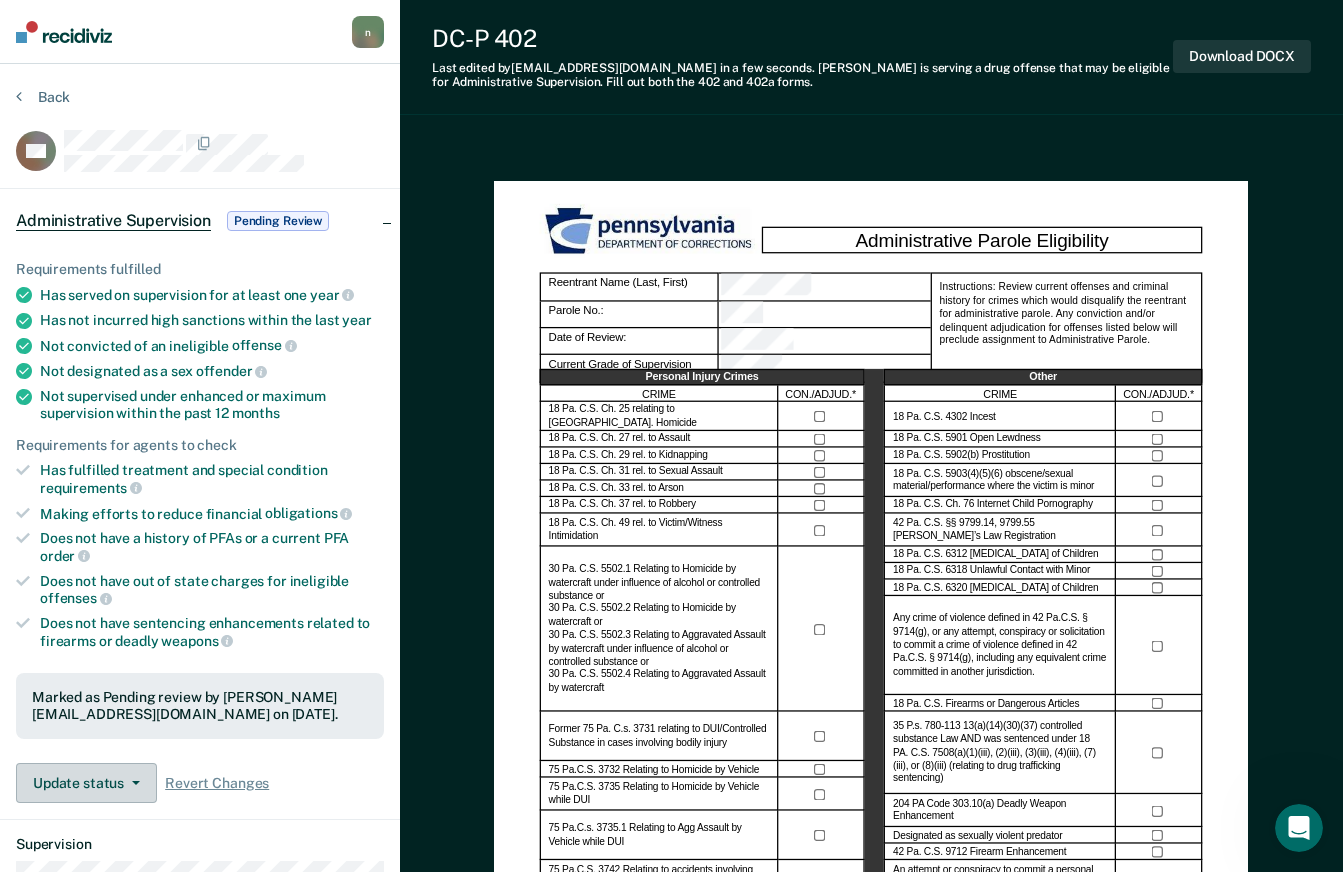 click 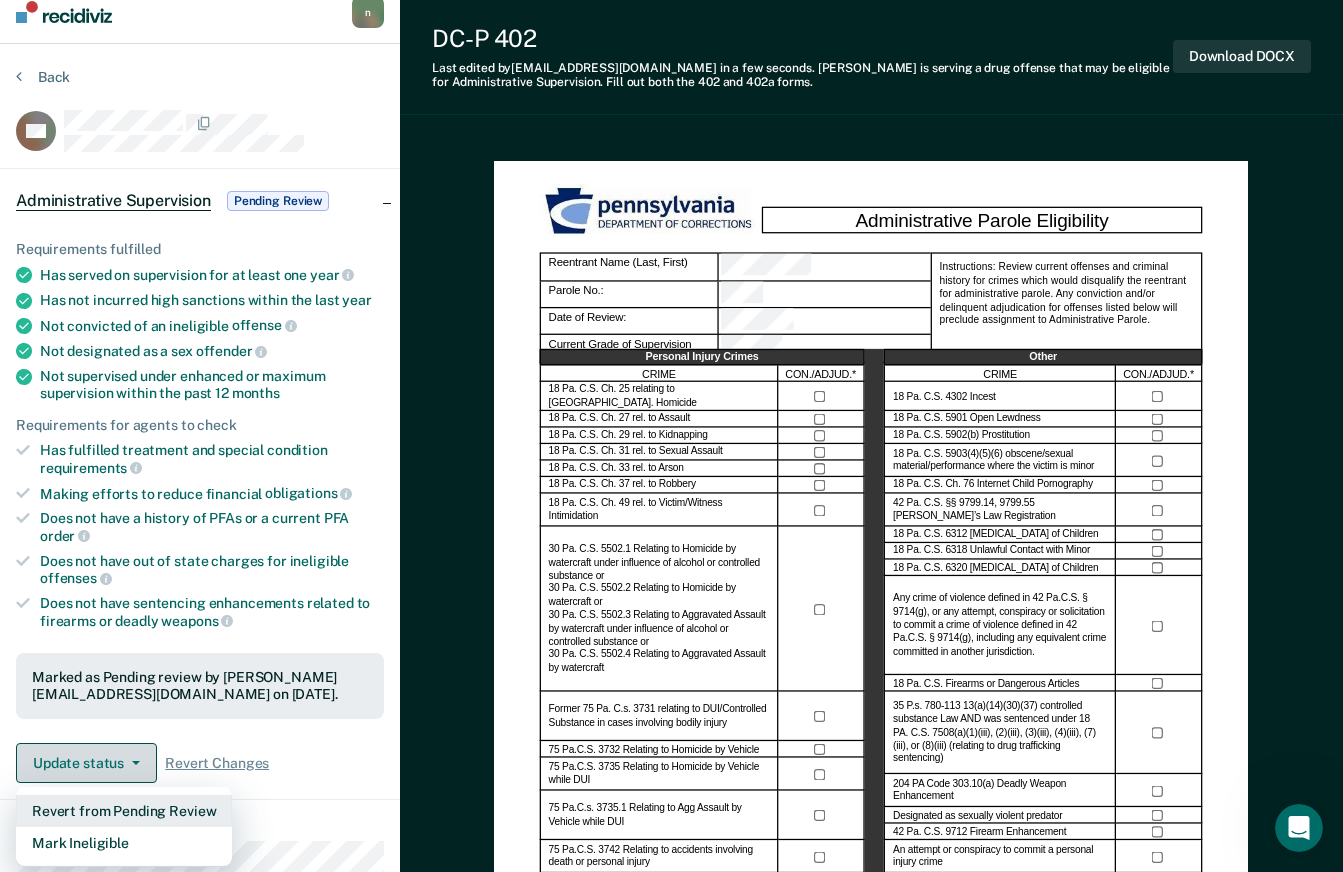 scroll, scrollTop: 207, scrollLeft: 0, axis: vertical 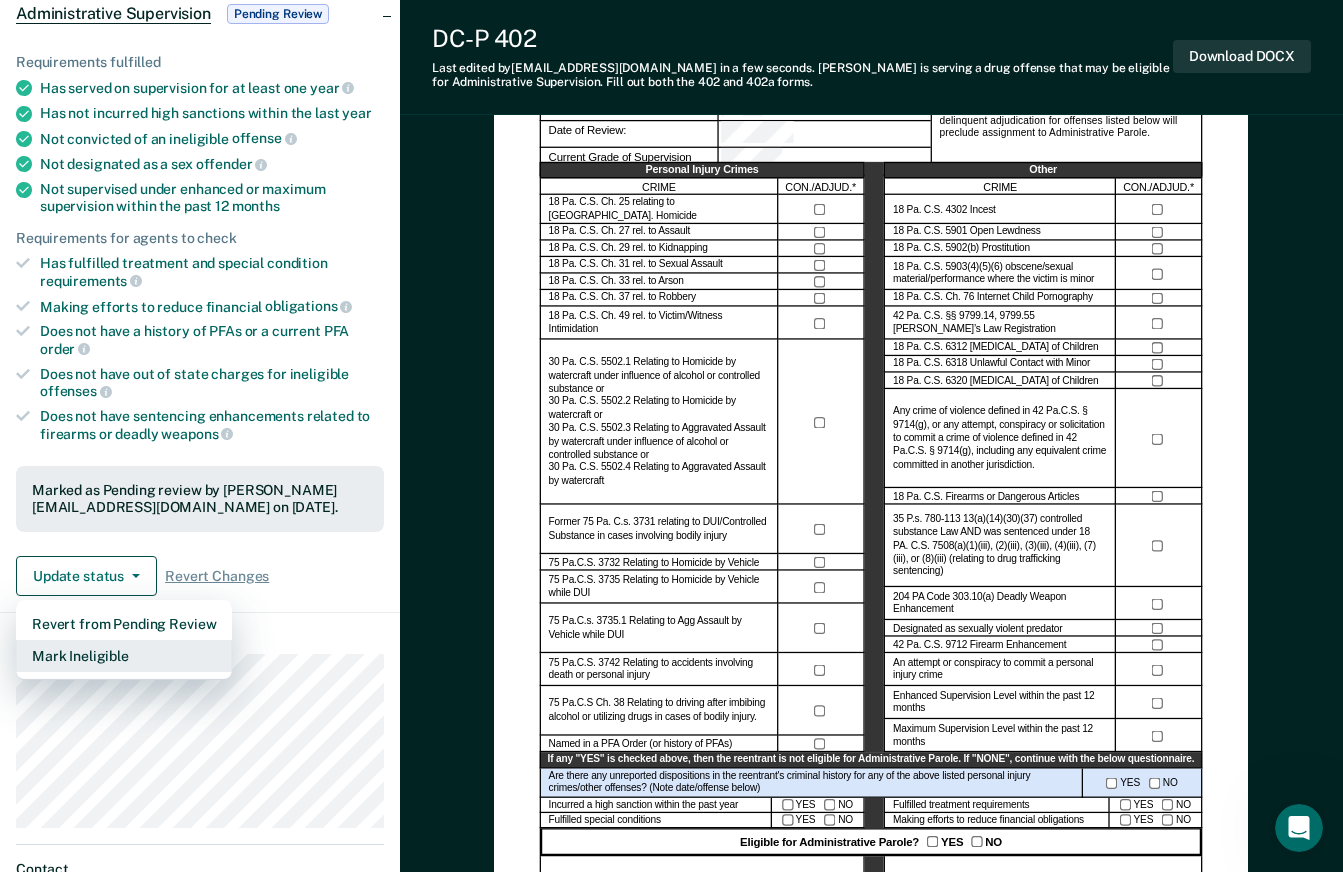 click on "Mark Ineligible" at bounding box center (124, 656) 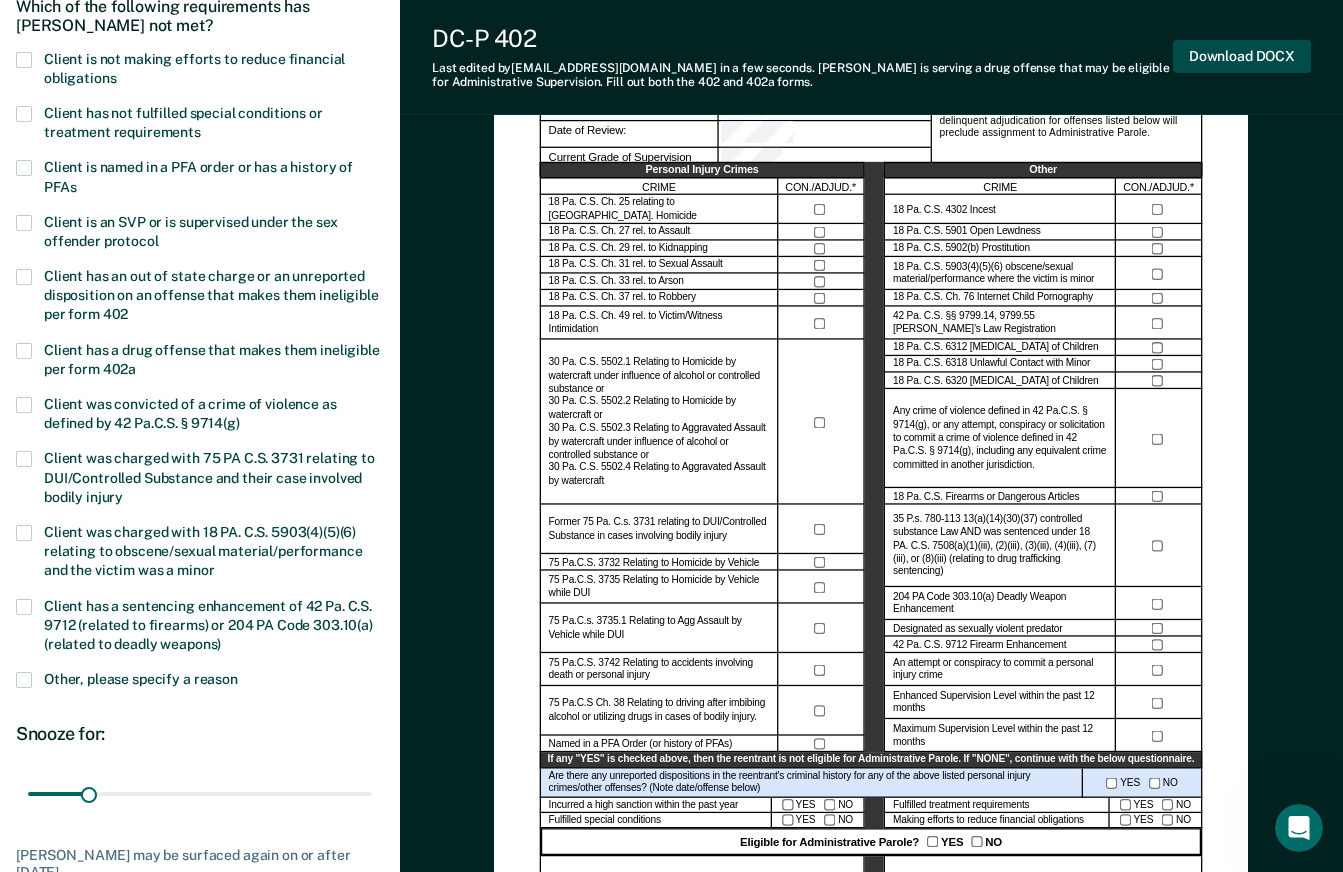 click on "Download DOCX" at bounding box center [1242, 56] 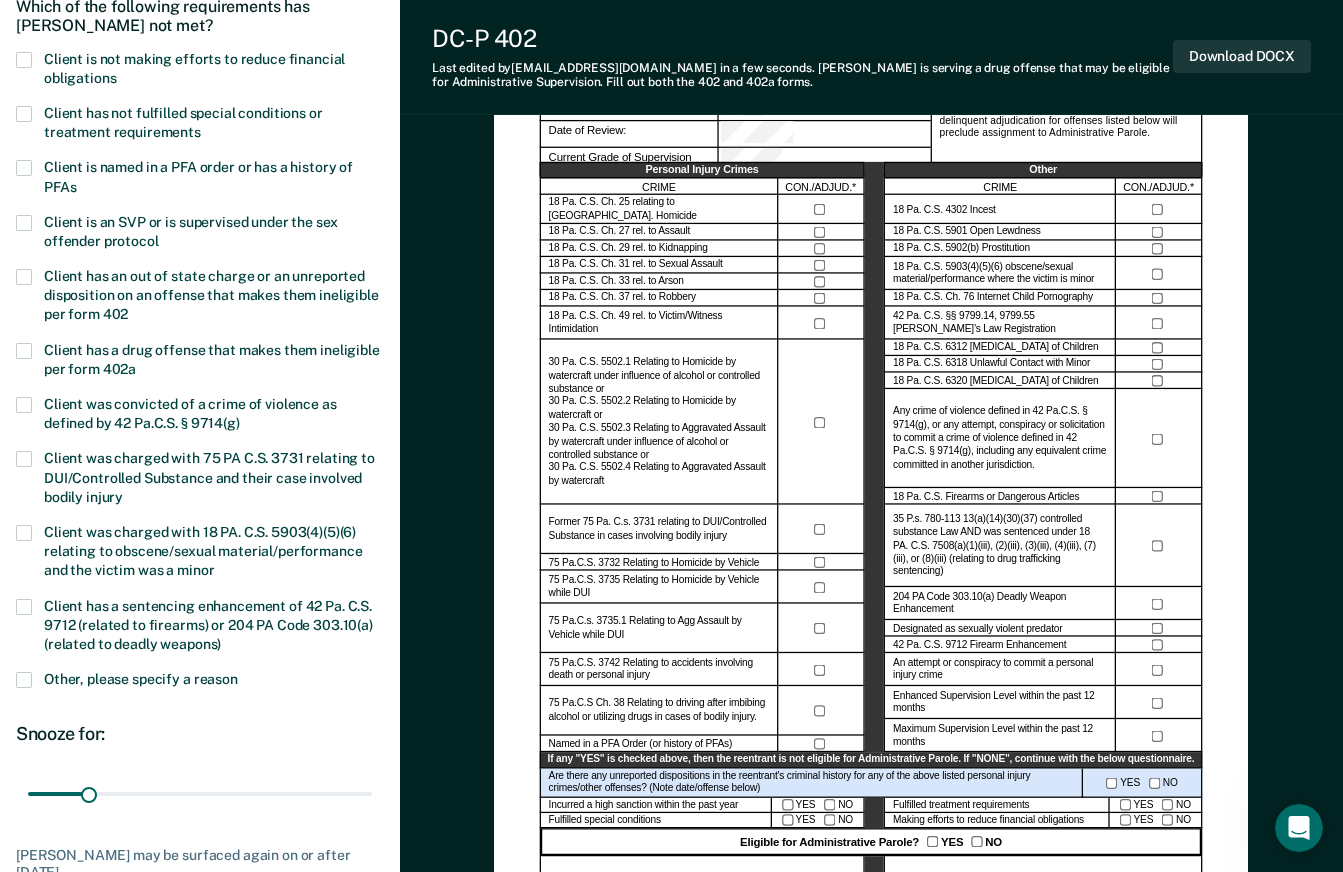 click at bounding box center [24, 680] 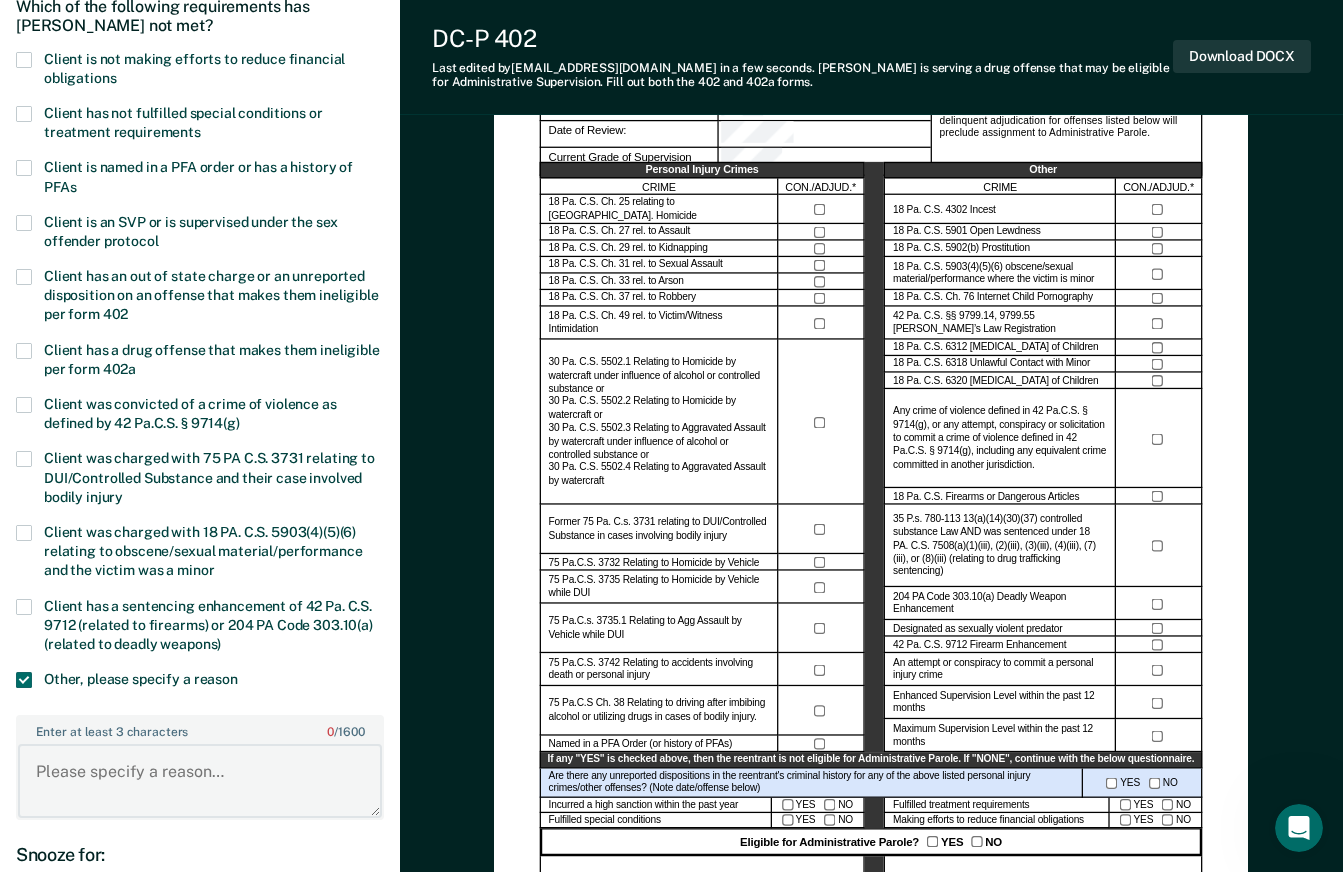 click on "Enter at least 3 characters 0  /  1600" at bounding box center (200, 781) 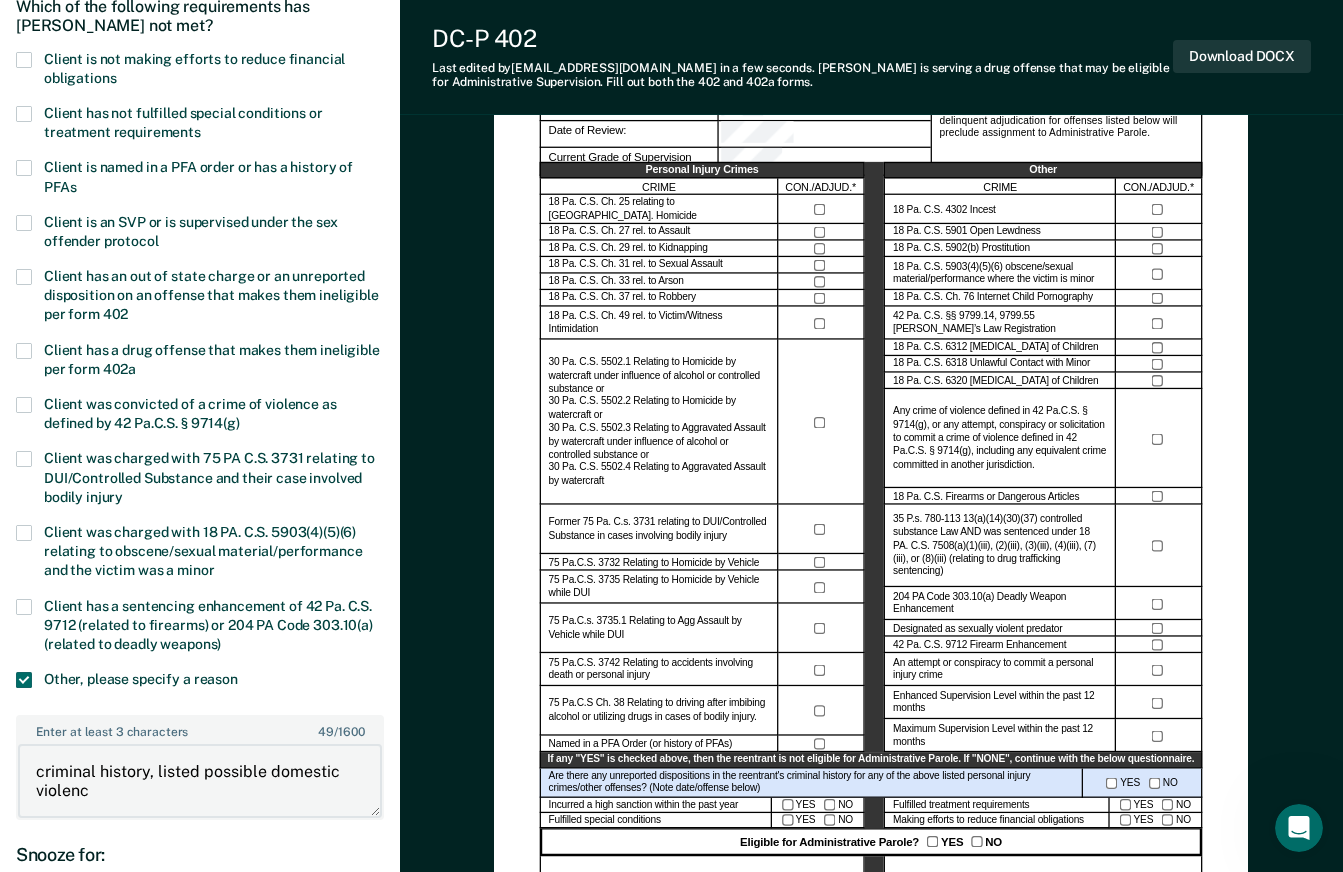type on "criminal history, listed possible domestic violence" 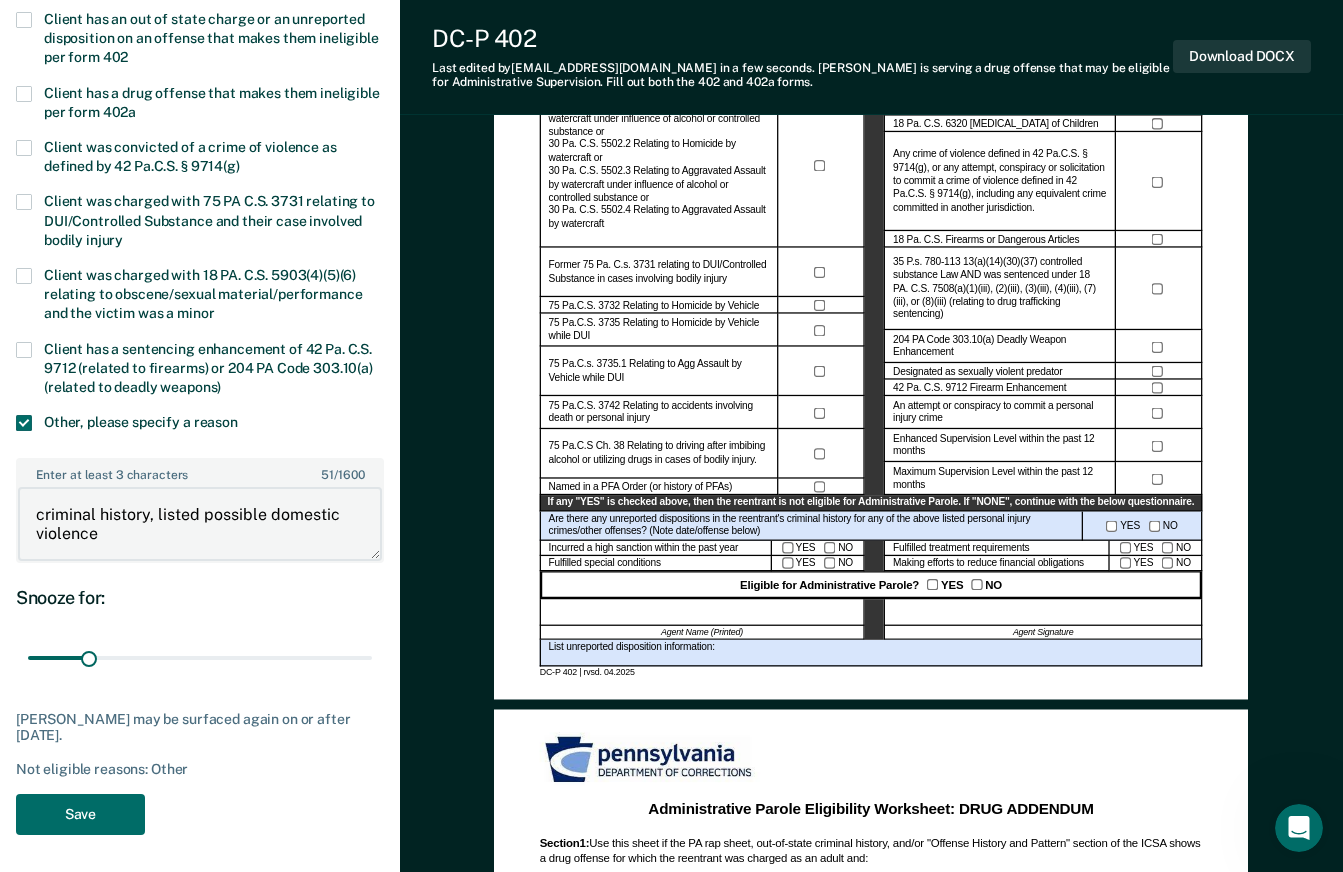 scroll, scrollTop: 470, scrollLeft: 0, axis: vertical 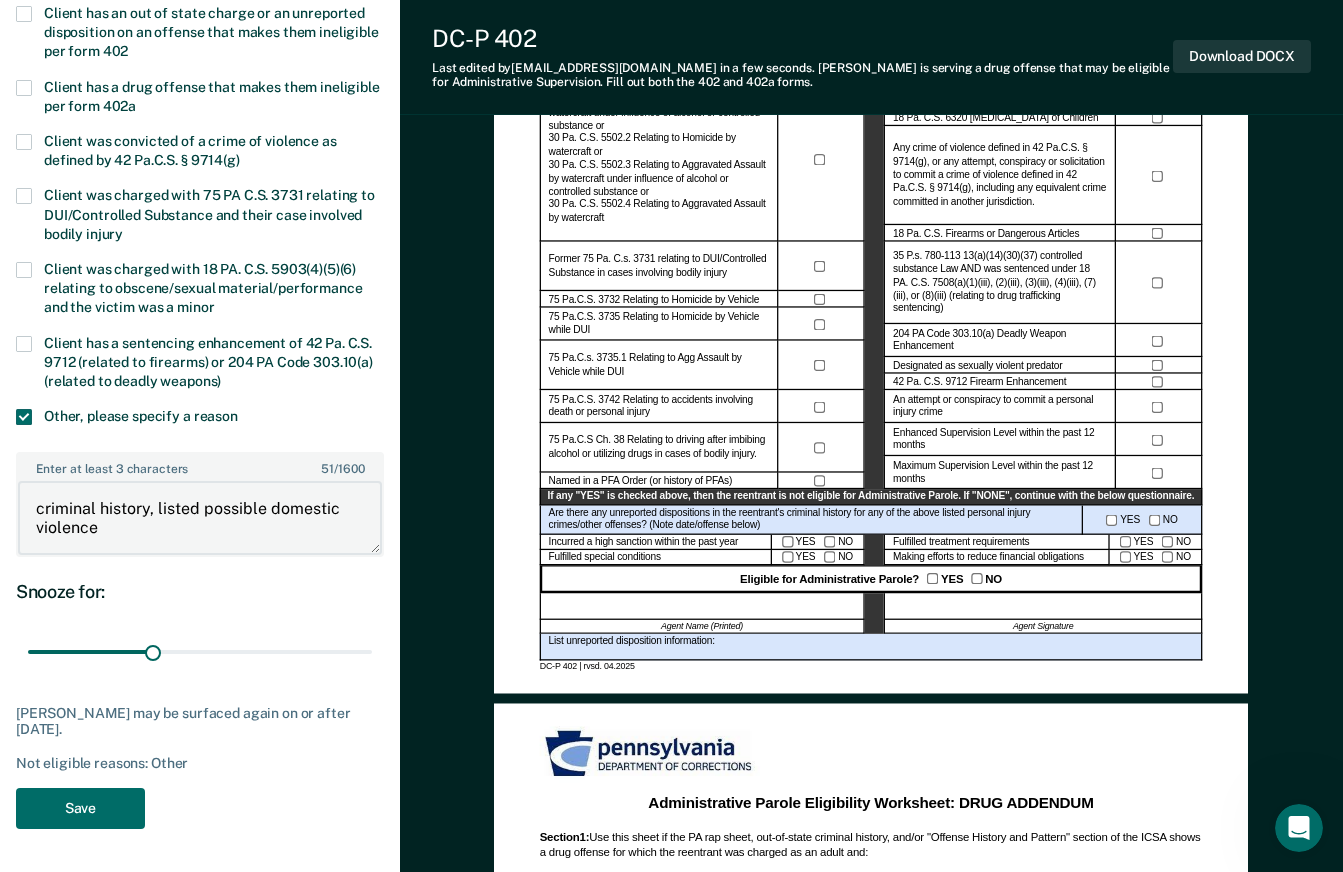 type on "65" 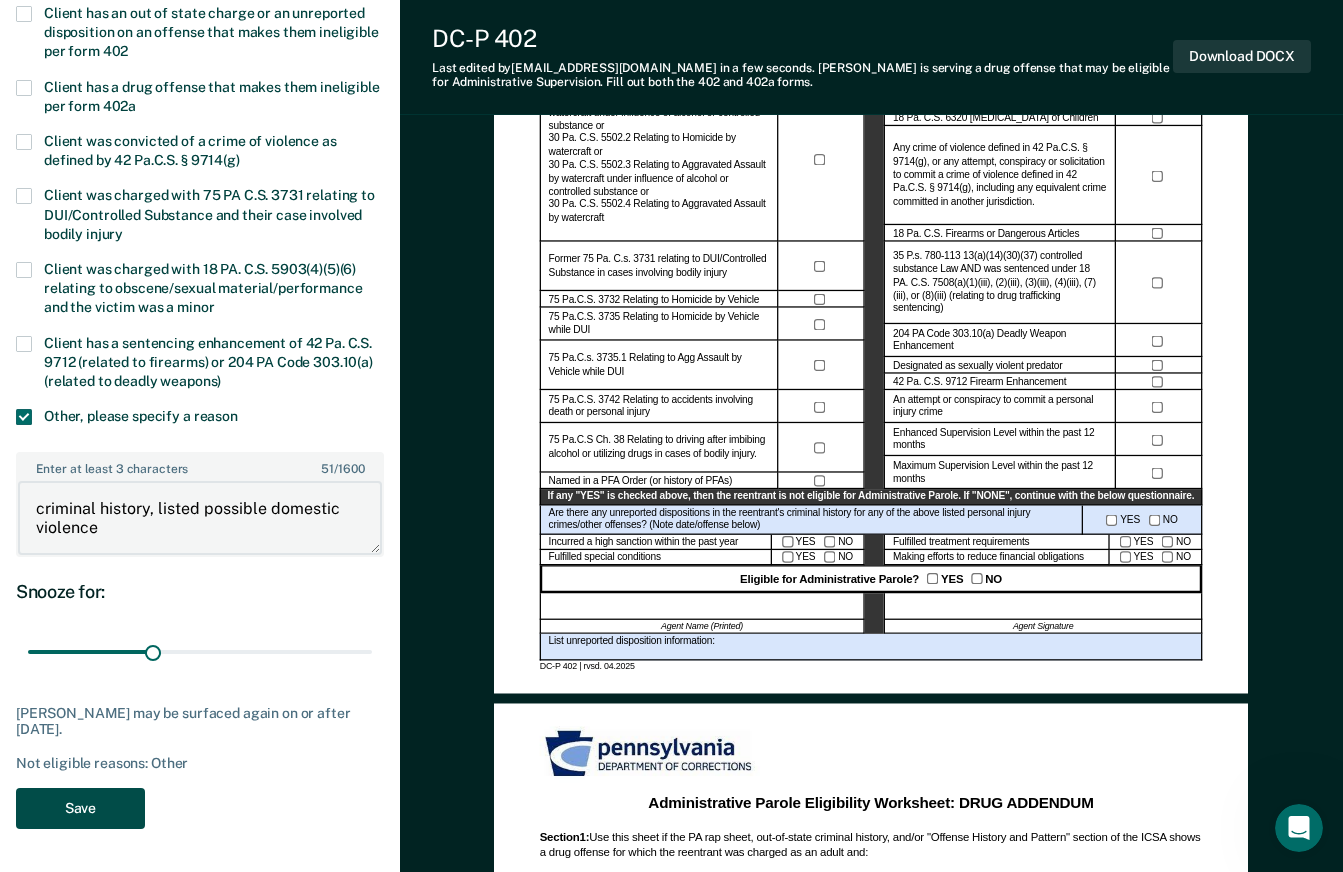 type on "criminal history, listed possible domestic violence" 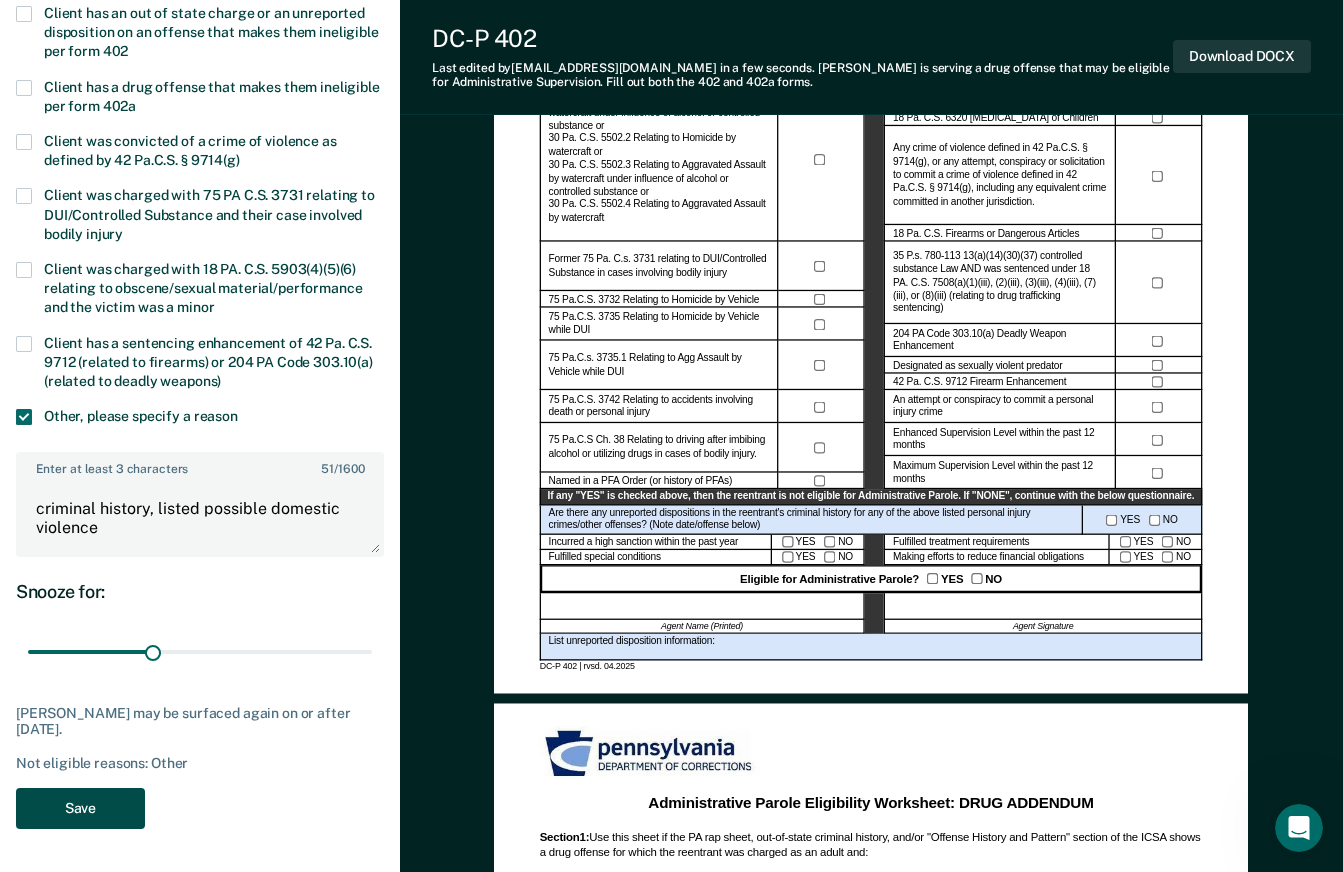 click on "Save" at bounding box center [80, 808] 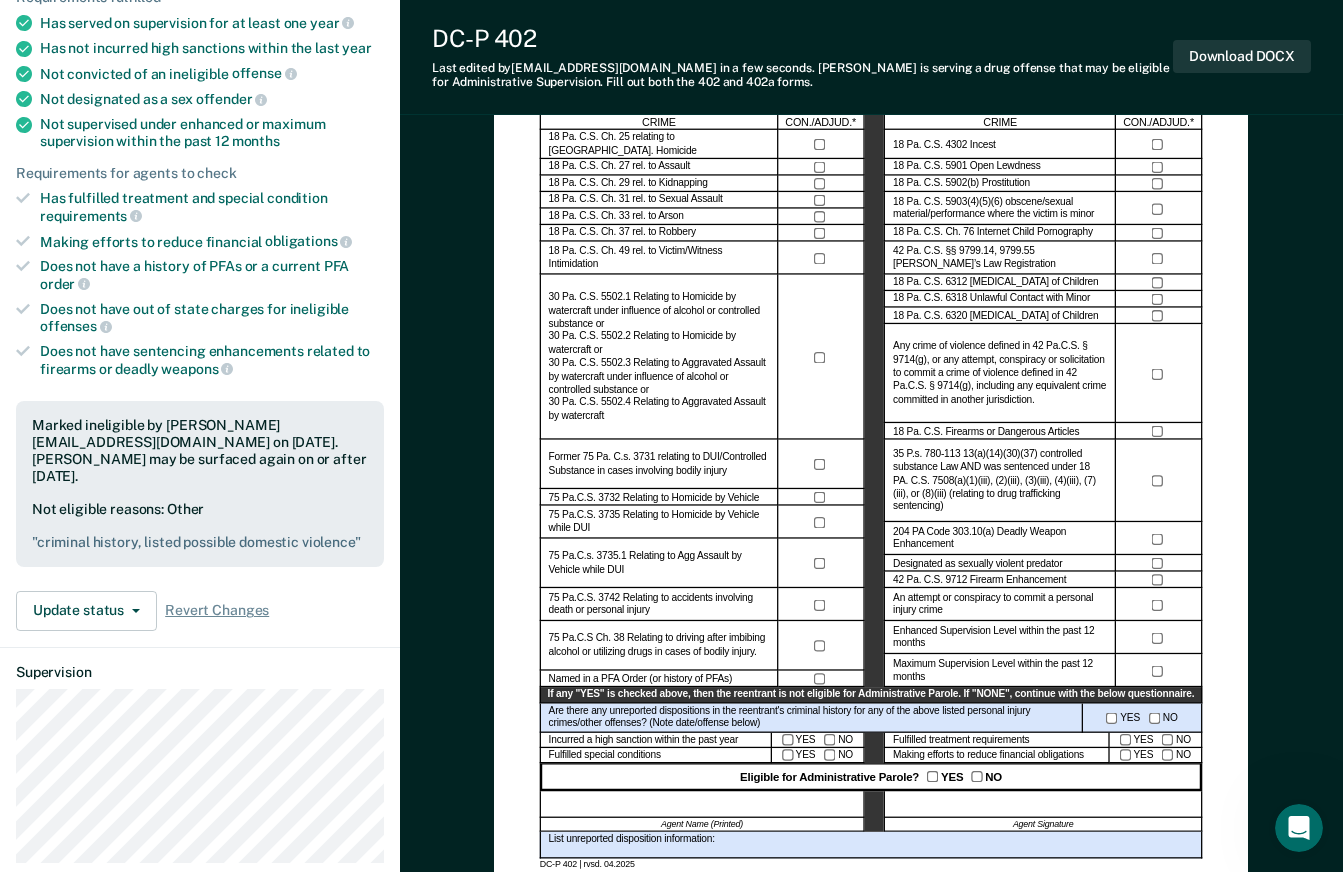 scroll, scrollTop: 0, scrollLeft: 0, axis: both 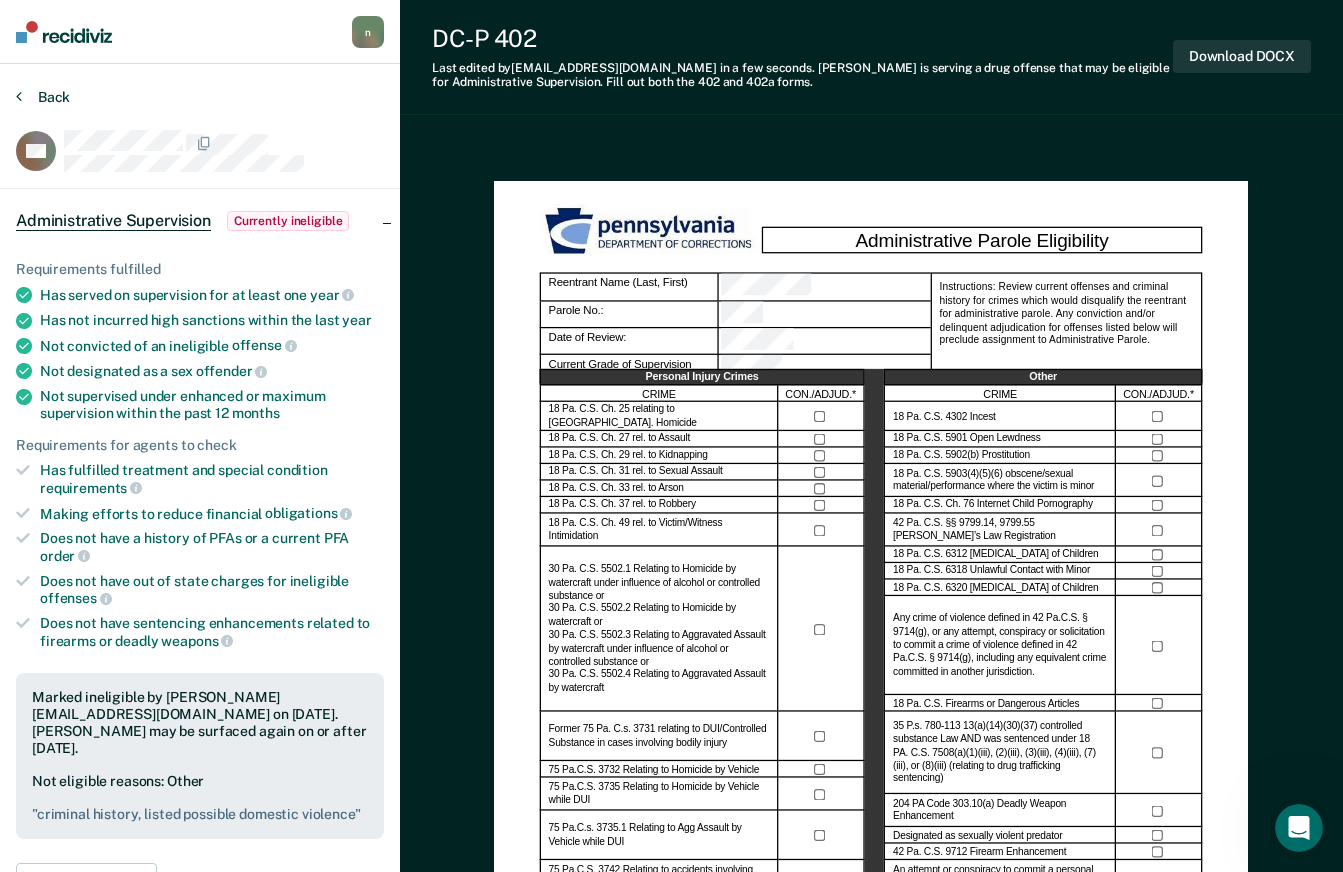 click on "Back" at bounding box center (43, 97) 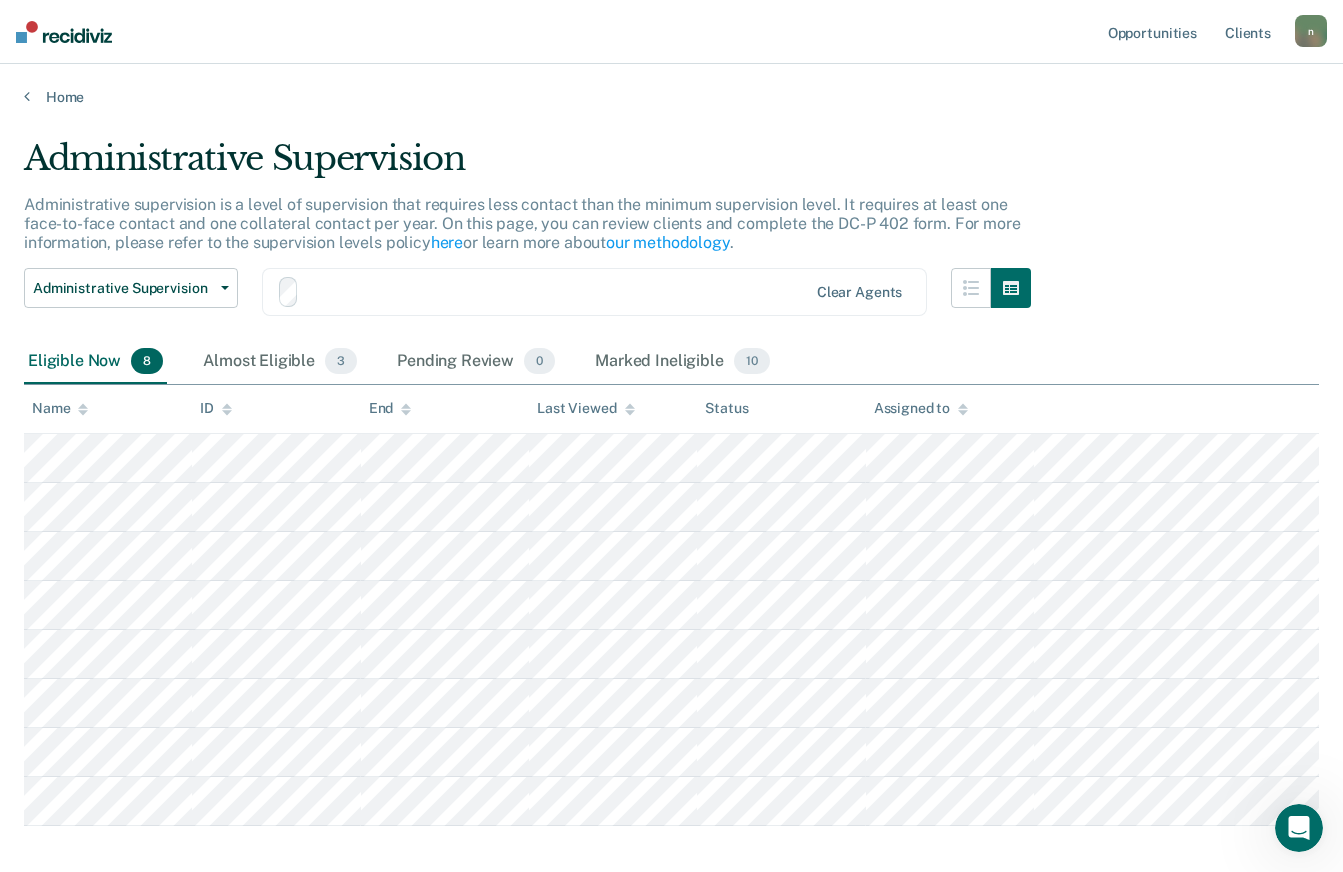 scroll, scrollTop: 98, scrollLeft: 0, axis: vertical 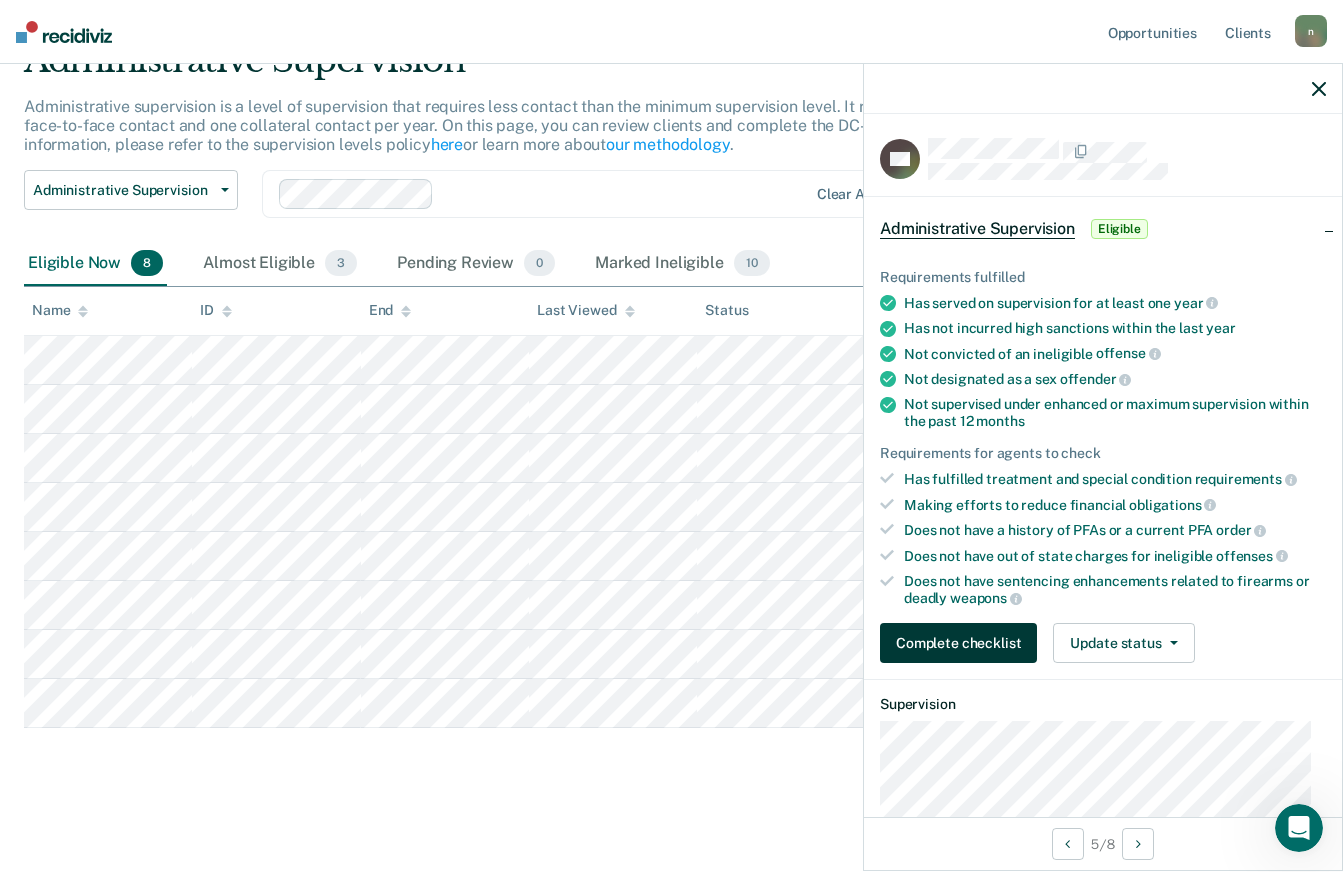 click on "Complete checklist" at bounding box center (958, 643) 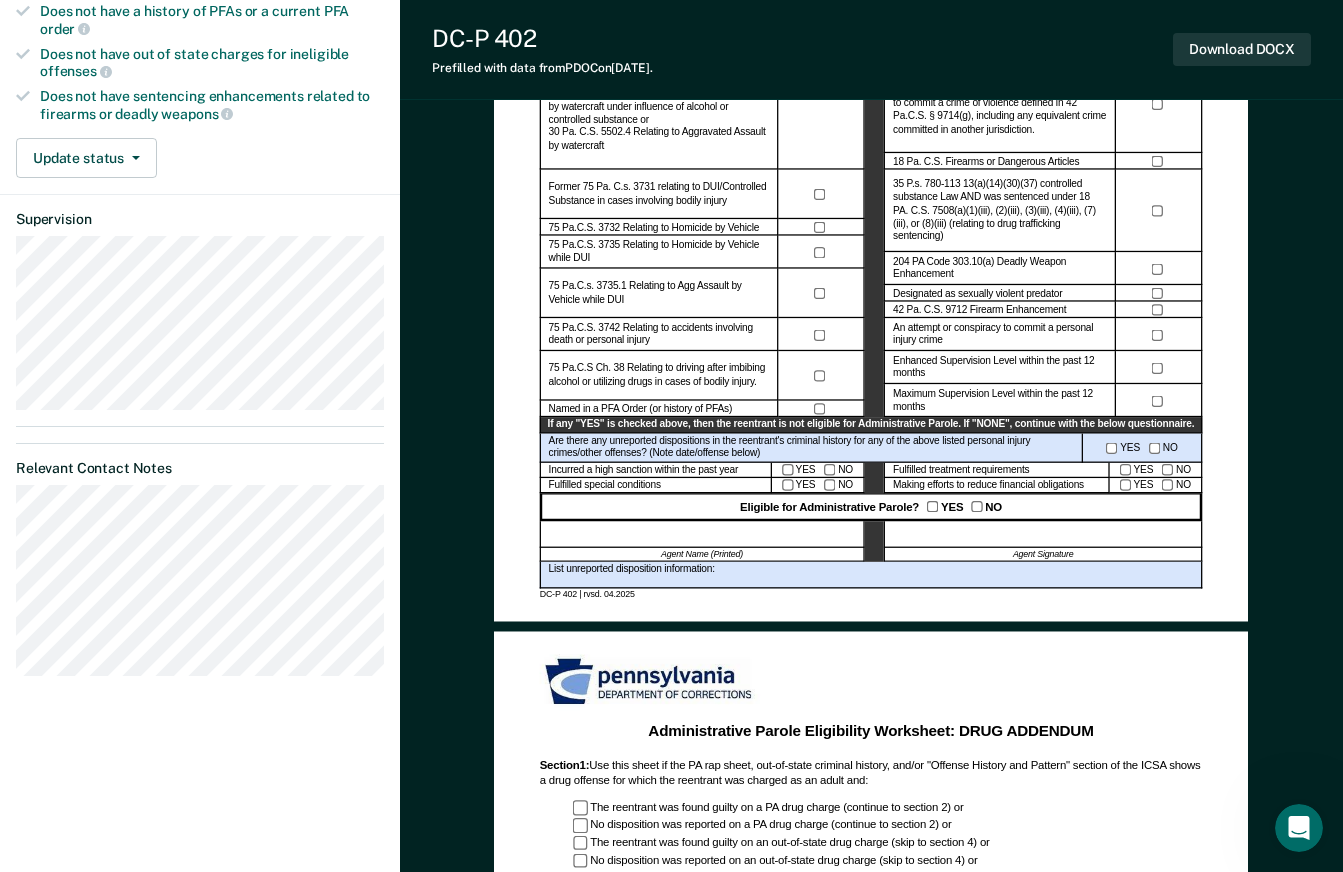 scroll, scrollTop: 500, scrollLeft: 0, axis: vertical 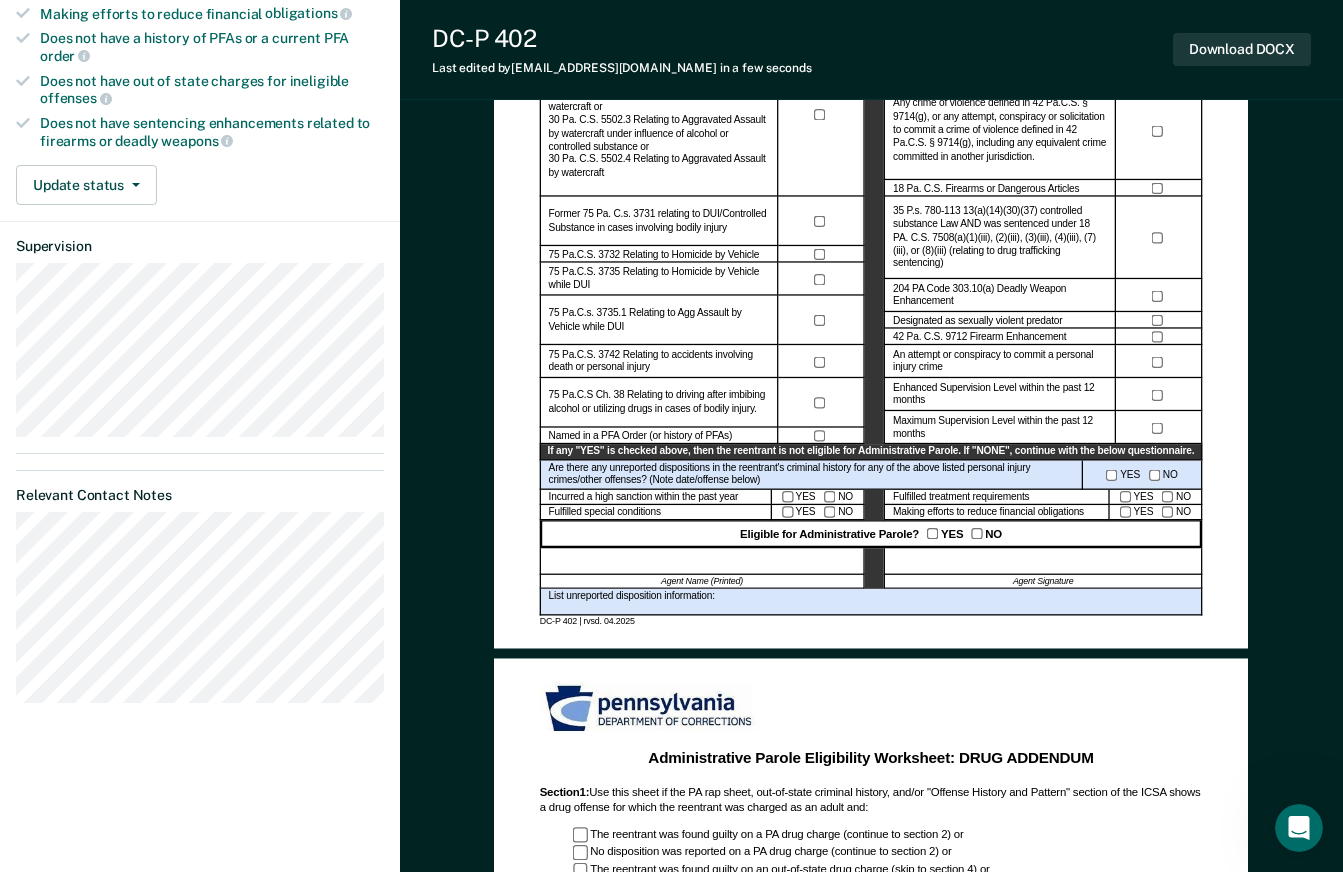 click on "List unreported disposition information:" at bounding box center (871, 602) 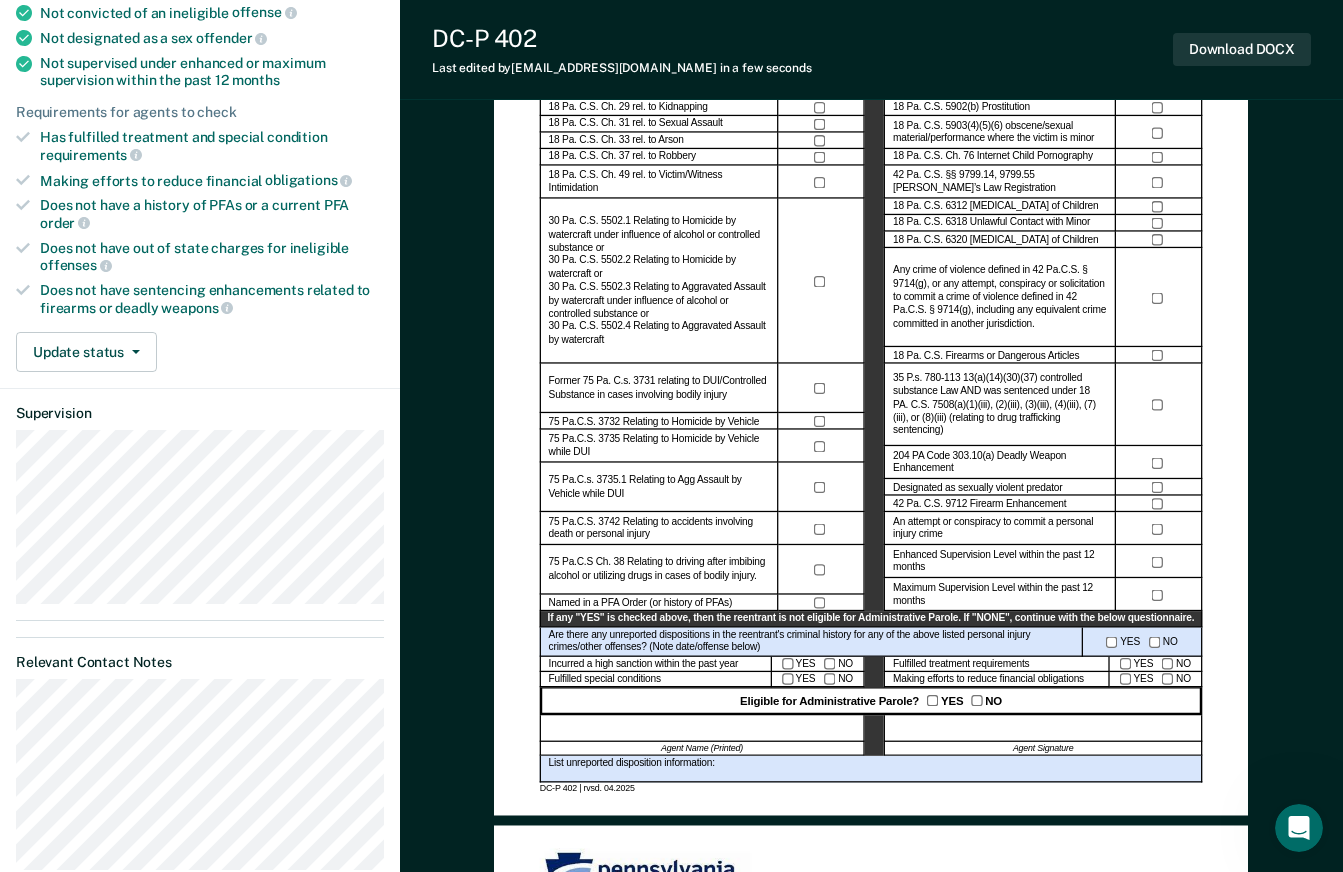 scroll, scrollTop: 200, scrollLeft: 0, axis: vertical 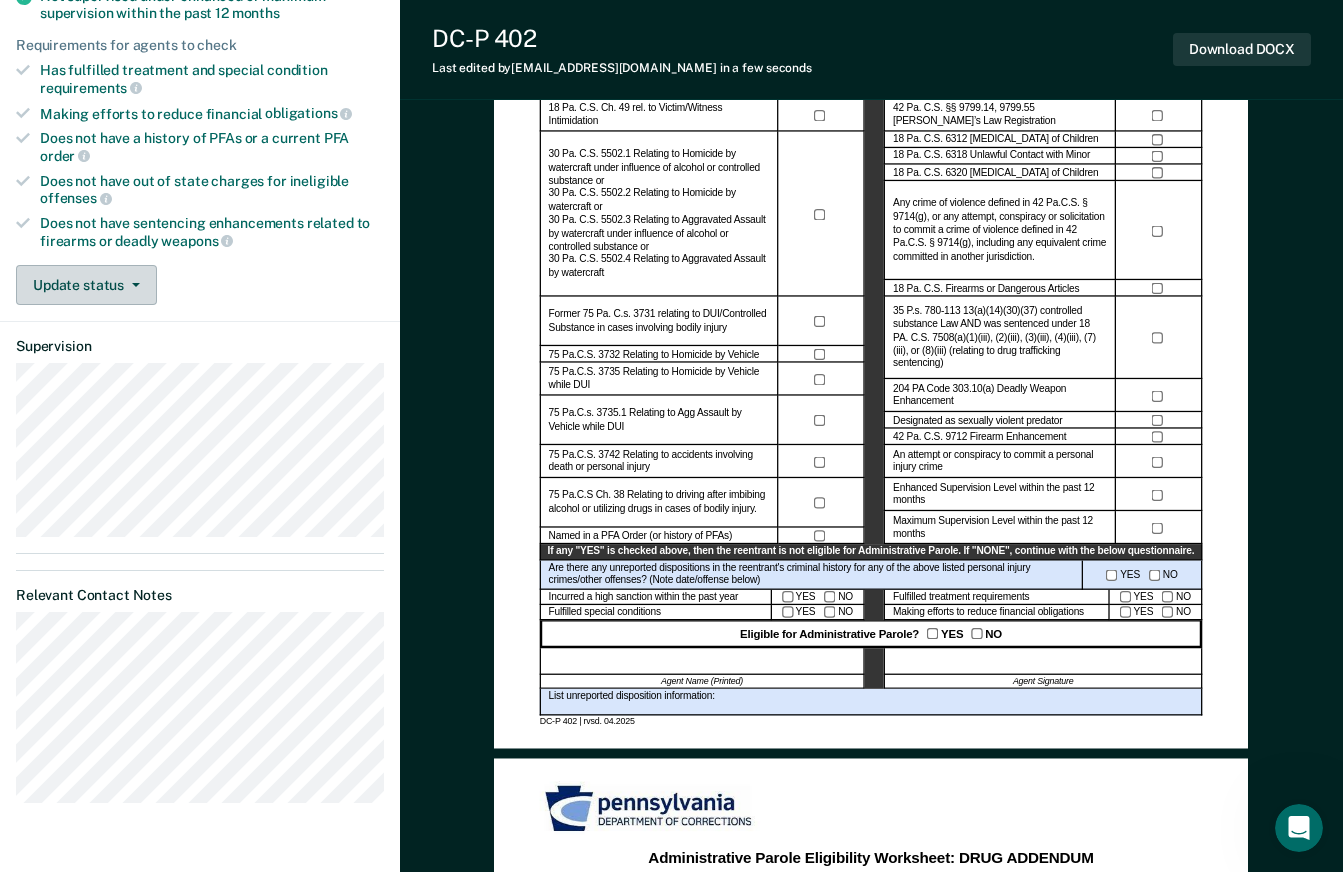 click on "Update status" at bounding box center [86, 285] 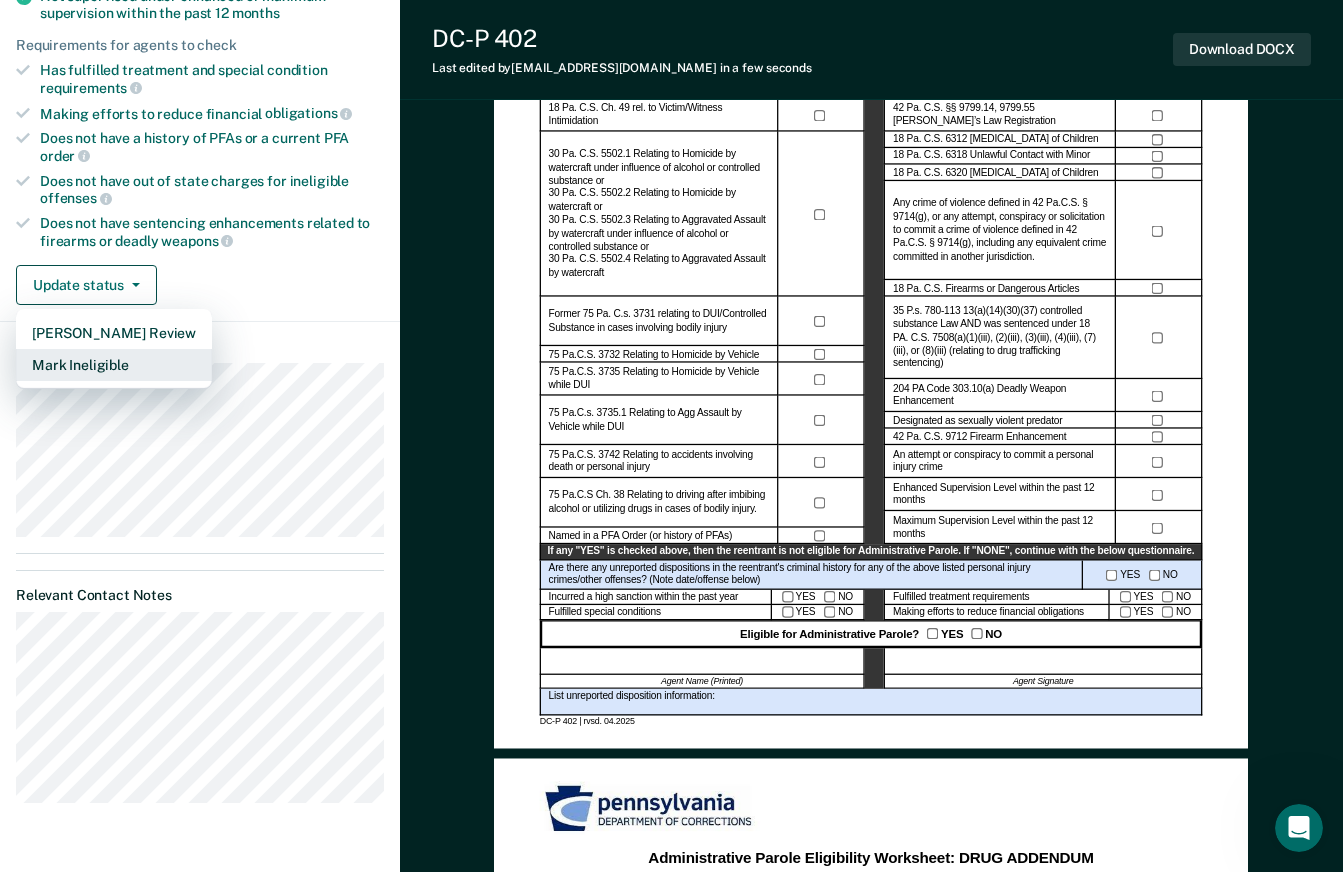 click on "Mark Ineligible" at bounding box center [114, 365] 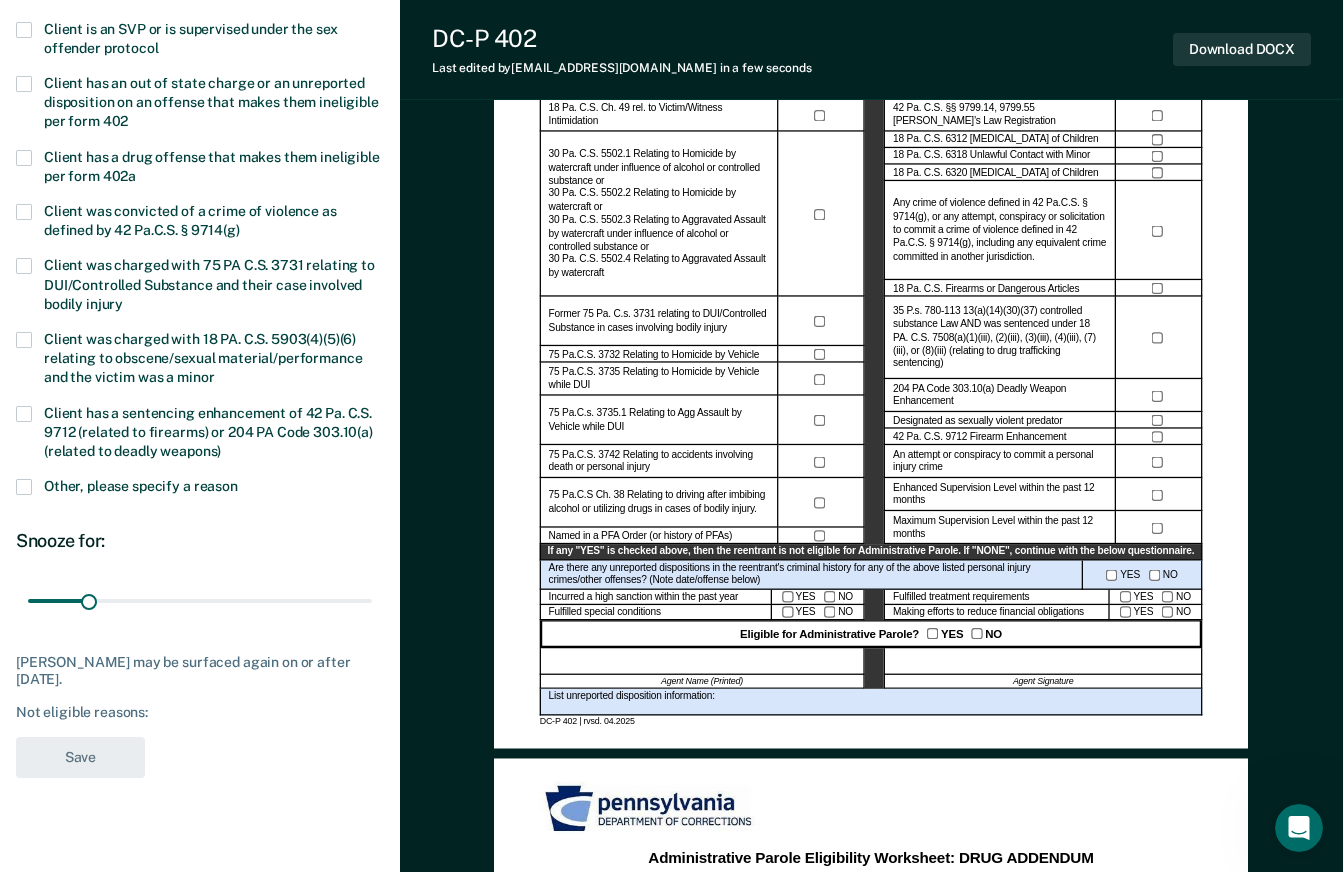 click on "Other, please specify a reason" at bounding box center (141, 486) 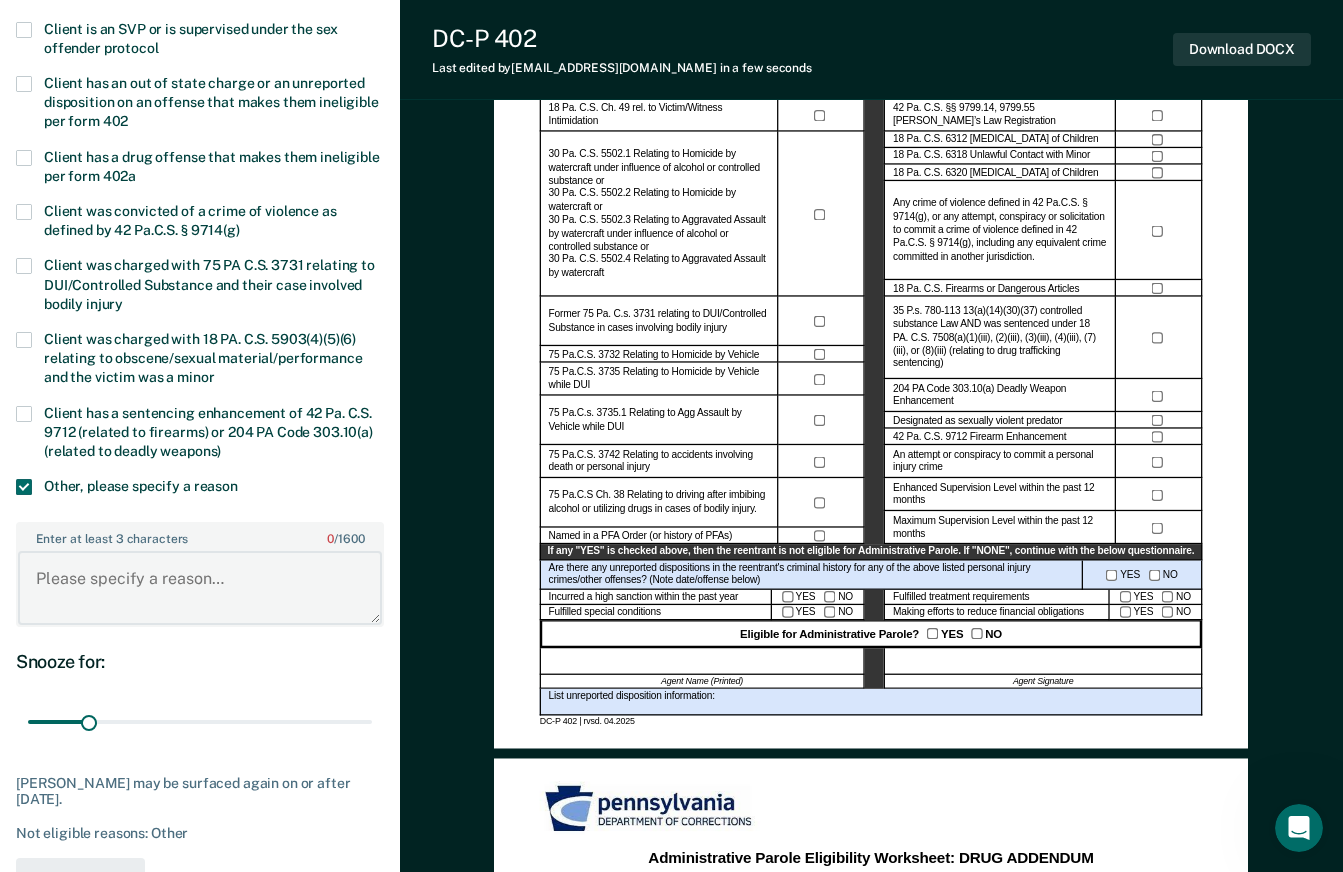 click on "Enter at least 3 characters 0  /  1600" at bounding box center (200, 588) 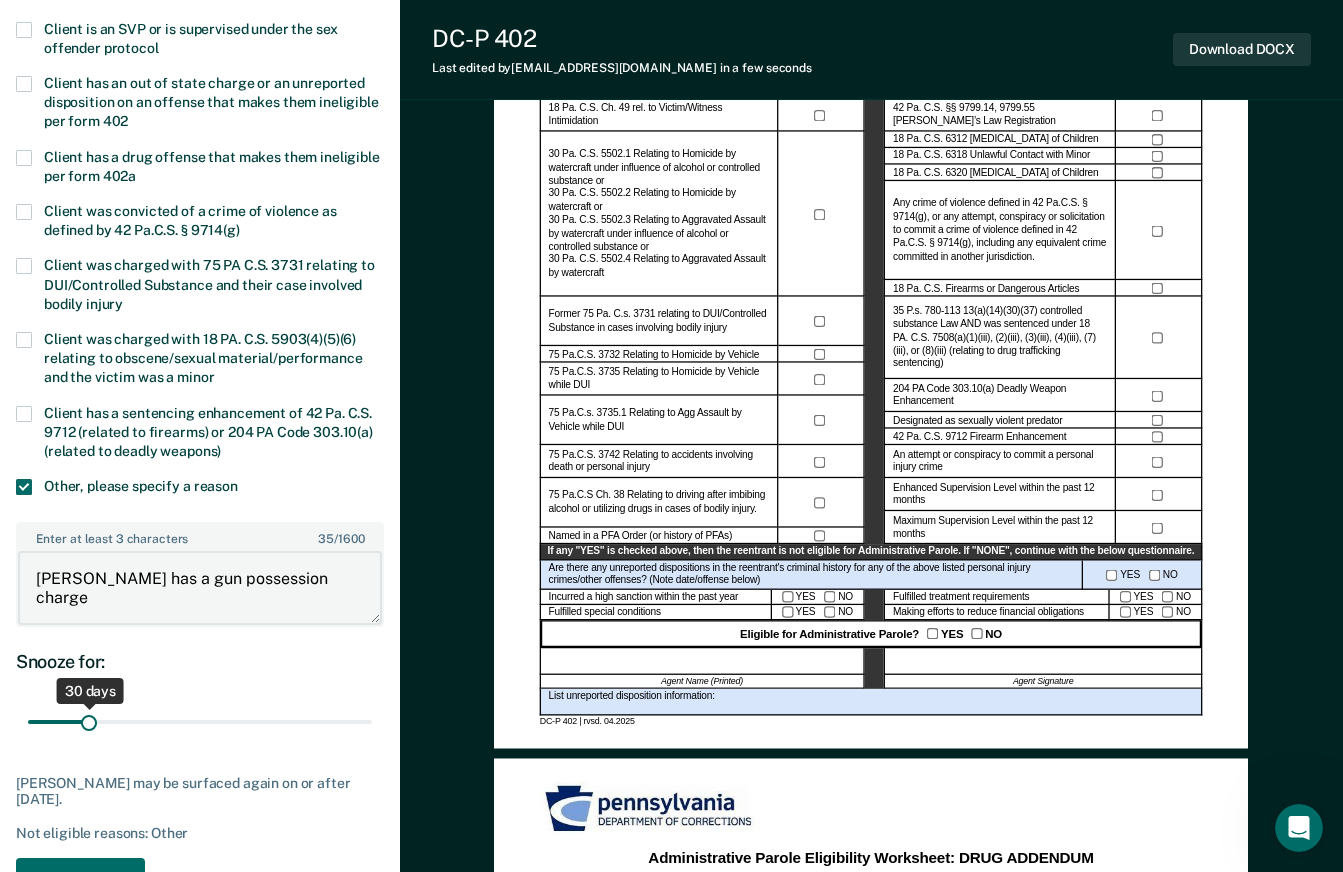 type on "[PERSON_NAME] has a gun possession charge" 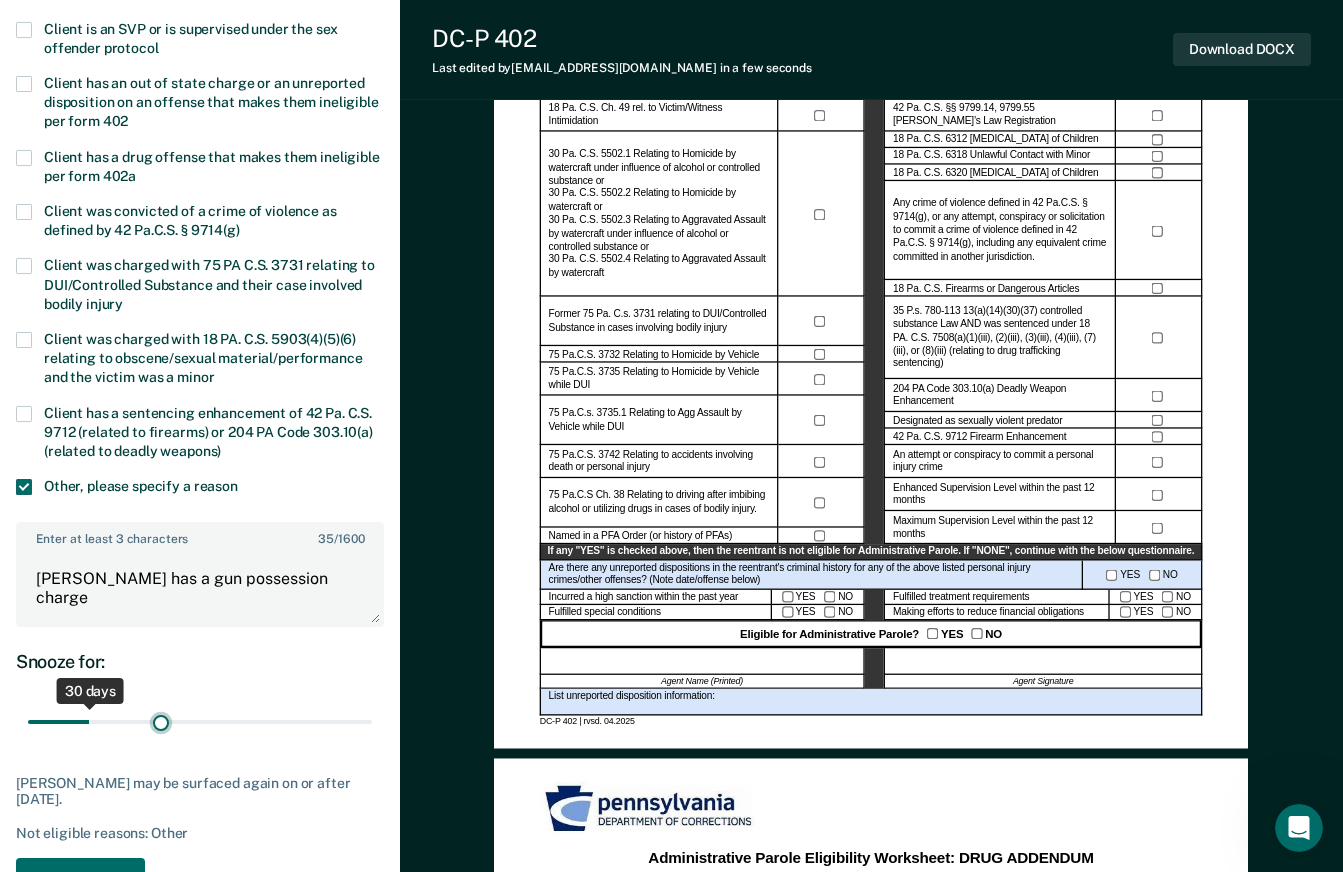 type on "69" 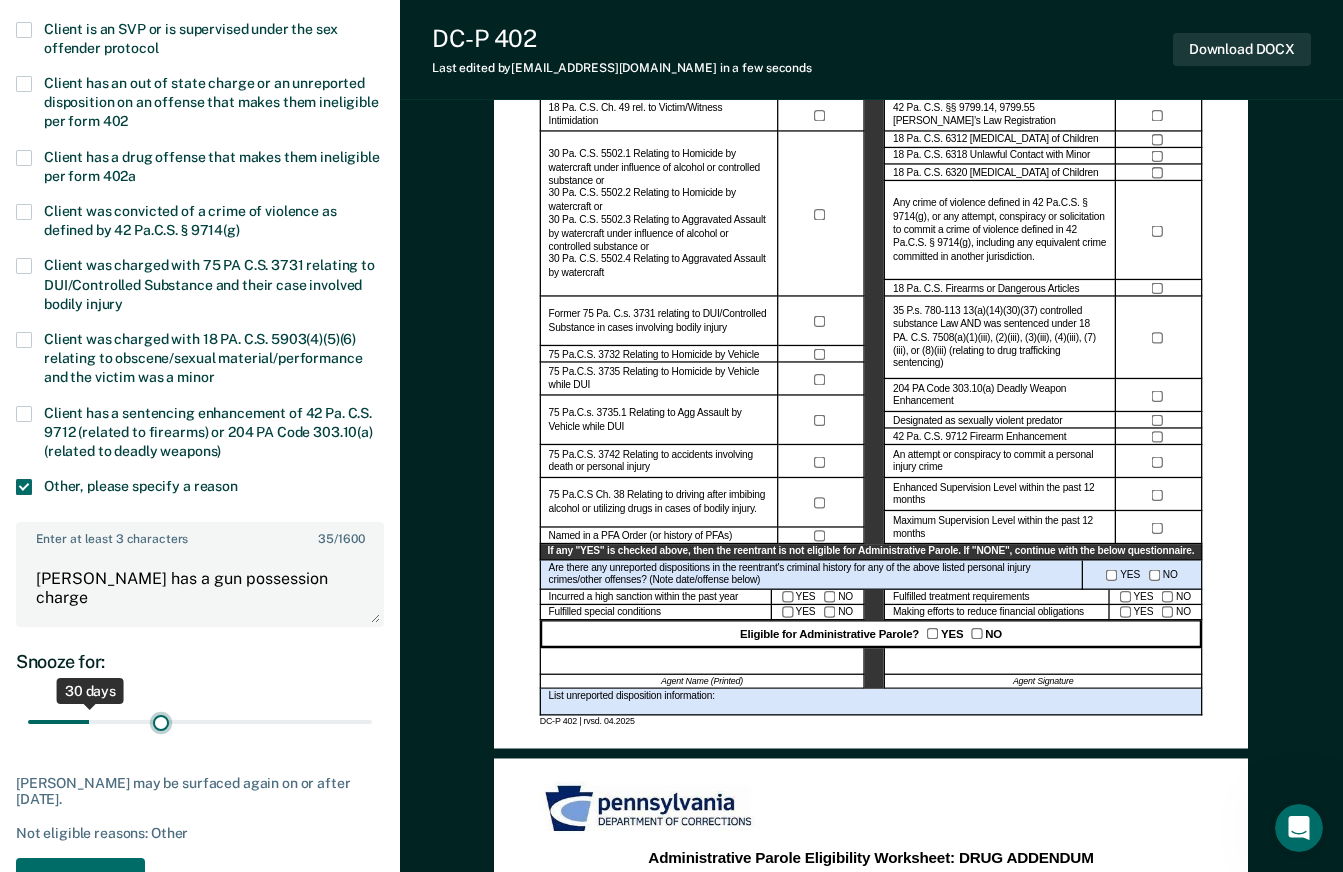 click at bounding box center (200, 722) 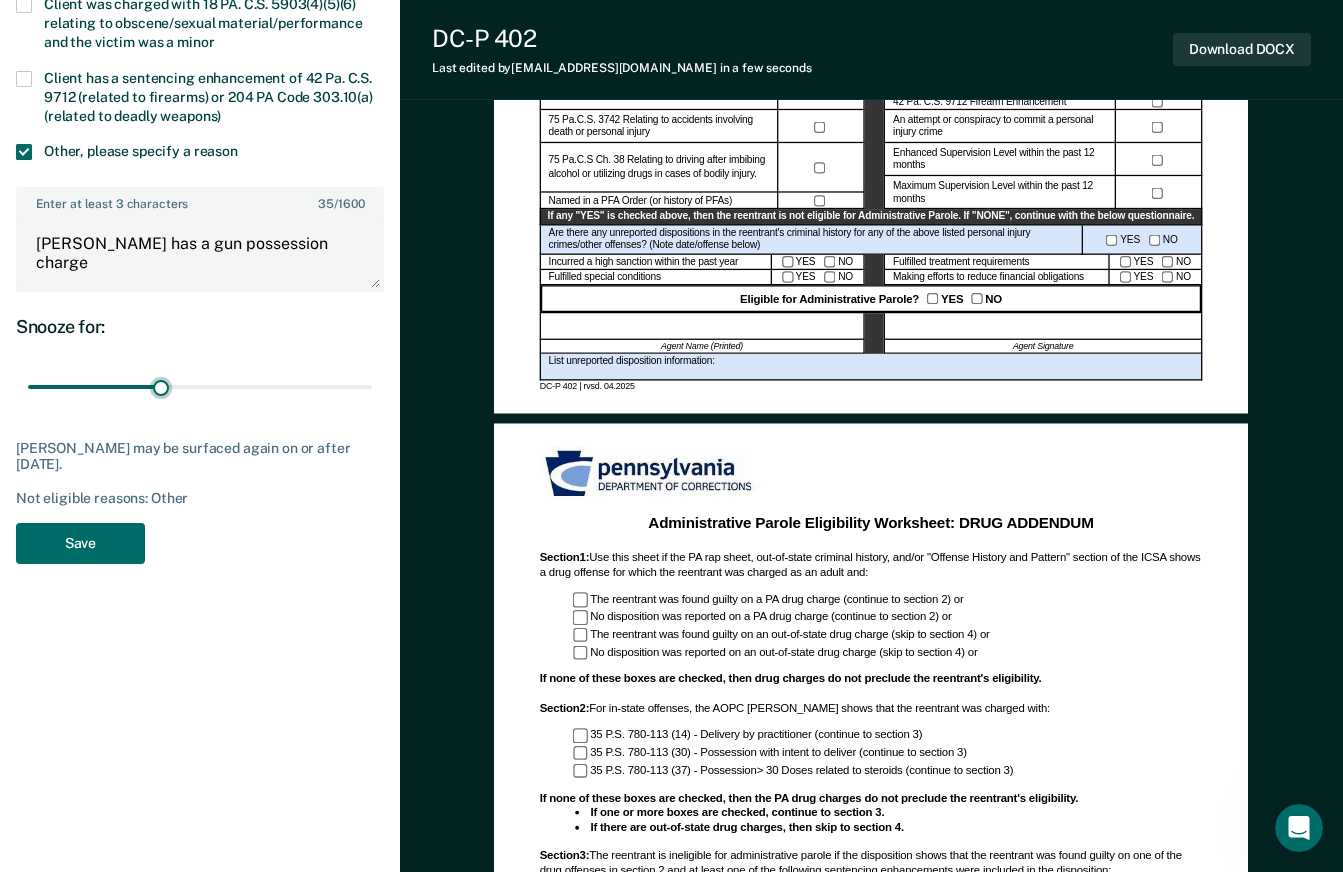 scroll, scrollTop: 800, scrollLeft: 0, axis: vertical 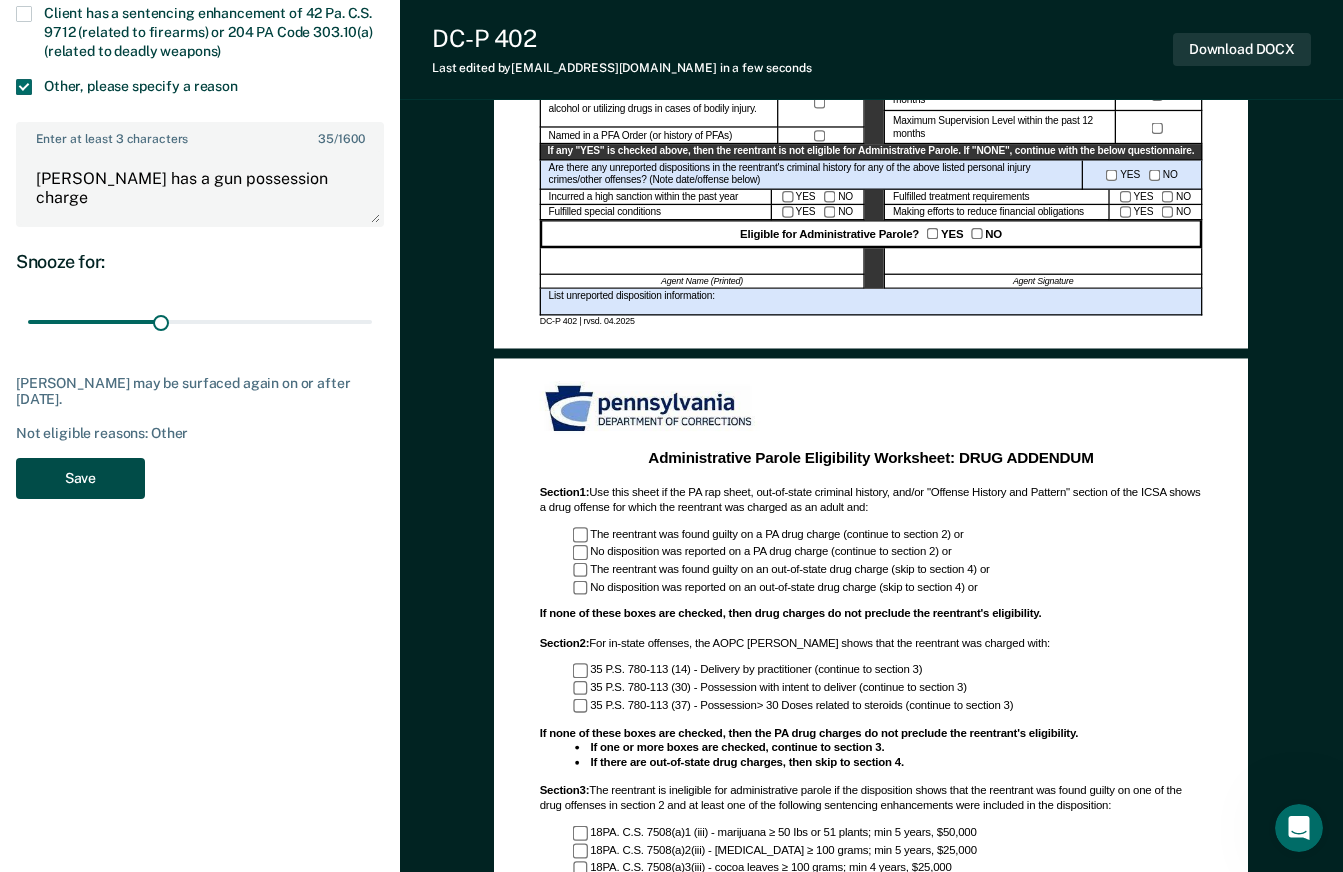 click on "Save" at bounding box center (80, 478) 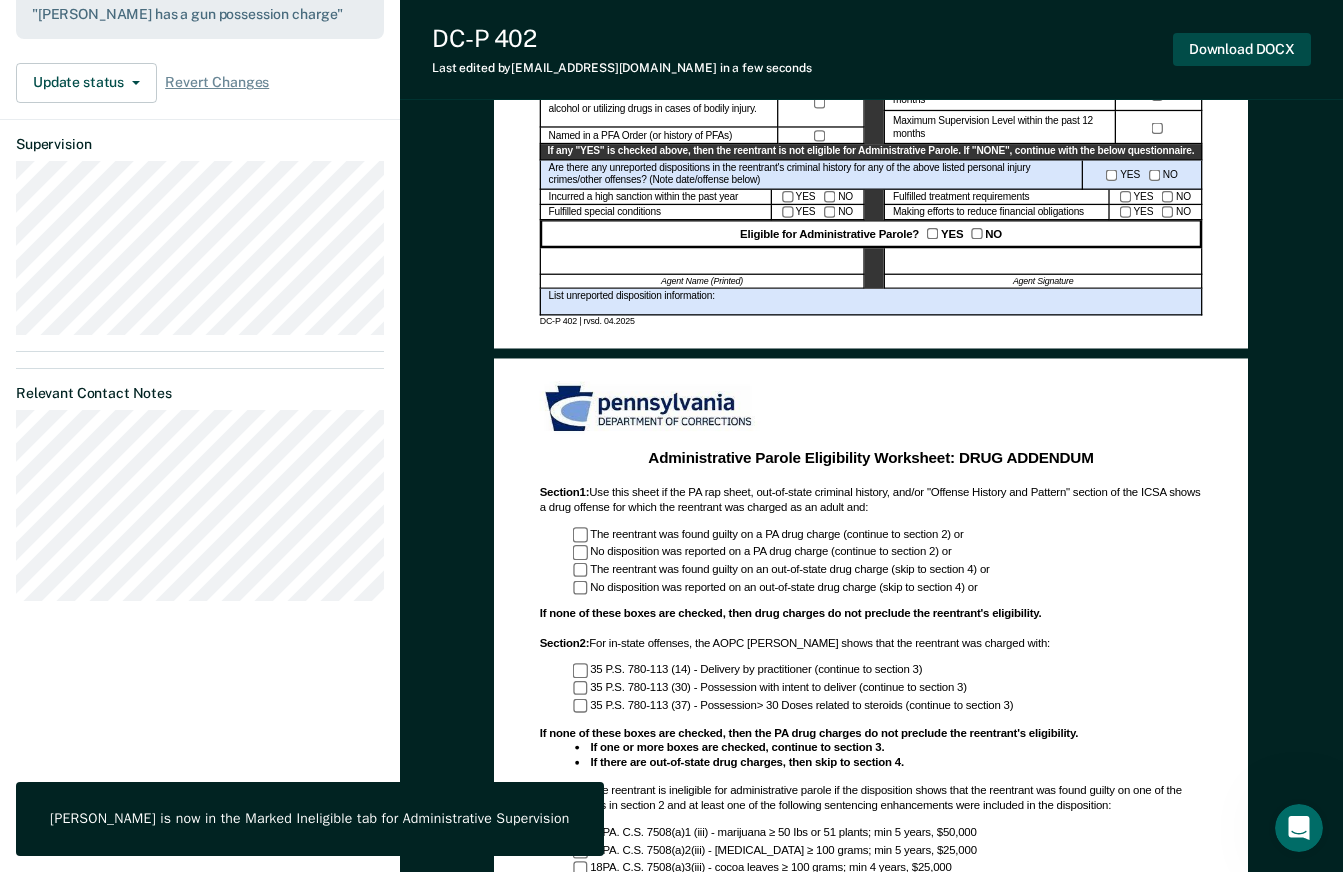 click on "Download DOCX" at bounding box center (1242, 49) 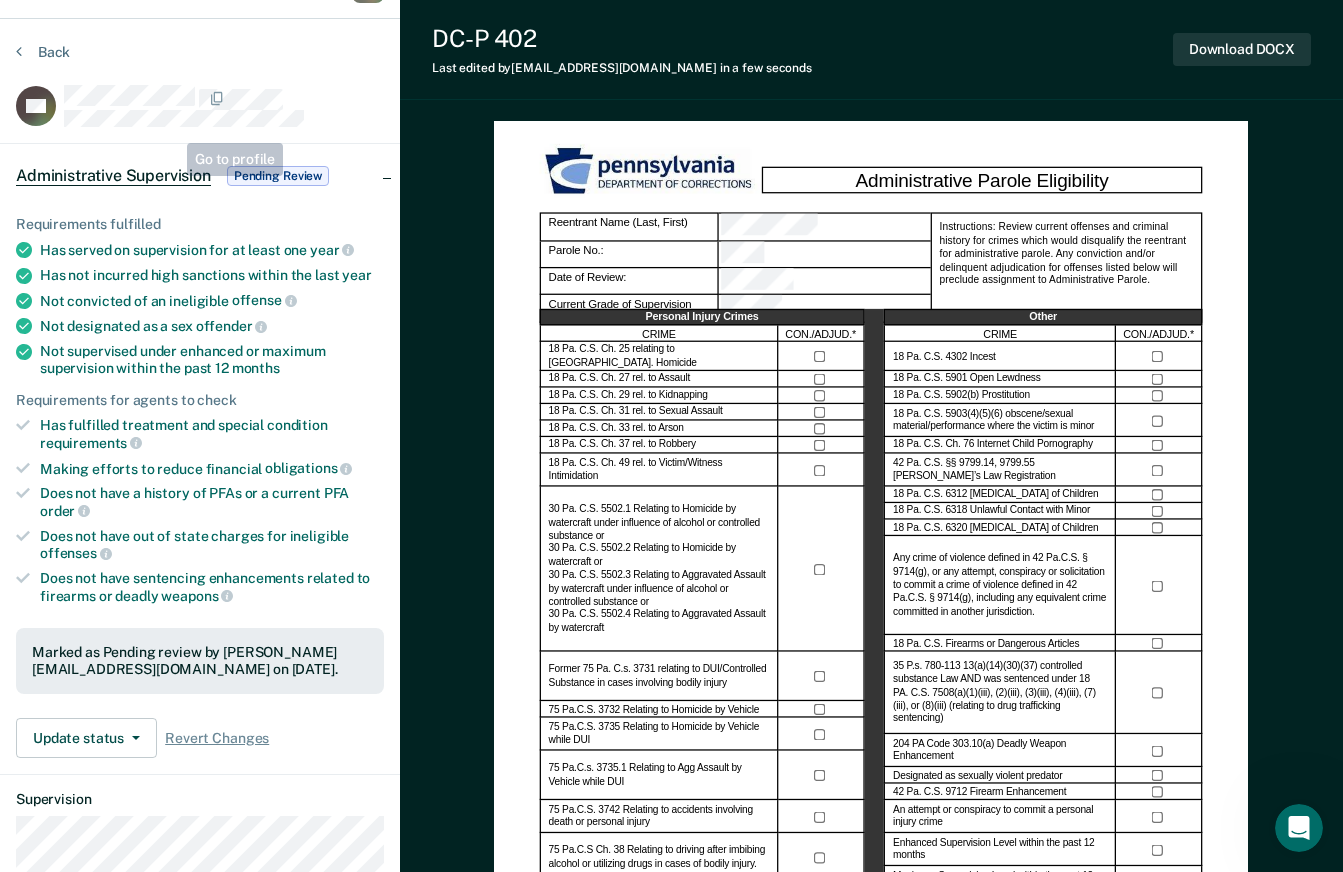 scroll, scrollTop: 0, scrollLeft: 0, axis: both 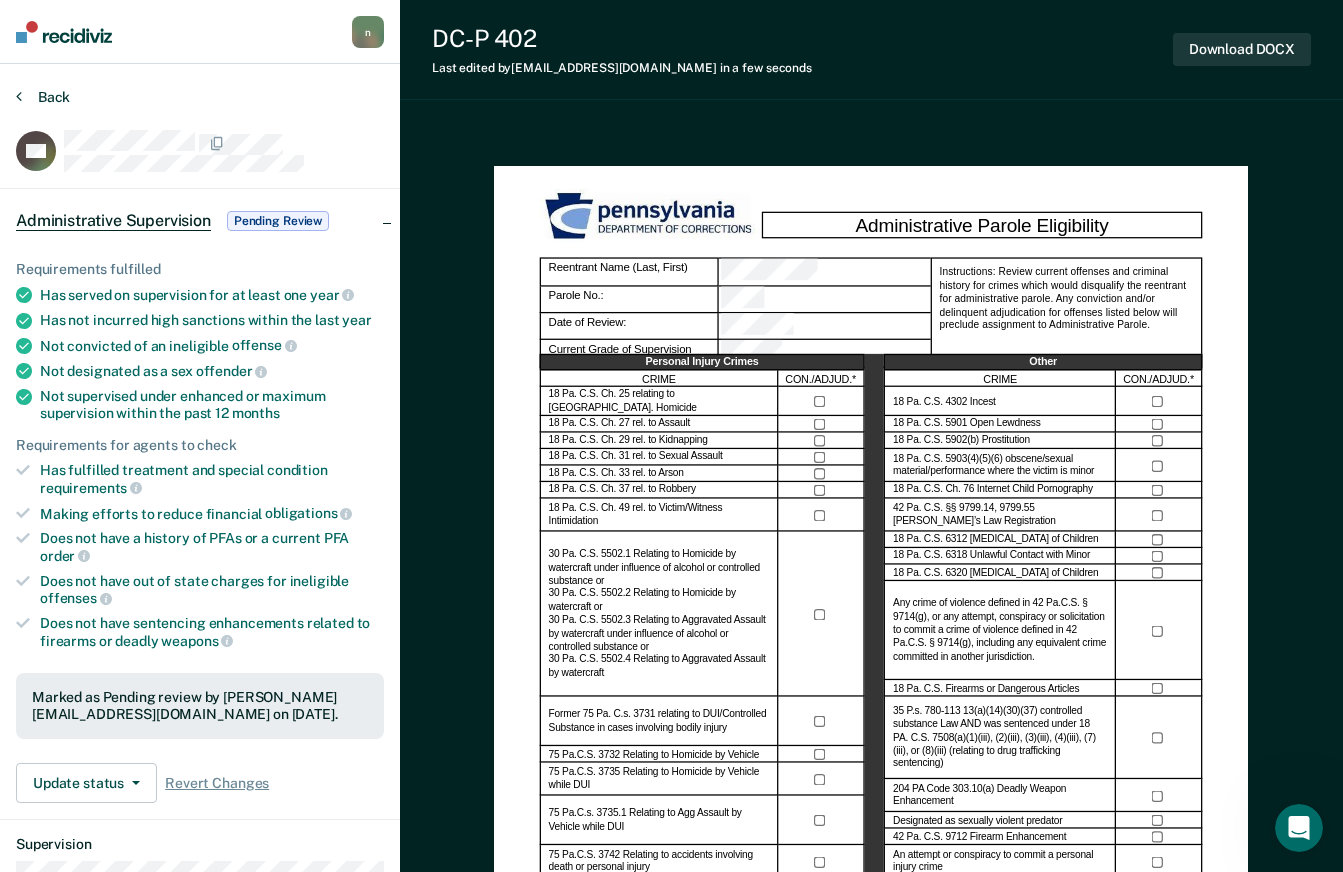 click on "Back" at bounding box center (43, 97) 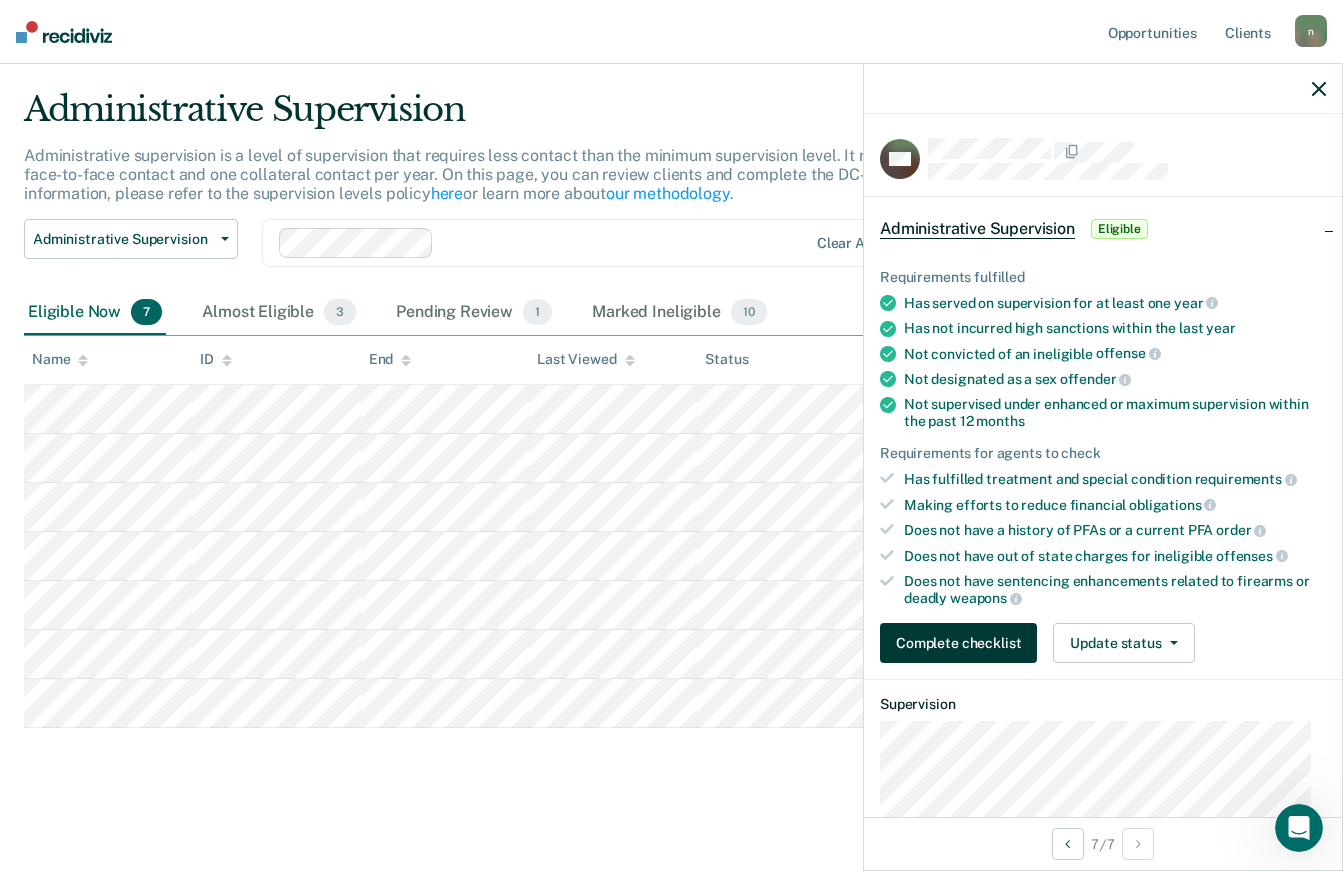 click on "Complete checklist" at bounding box center (958, 643) 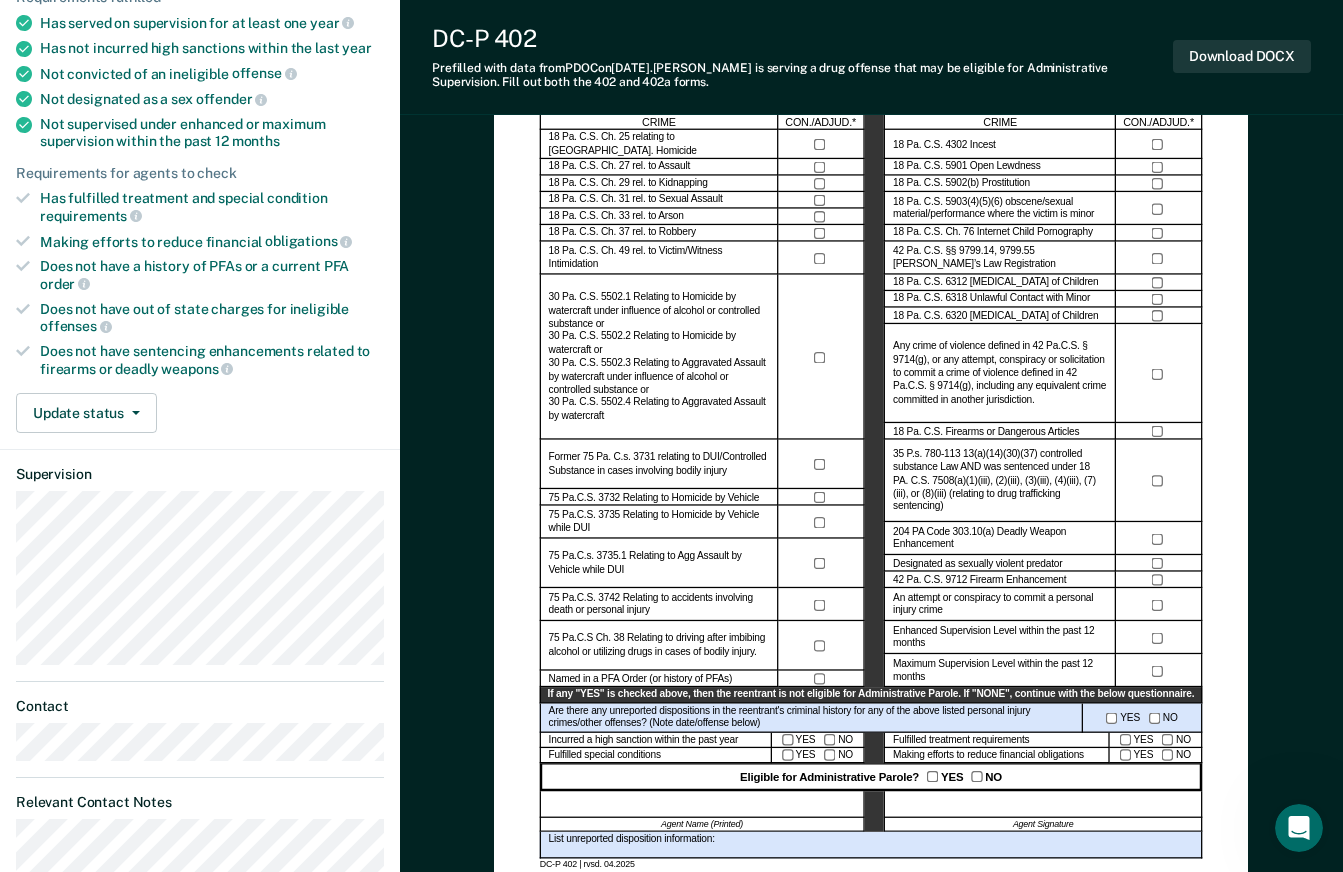 scroll, scrollTop: 300, scrollLeft: 0, axis: vertical 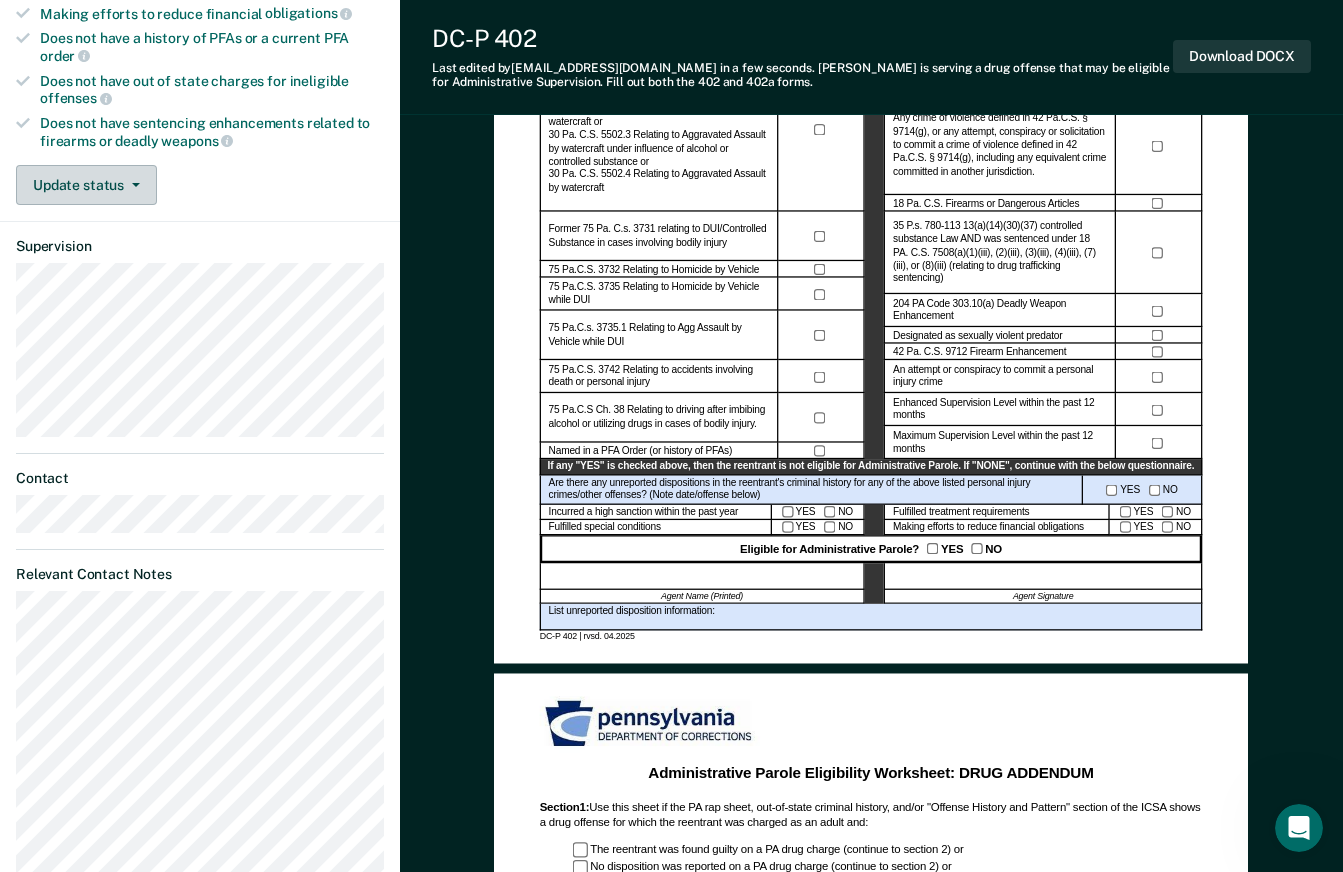 click on "Update status" at bounding box center (86, 185) 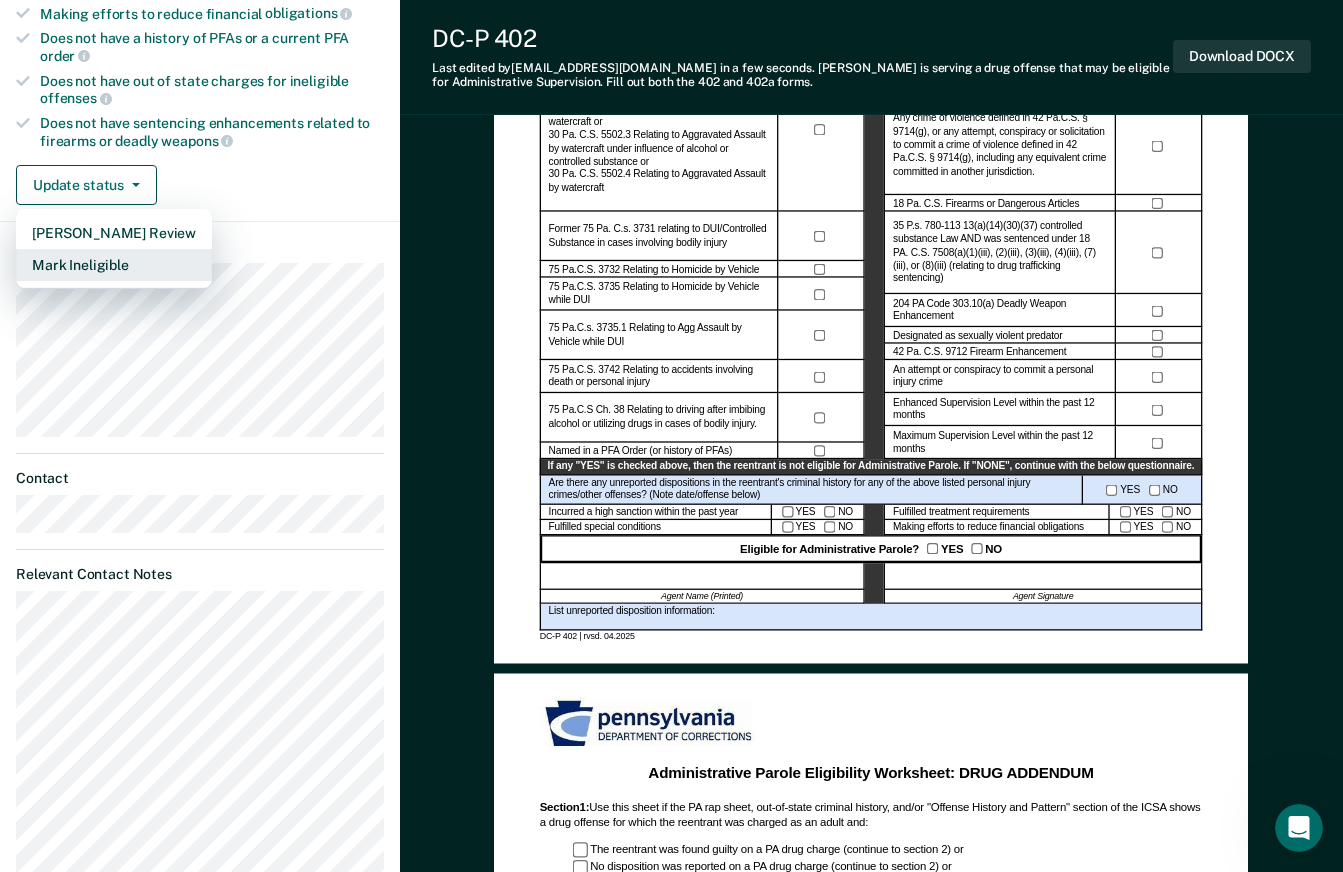 click on "Mark Ineligible" at bounding box center [114, 265] 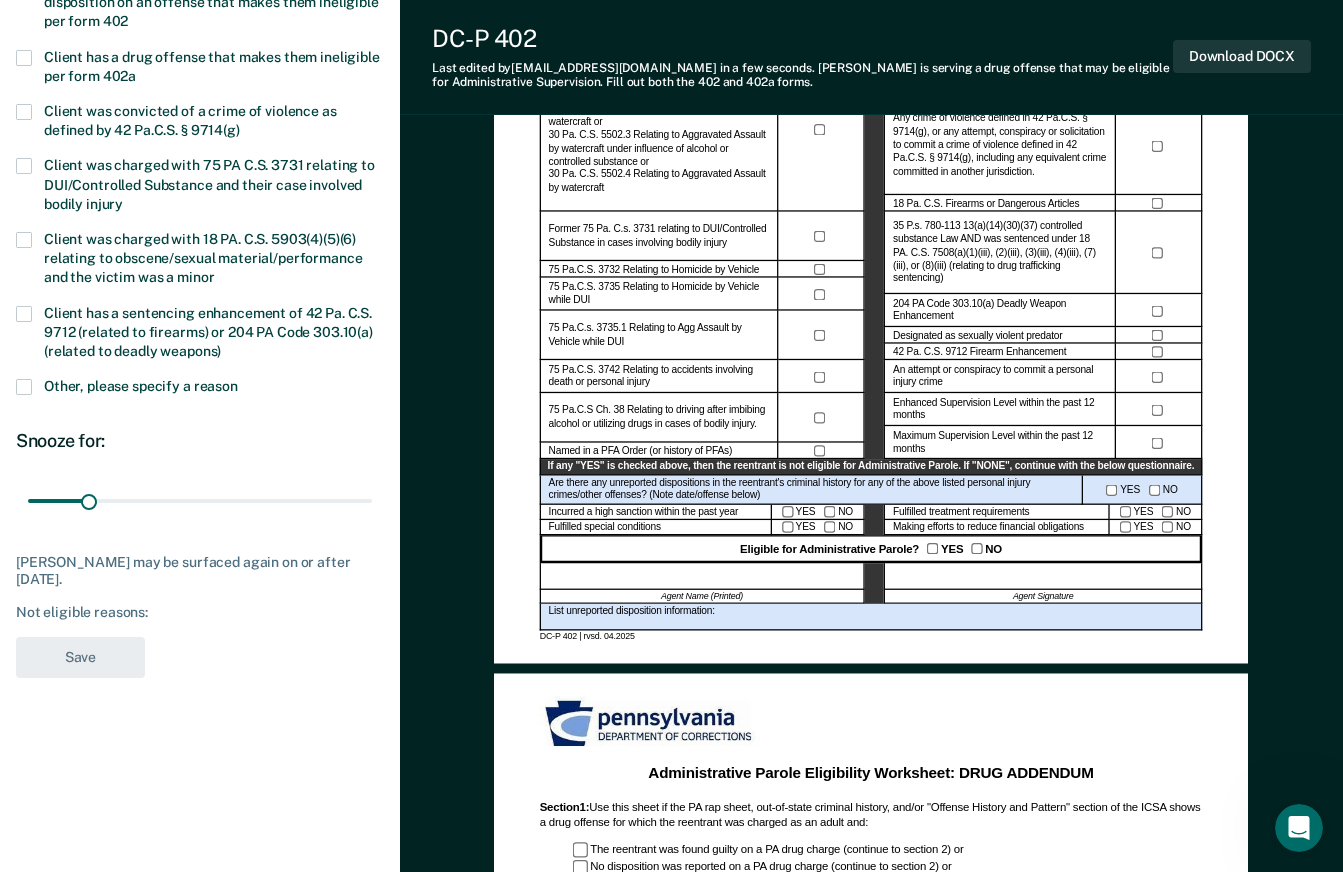 click on "Other, please specify a reason" at bounding box center (141, 386) 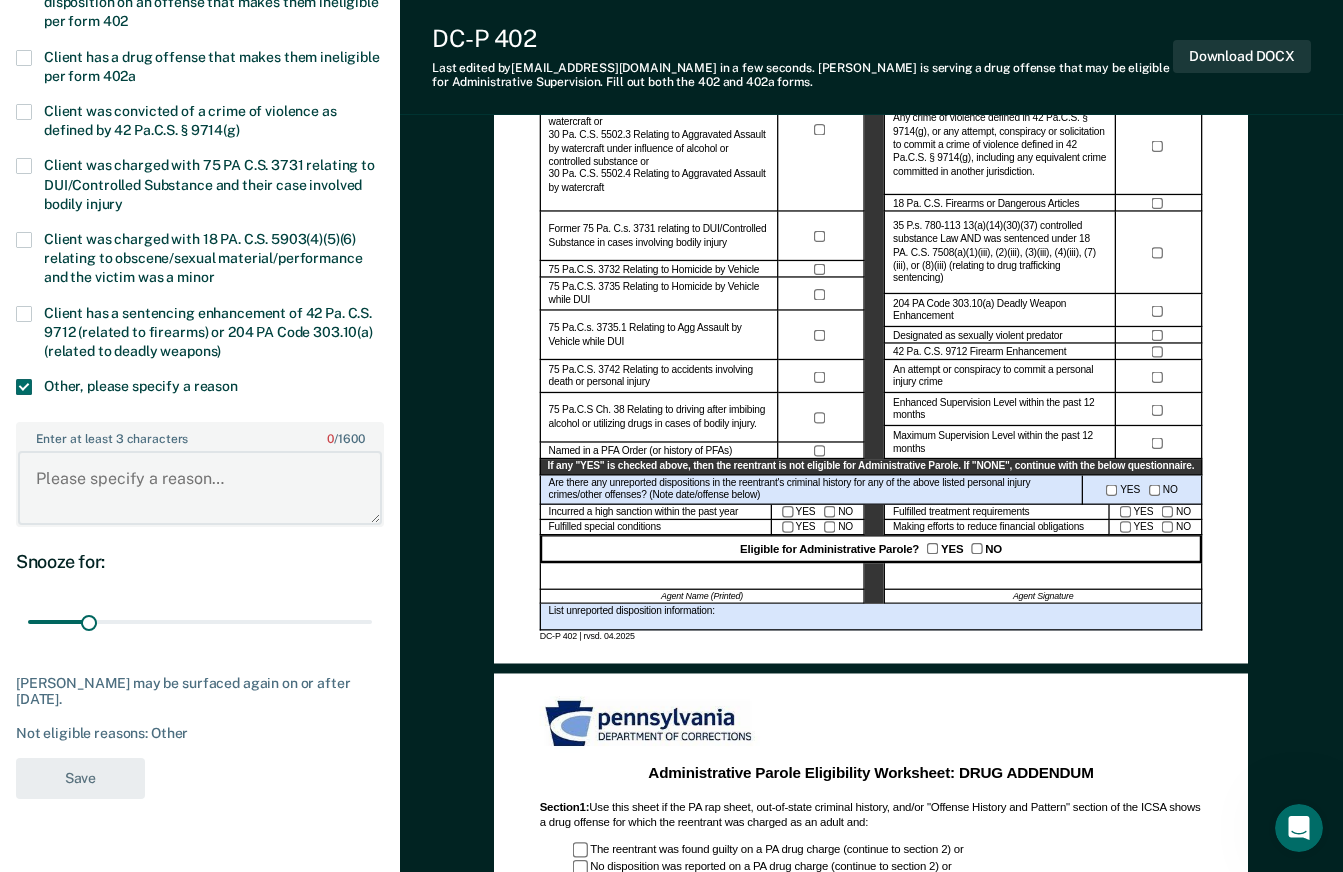 click on "Enter at least 3 characters 0  /  1600" at bounding box center [200, 488] 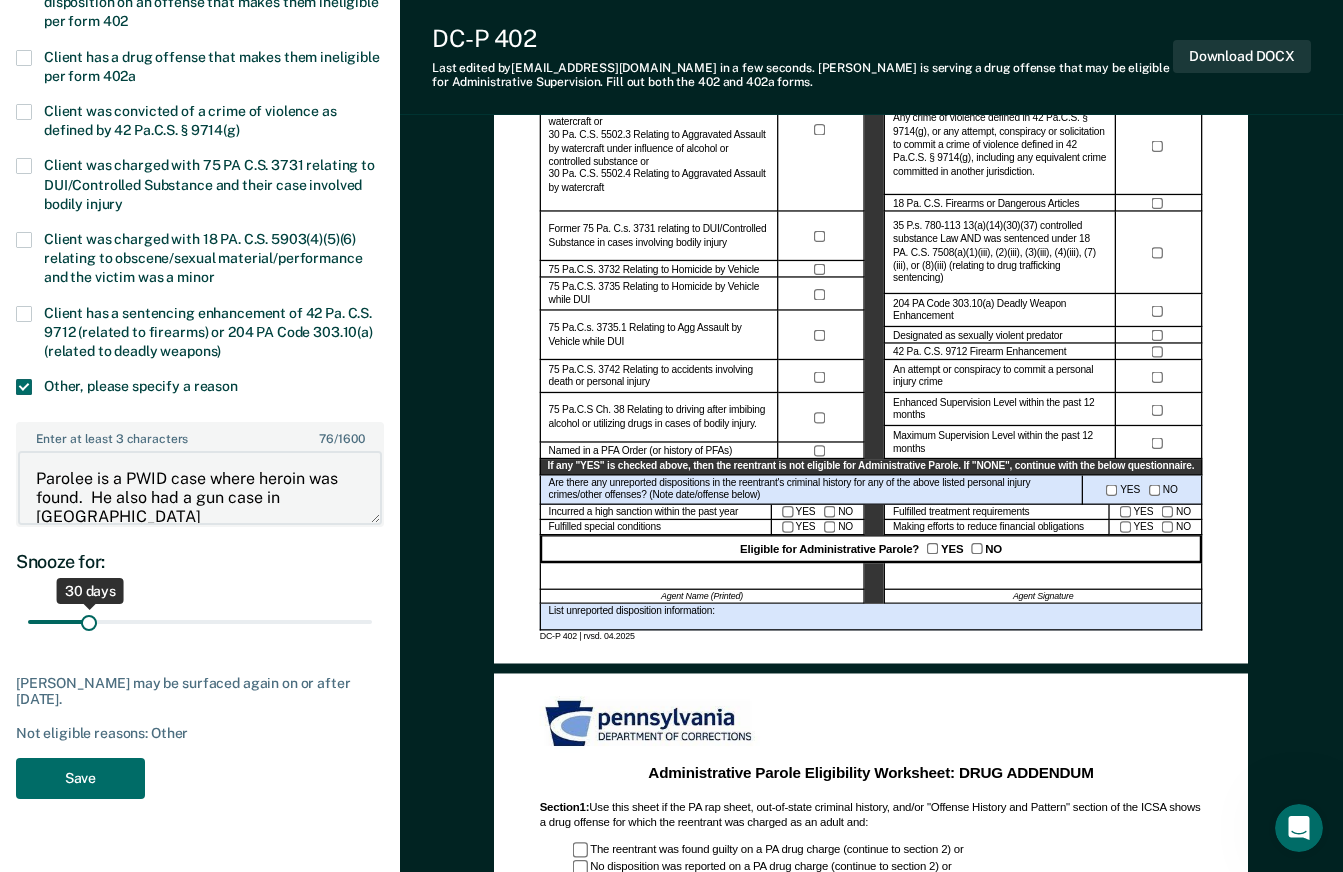 type on "Parolee is a PWID case where heroin was found.  He also had a gun case in [GEOGRAPHIC_DATA]" 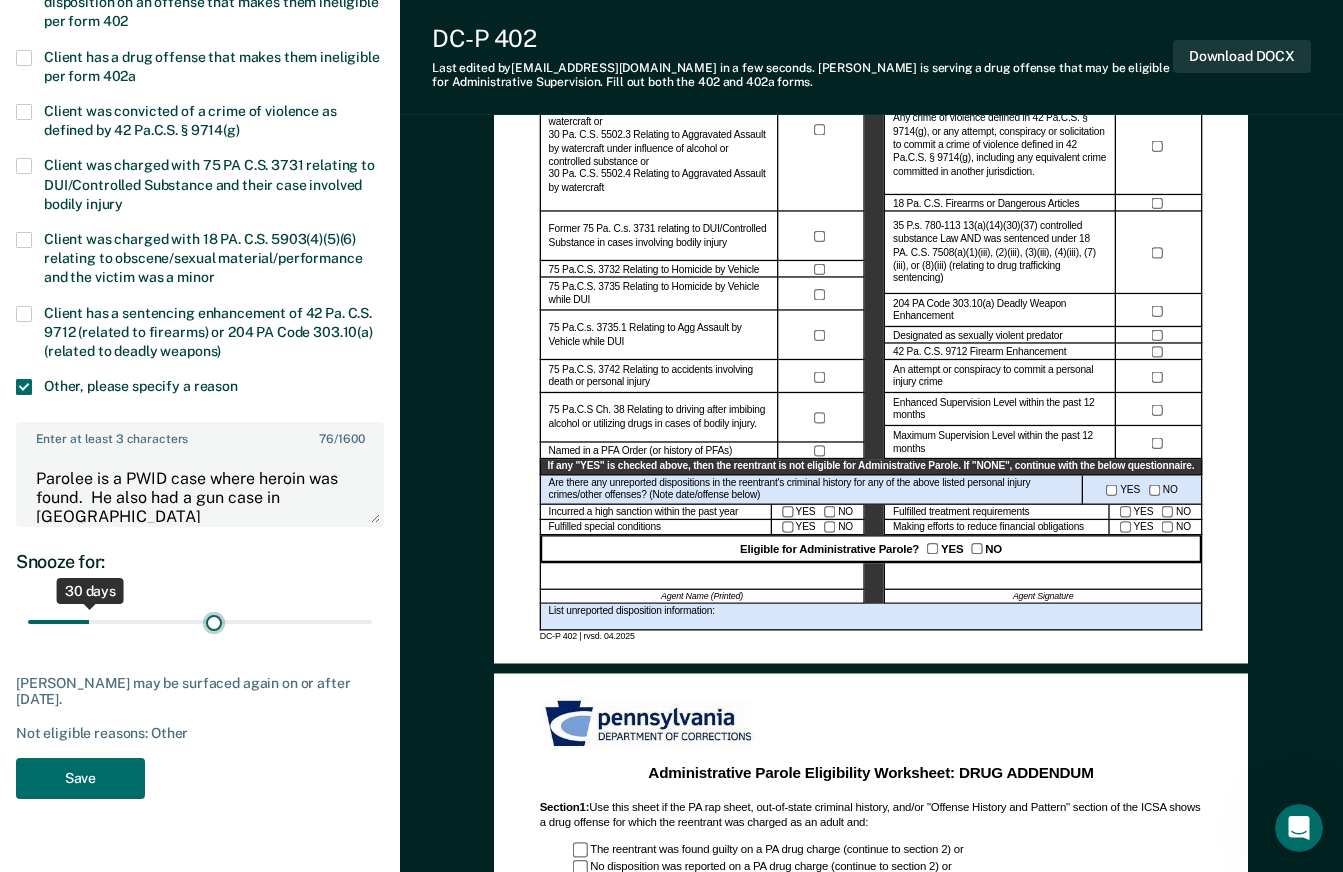 type on "98" 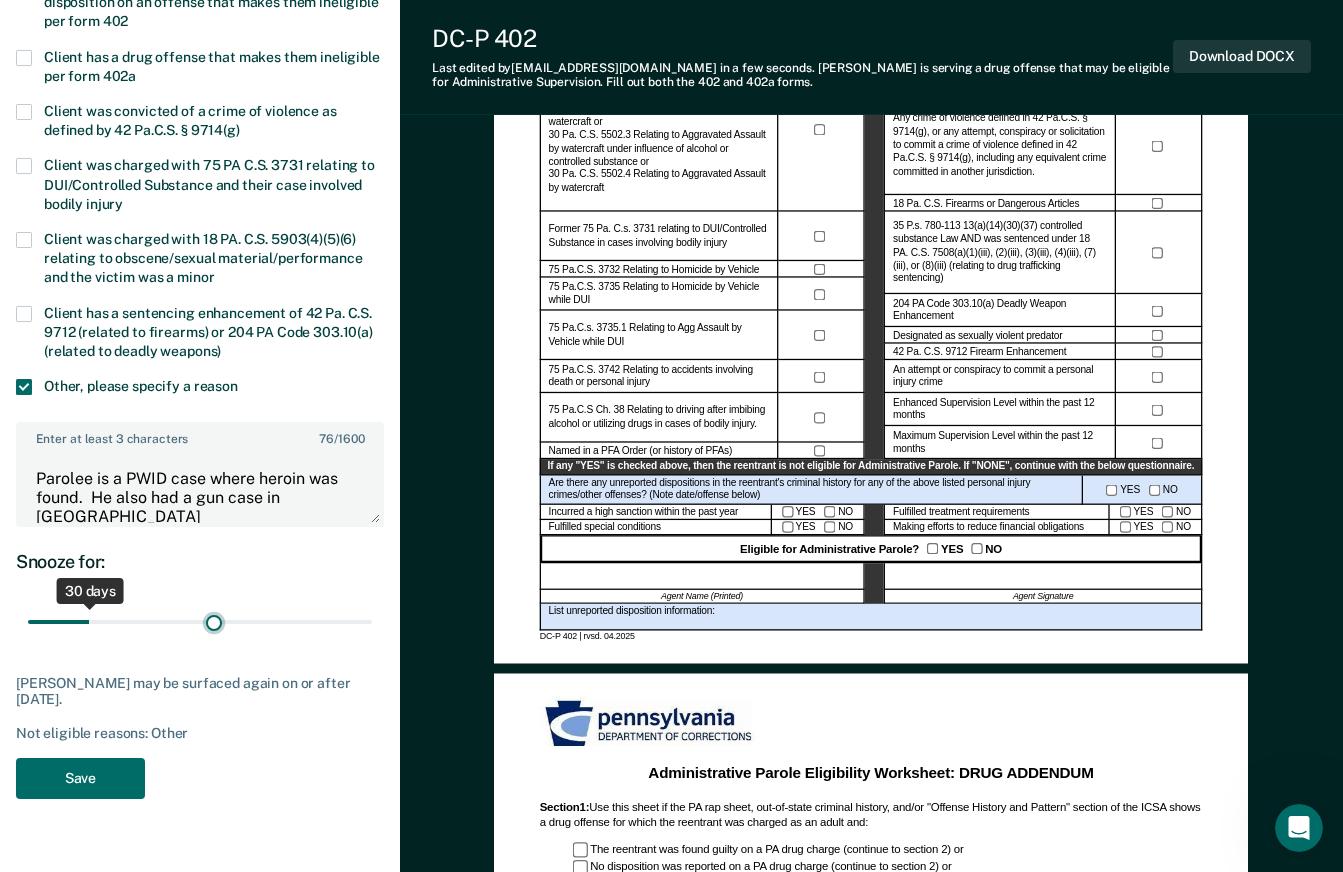 click at bounding box center (200, 622) 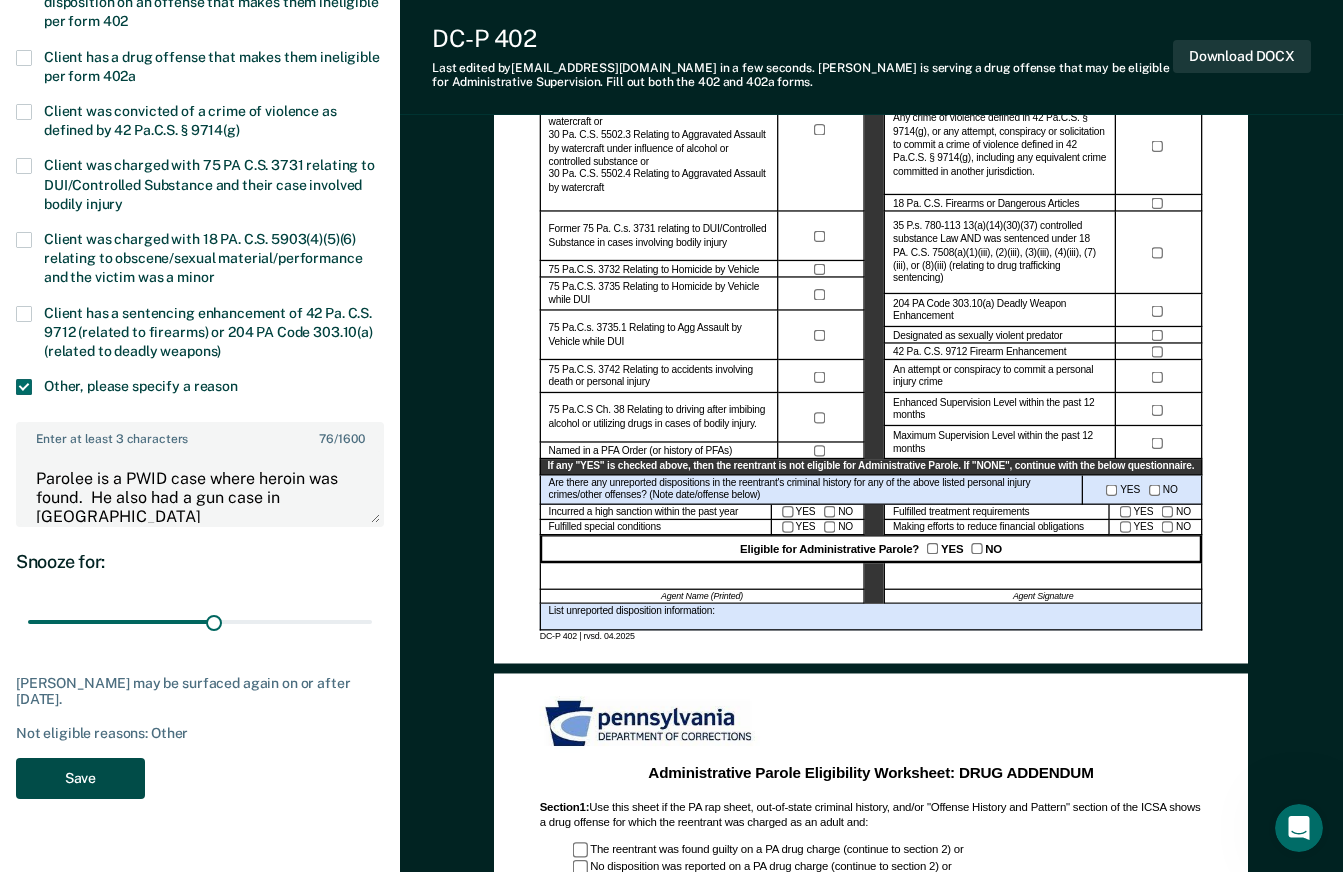 click on "Save" at bounding box center (80, 778) 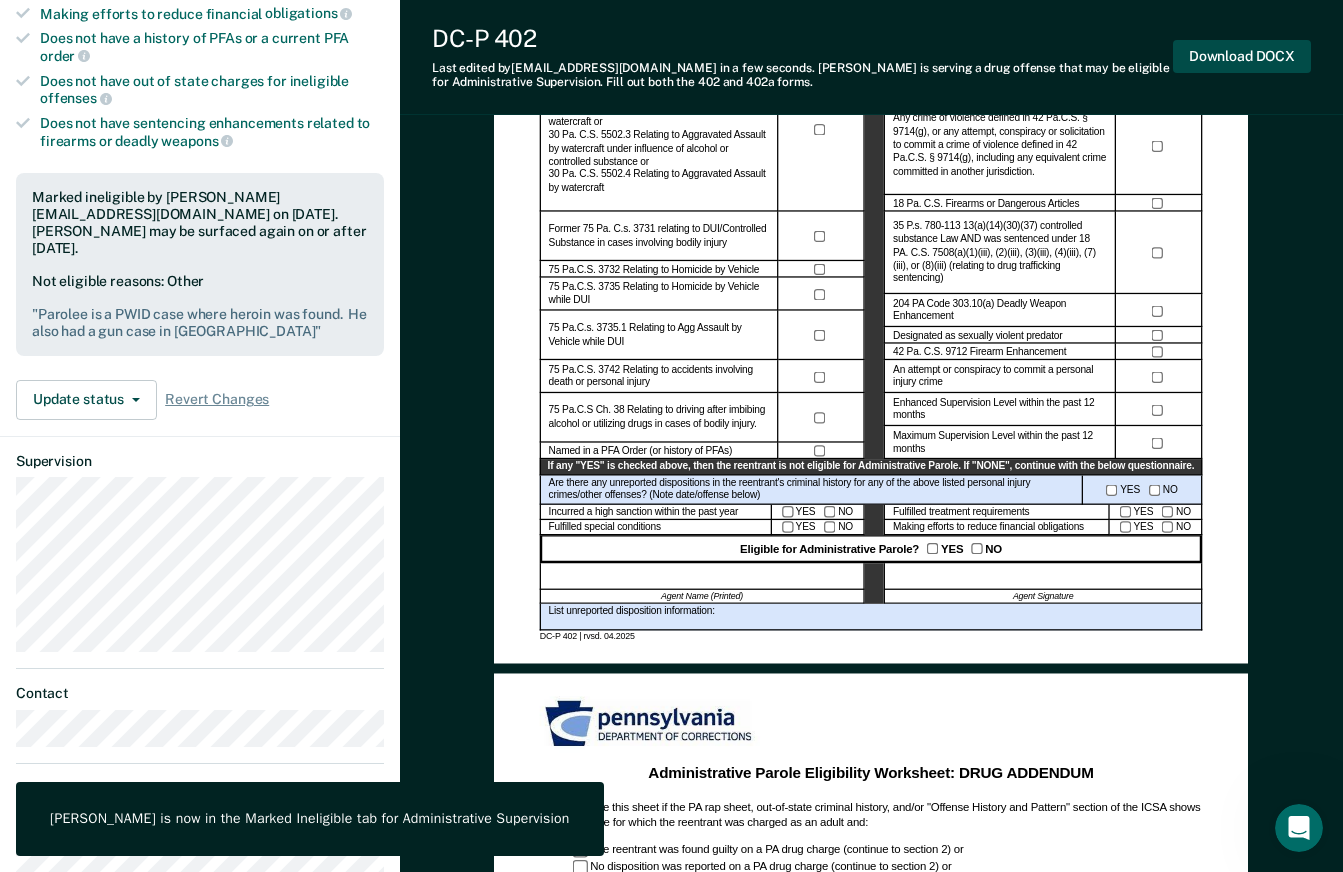 click on "Download DOCX" at bounding box center (1242, 56) 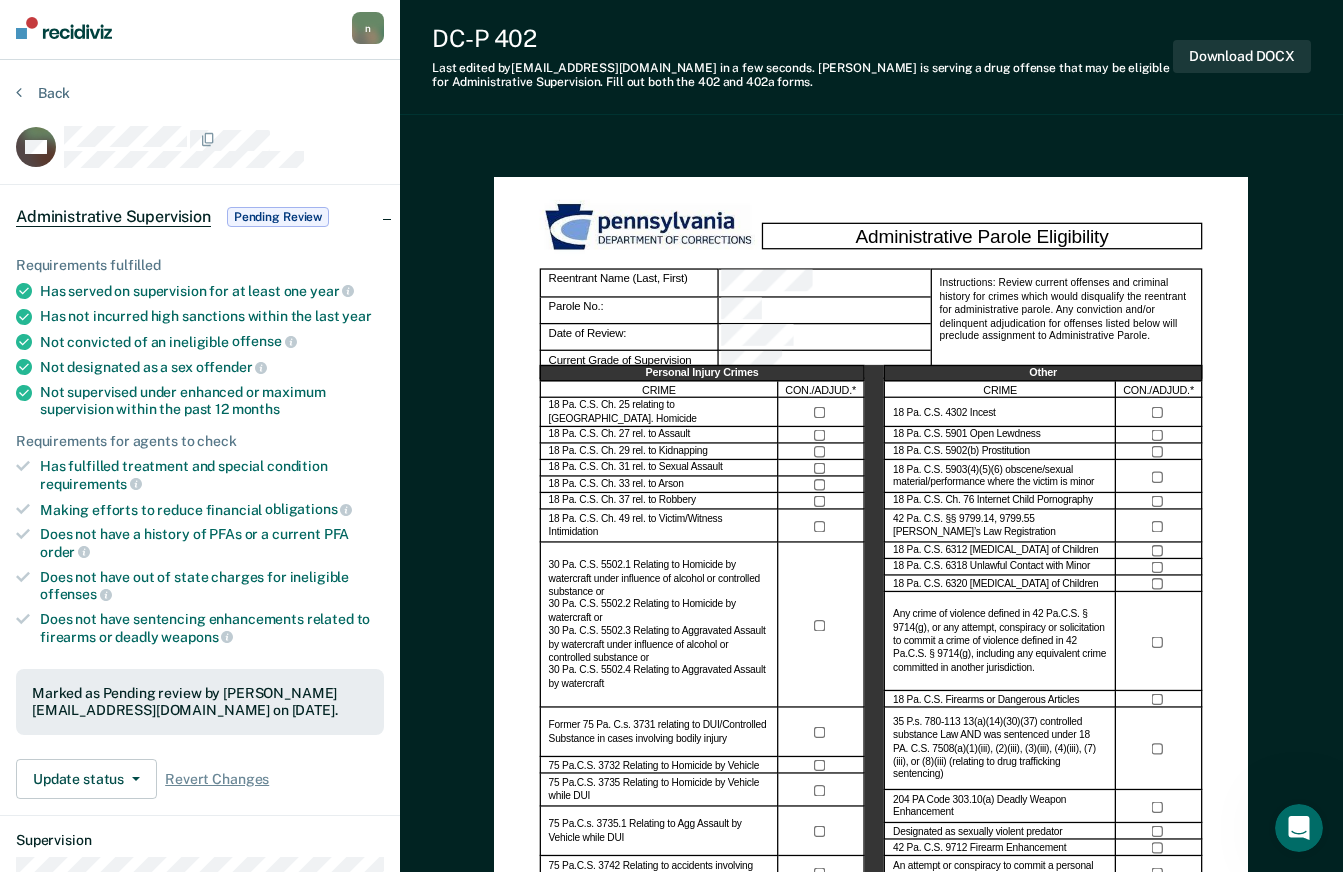 scroll, scrollTop: 0, scrollLeft: 0, axis: both 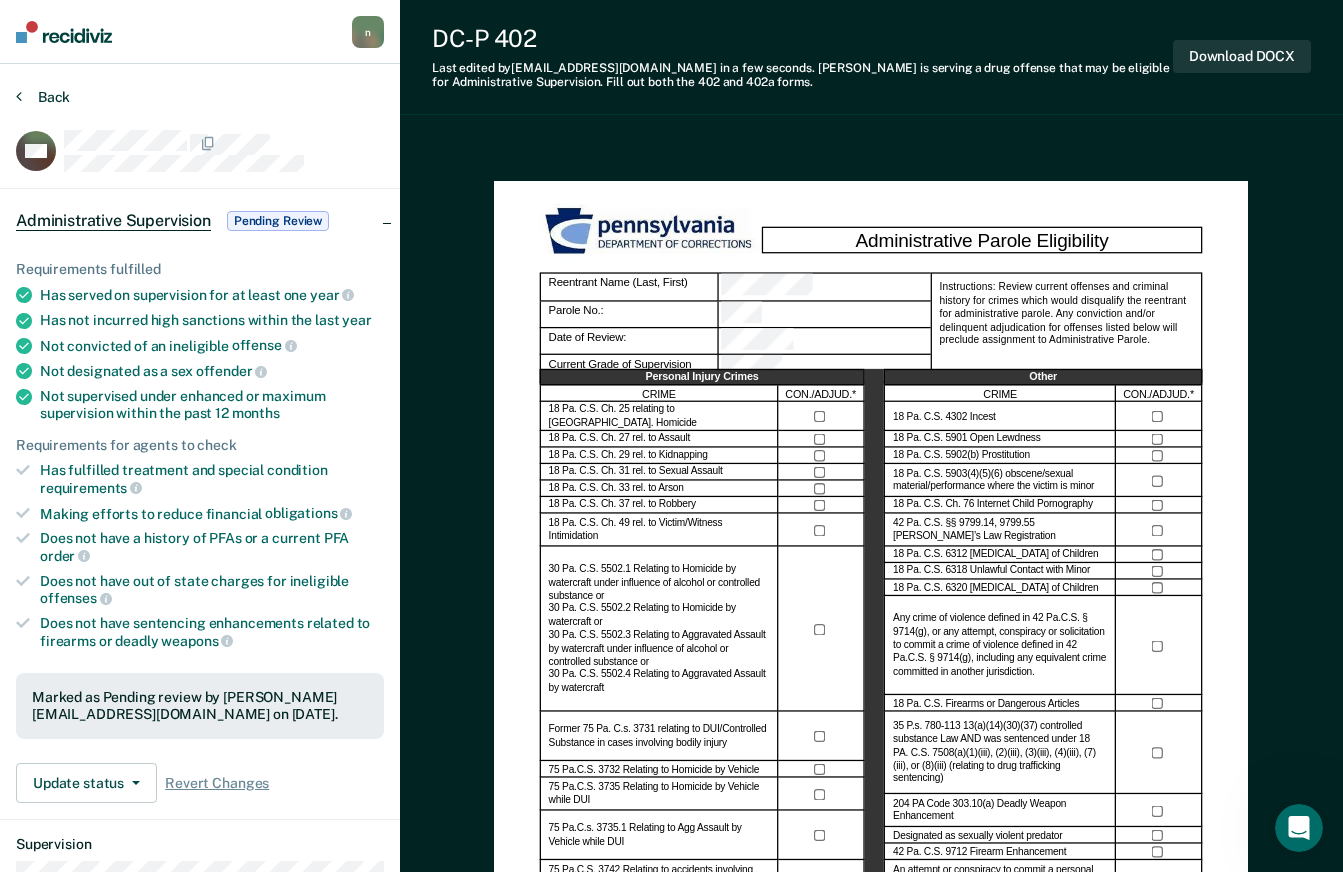 click on "Back" at bounding box center (43, 97) 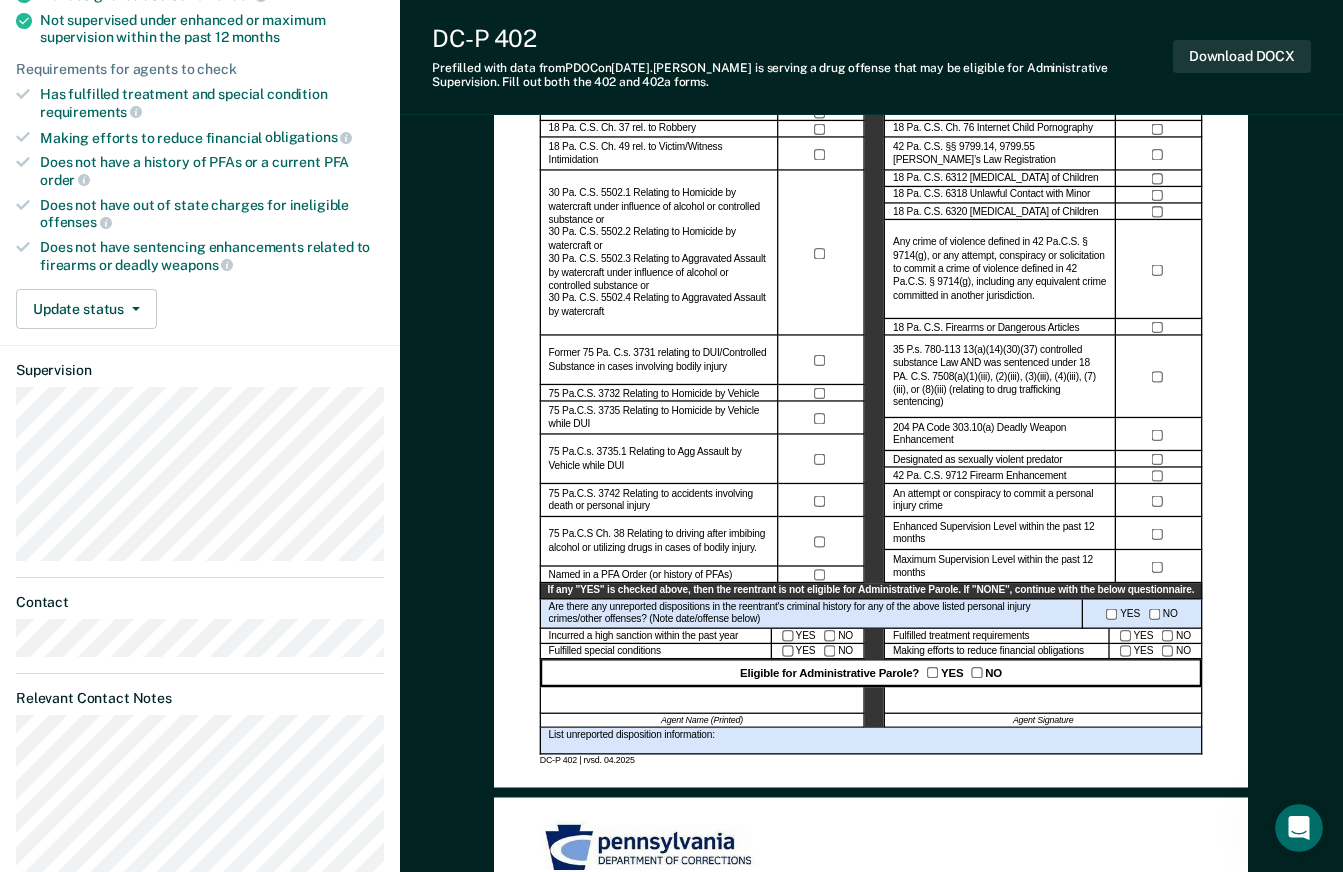 scroll, scrollTop: 500, scrollLeft: 0, axis: vertical 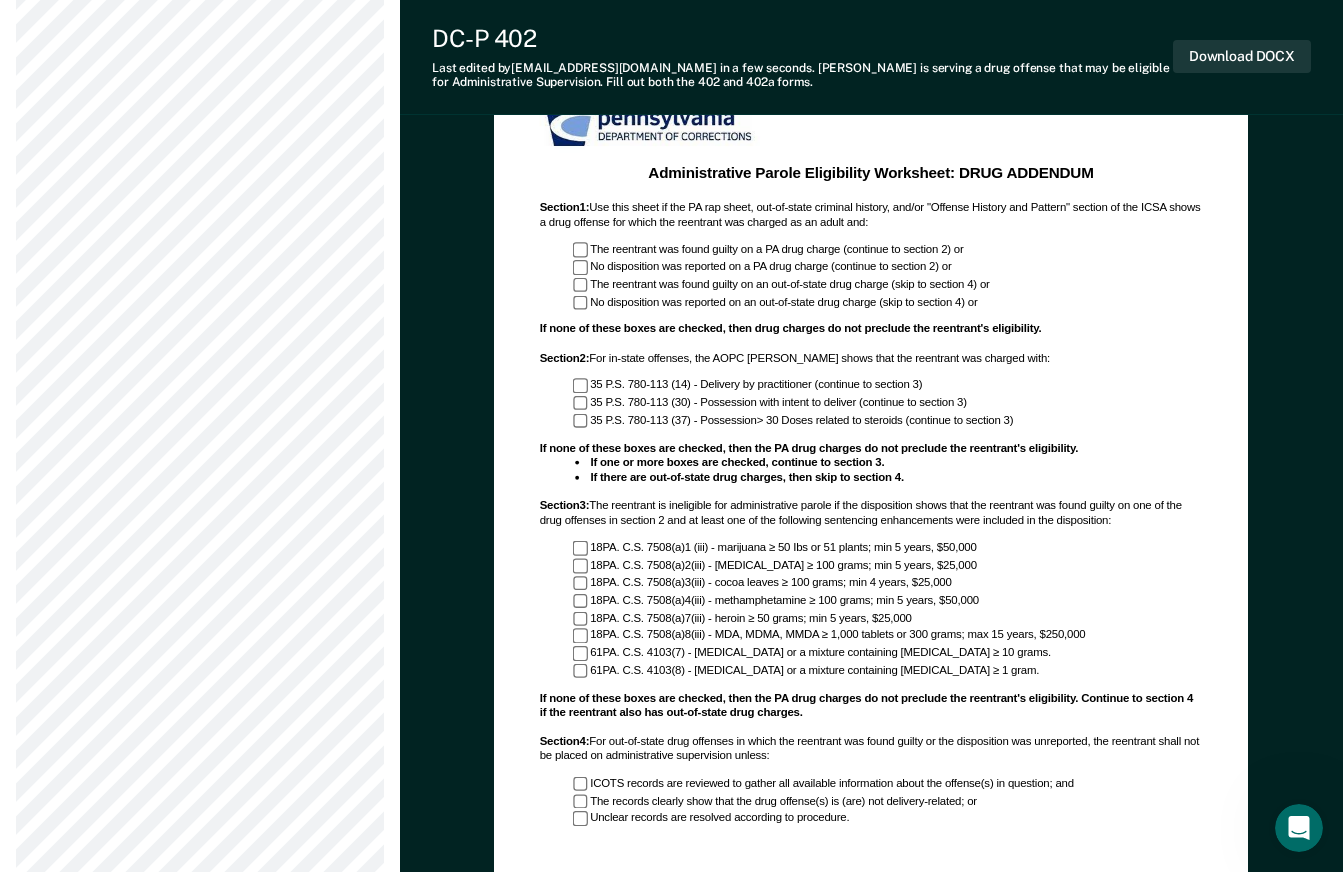 click on "18PA. C.S. 7508(a)2(iii) - [MEDICAL_DATA] ≥ 100 grams; min 5 years, $25,000" at bounding box center [887, 565] 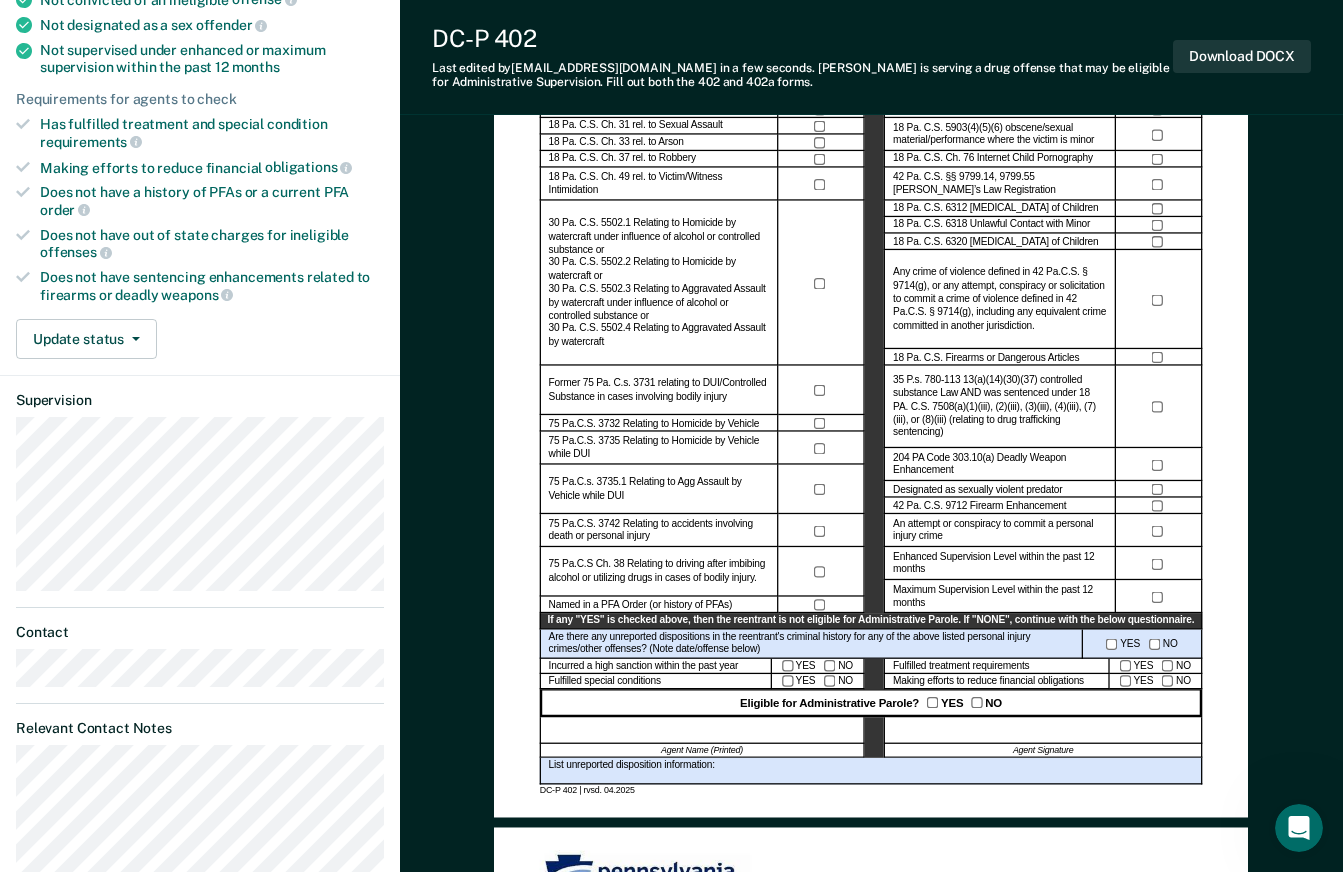 scroll, scrollTop: 254, scrollLeft: 0, axis: vertical 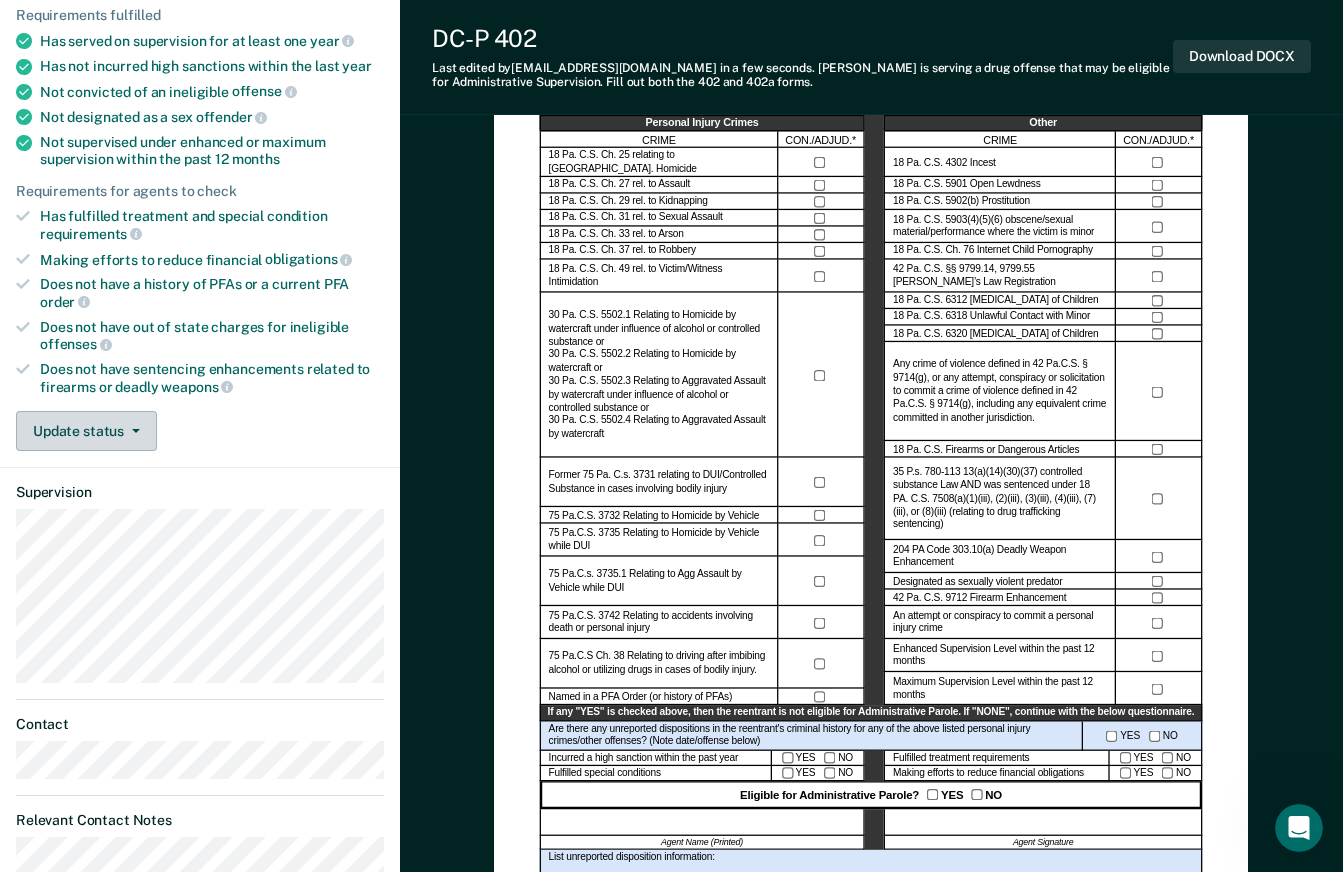 click on "Update status" at bounding box center [86, 431] 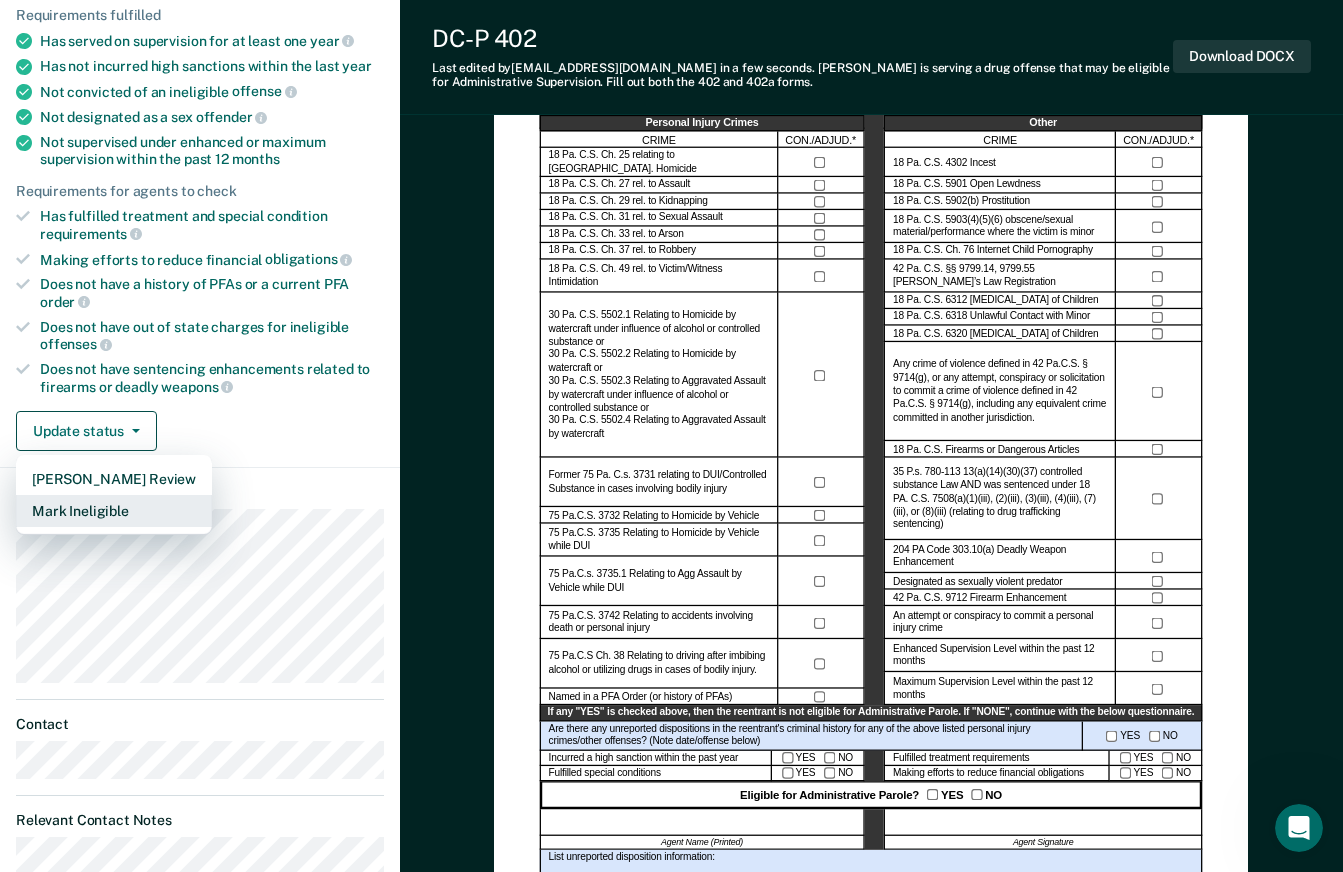 click on "Mark Ineligible" at bounding box center [114, 511] 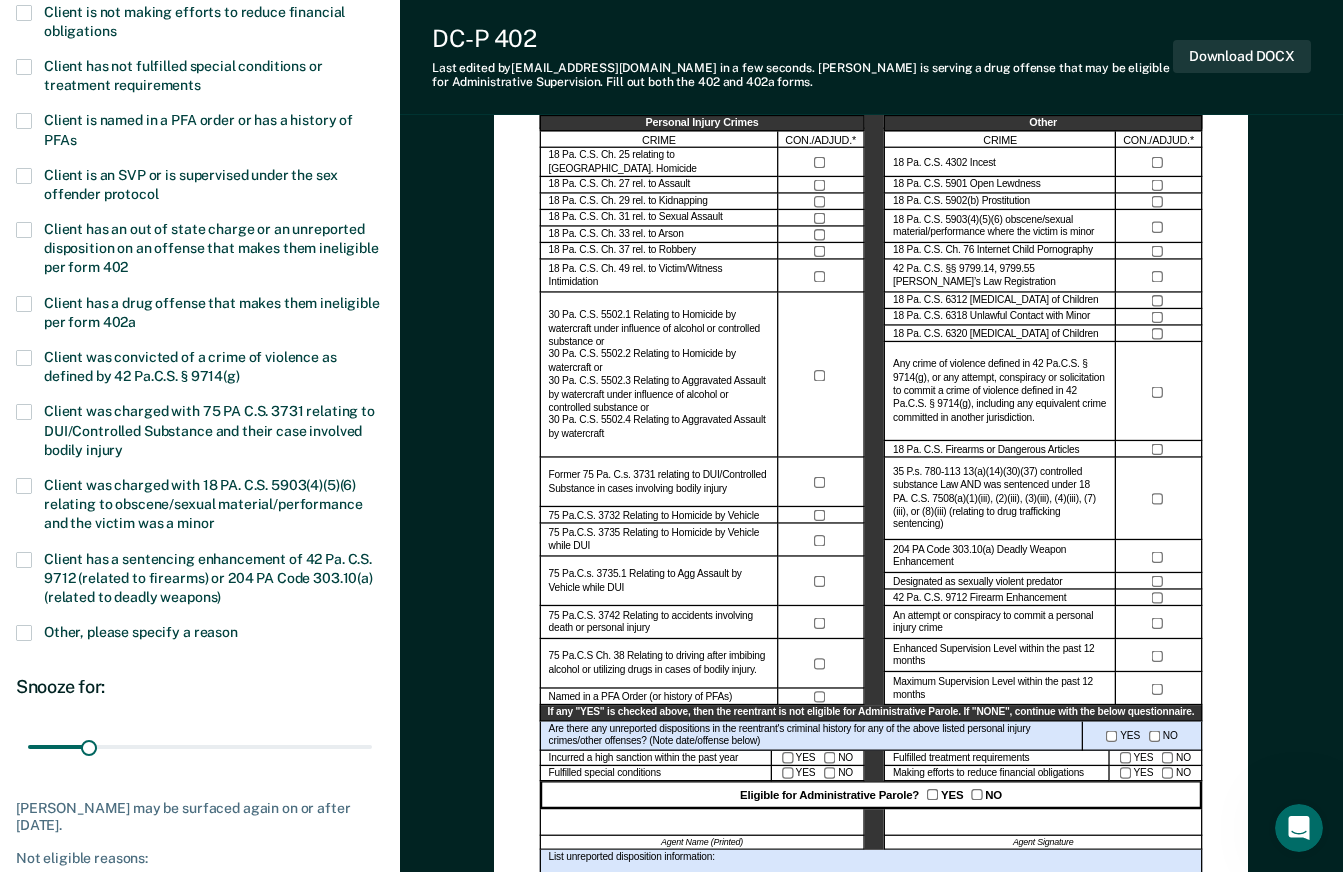 click at bounding box center [24, 633] 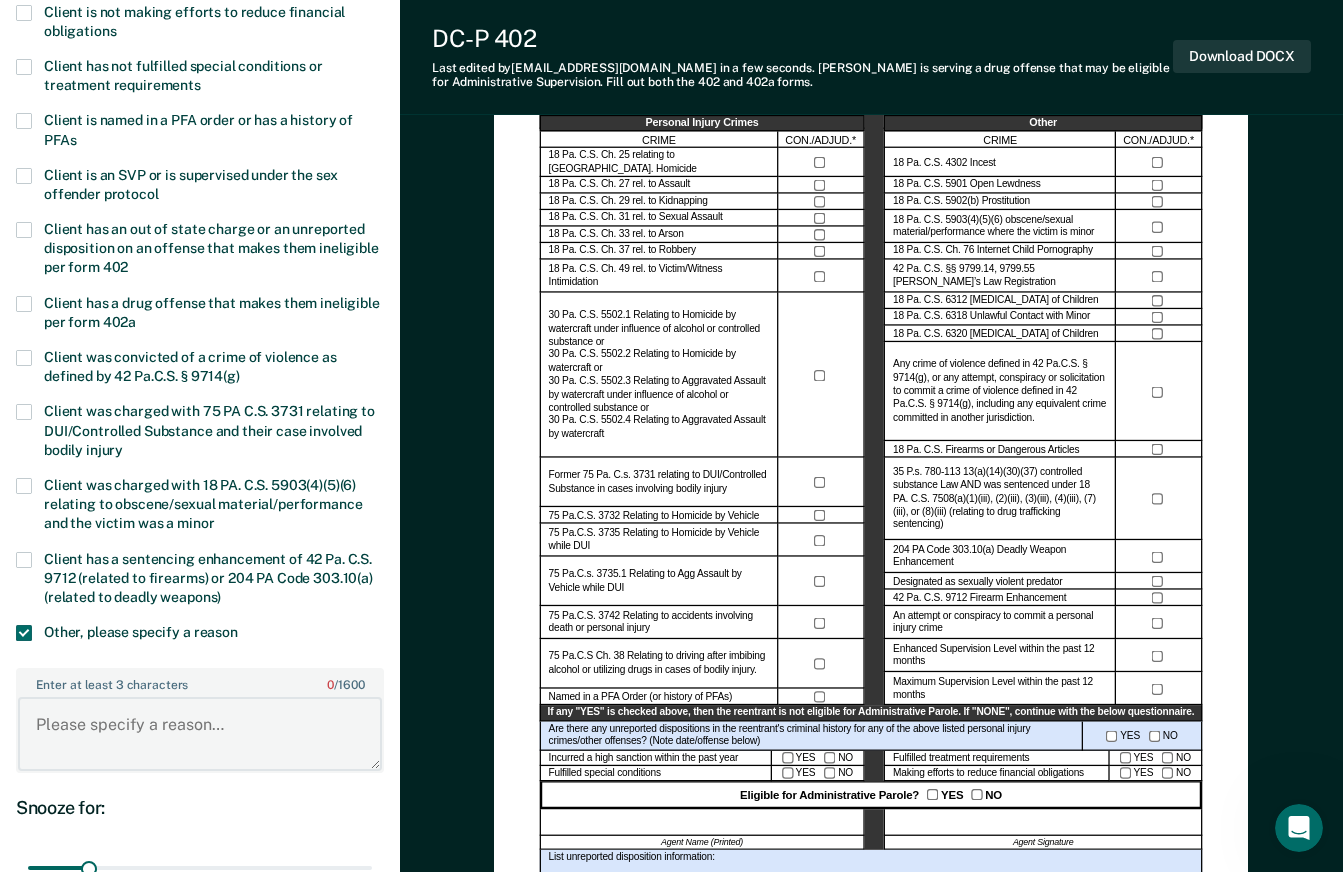 click on "Enter at least 3 characters 0  /  1600" at bounding box center (200, 734) 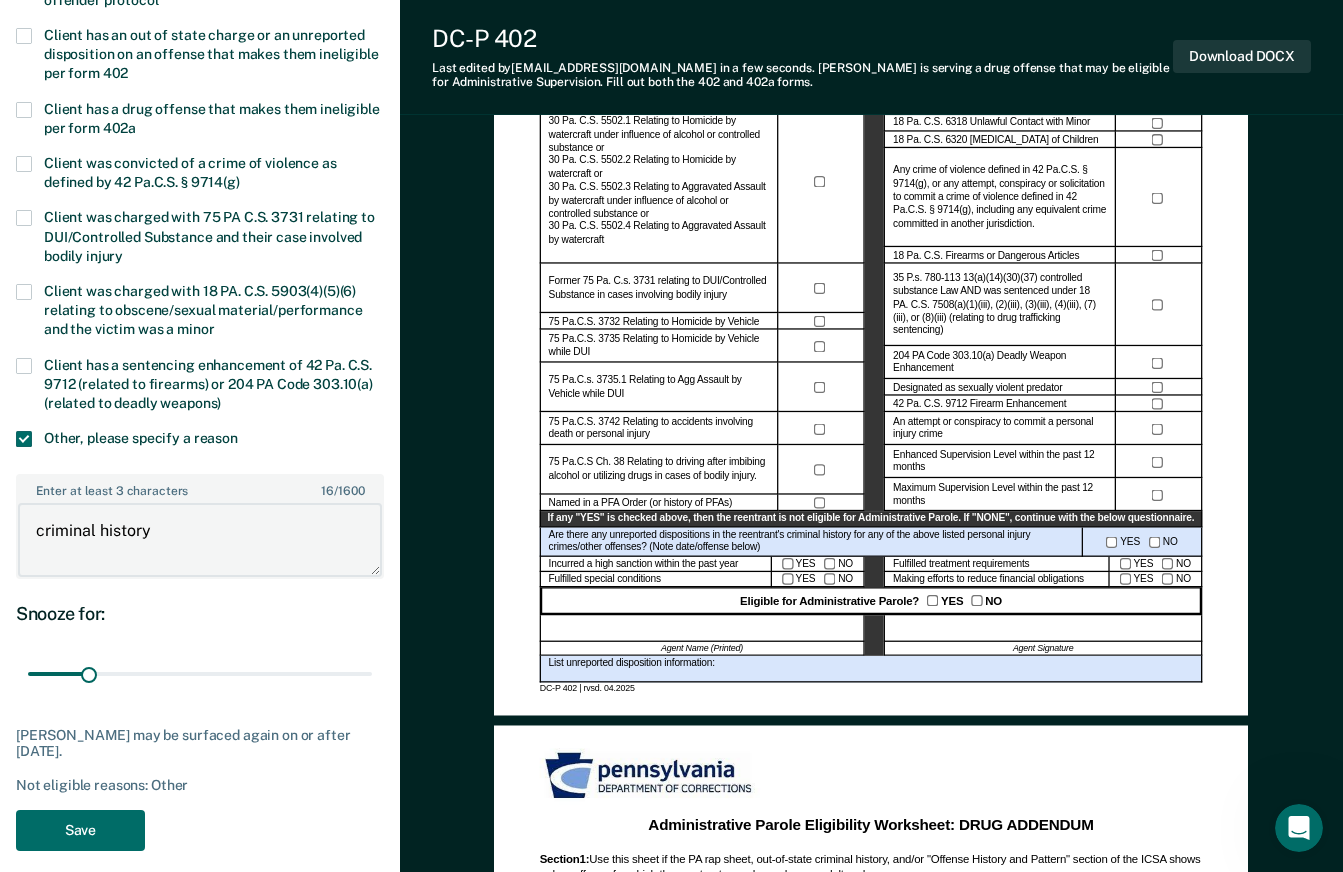 scroll, scrollTop: 554, scrollLeft: 0, axis: vertical 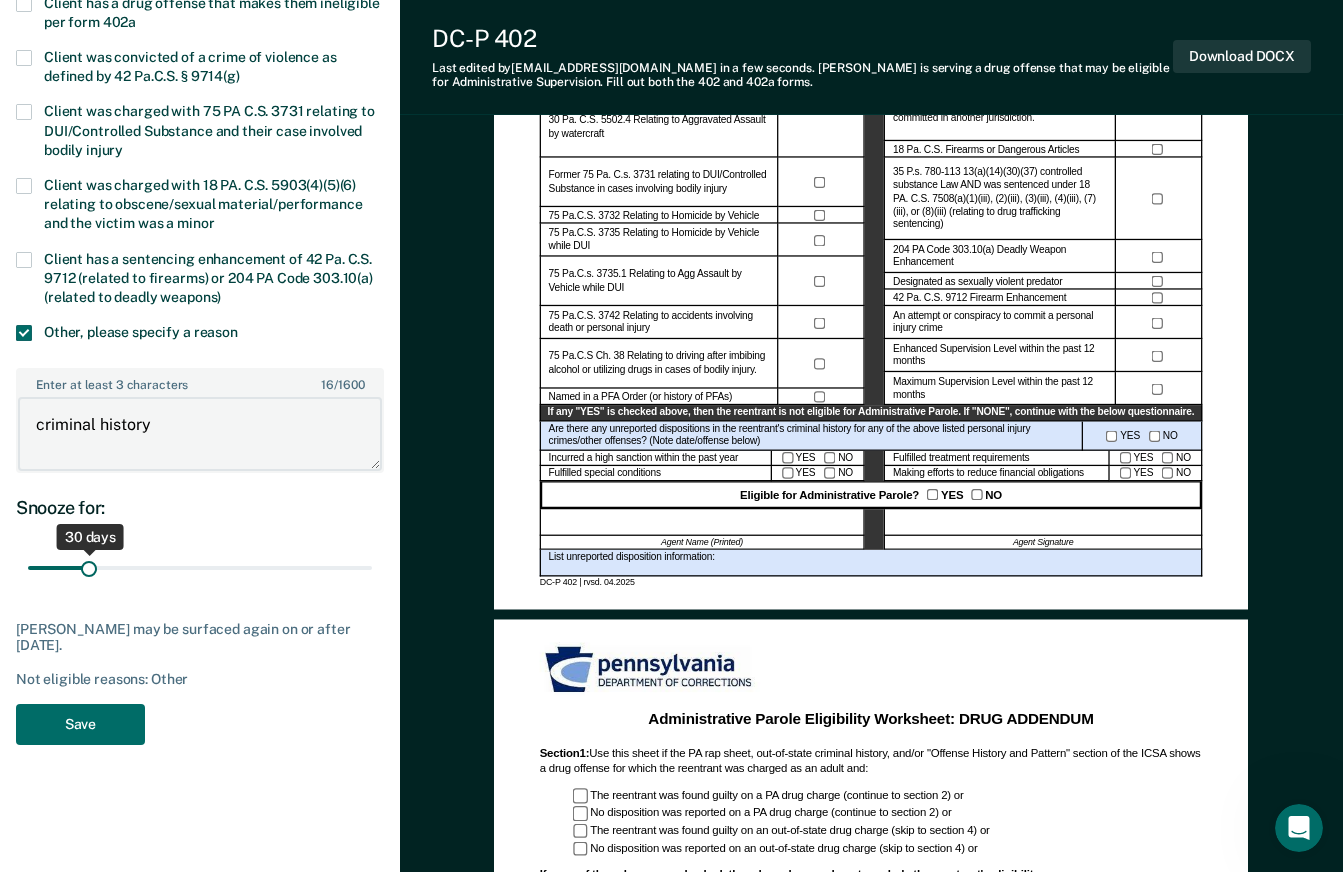 type on "criminal history" 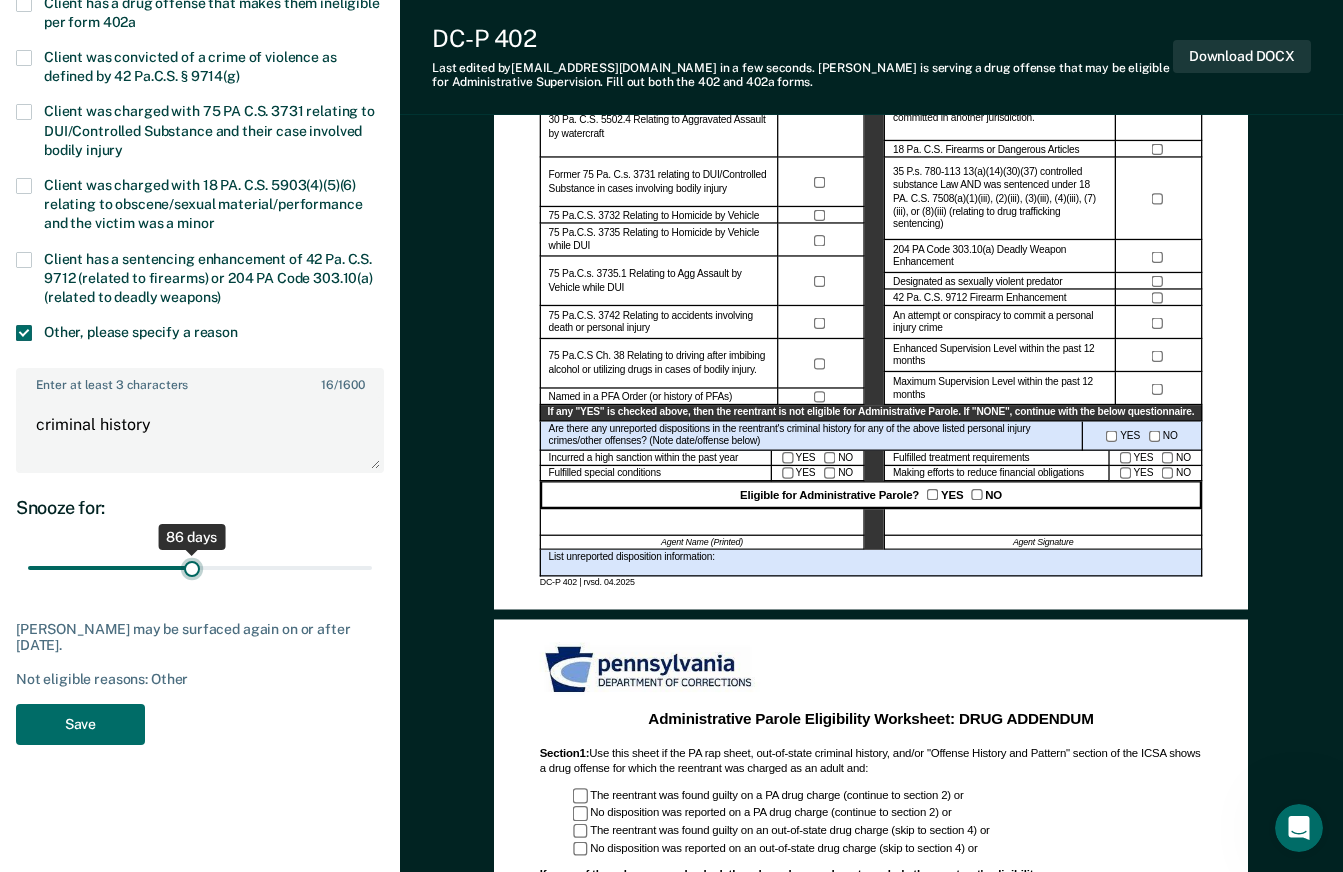 type on "86" 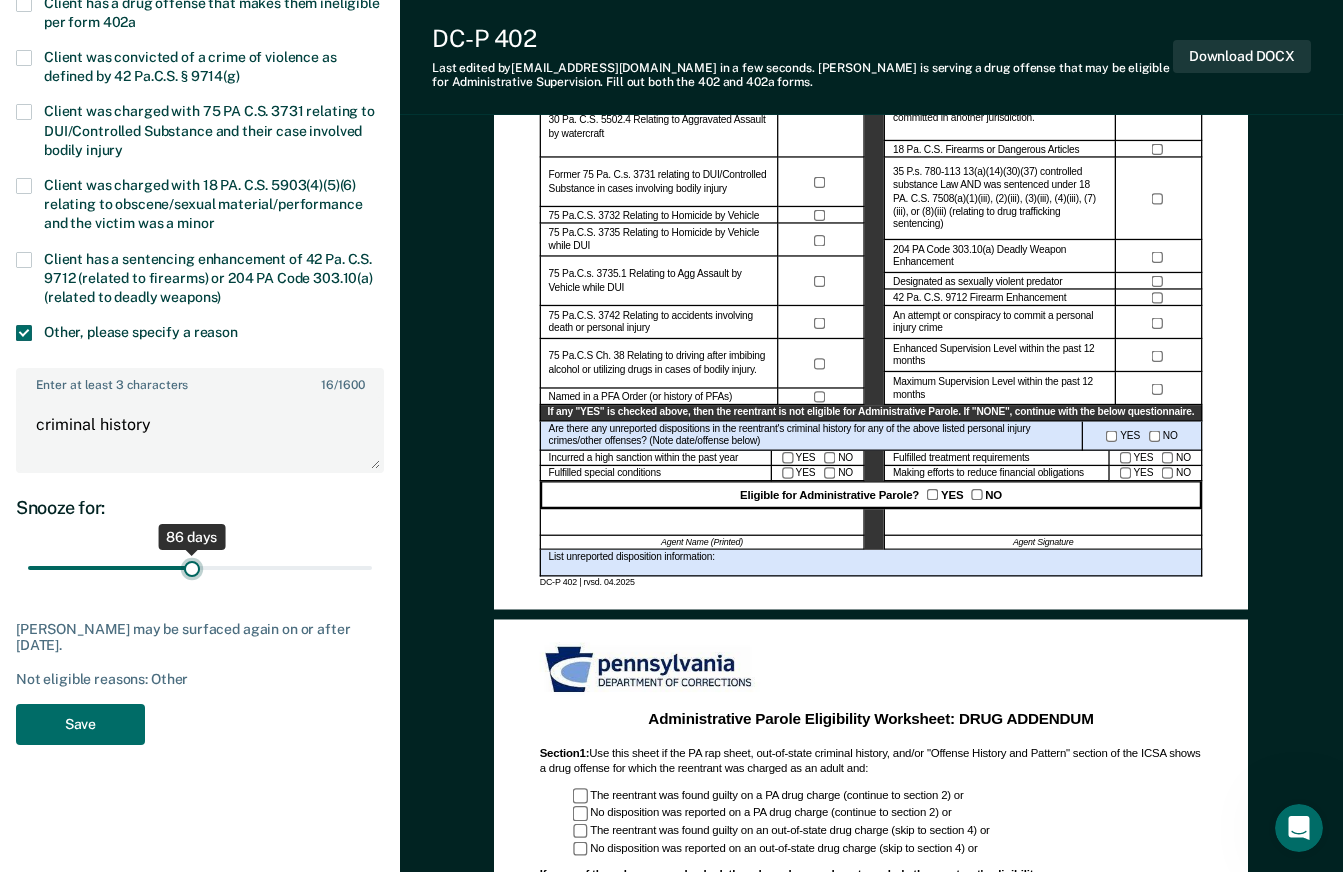 click at bounding box center [200, 568] 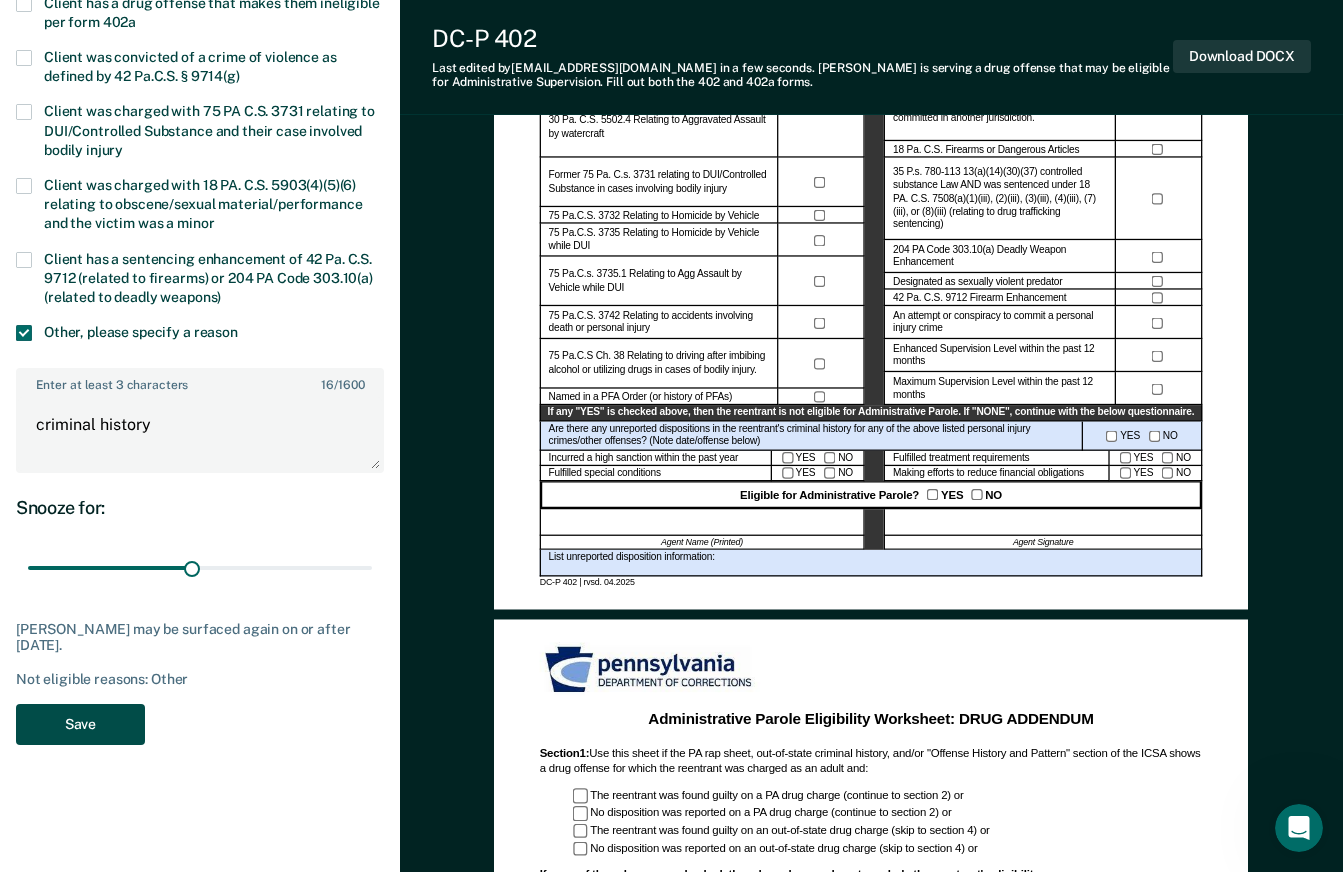 click on "Save" at bounding box center [80, 724] 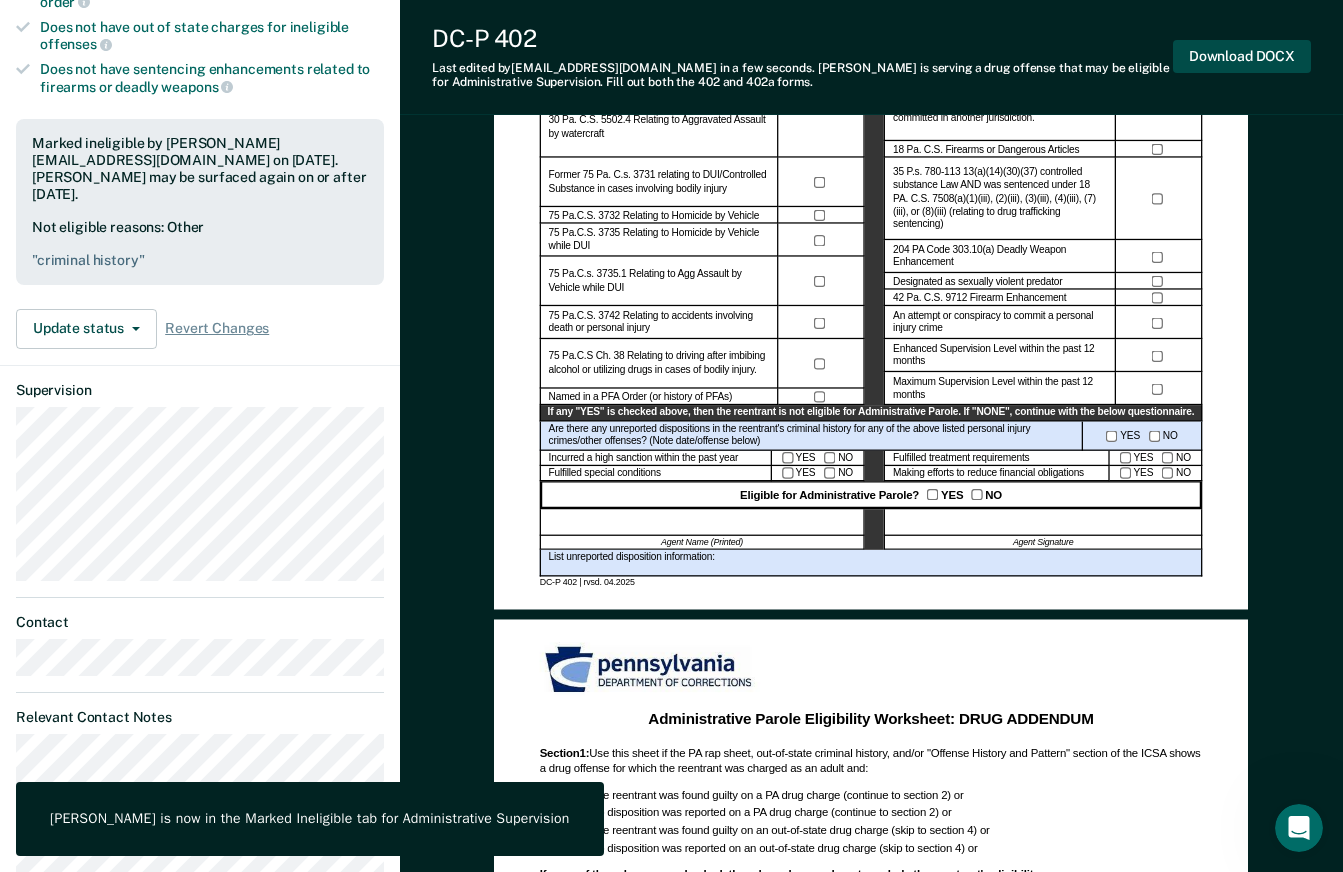 click on "Download DOCX" at bounding box center (1242, 56) 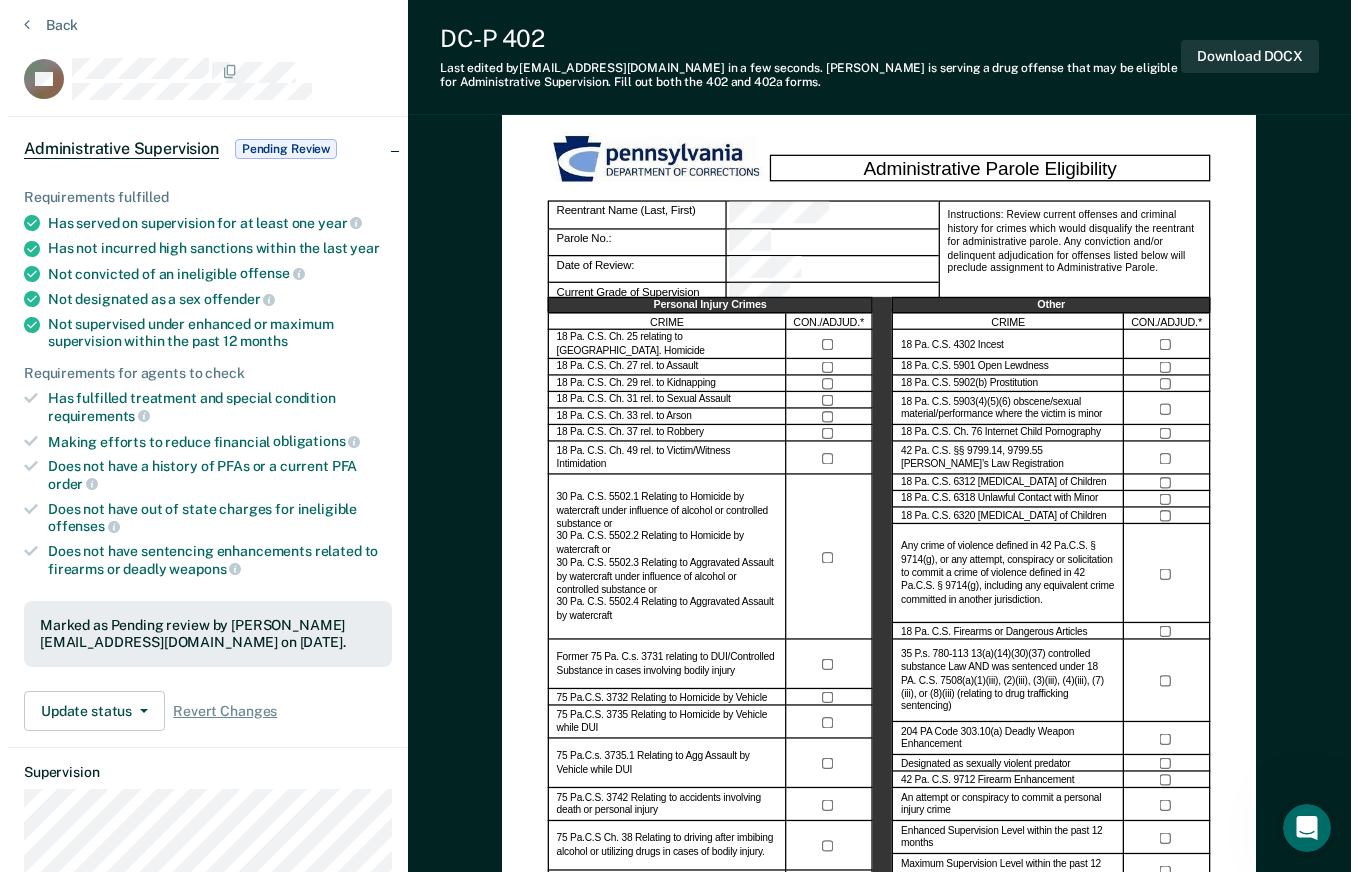 scroll, scrollTop: 0, scrollLeft: 0, axis: both 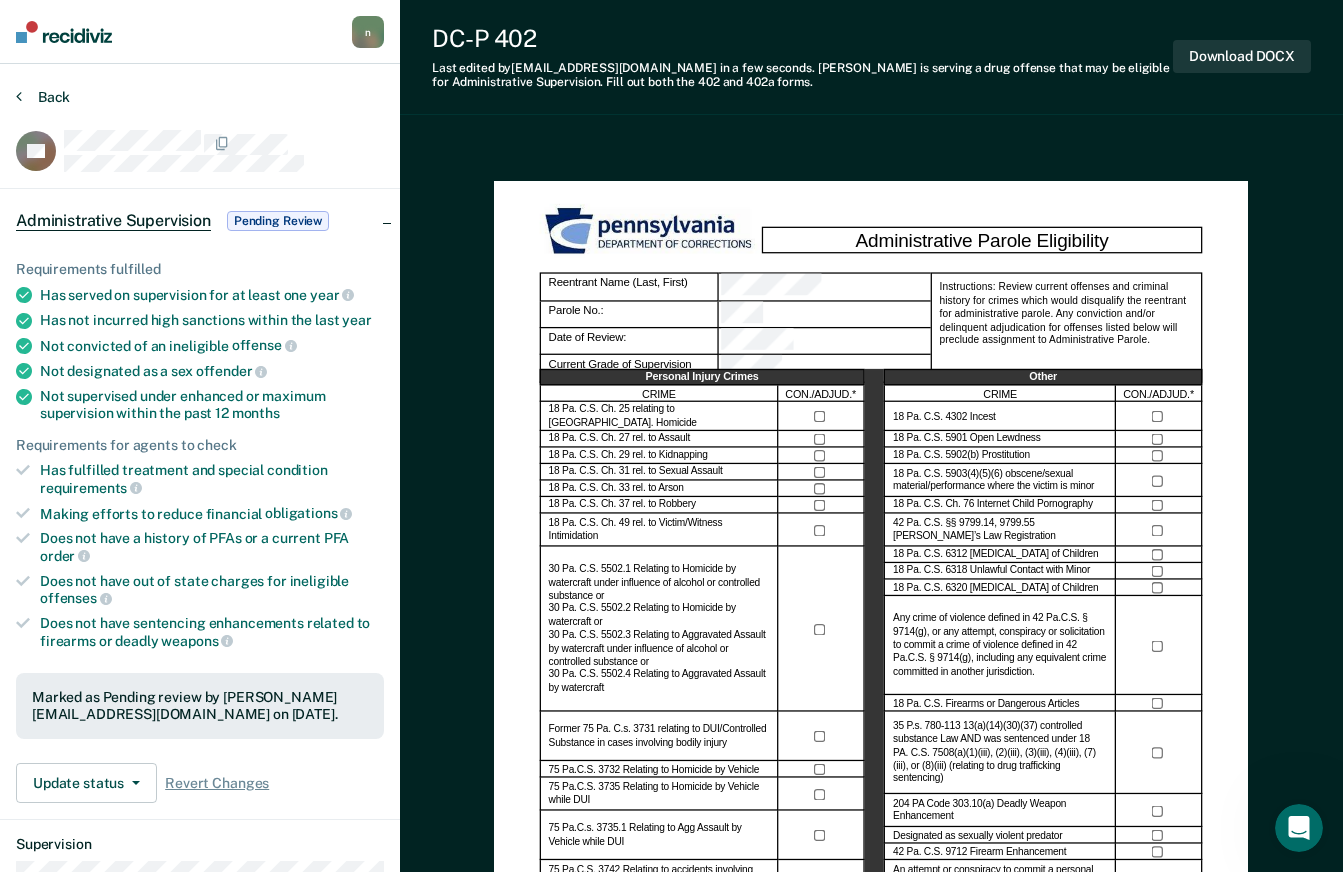click on "Back" at bounding box center (43, 97) 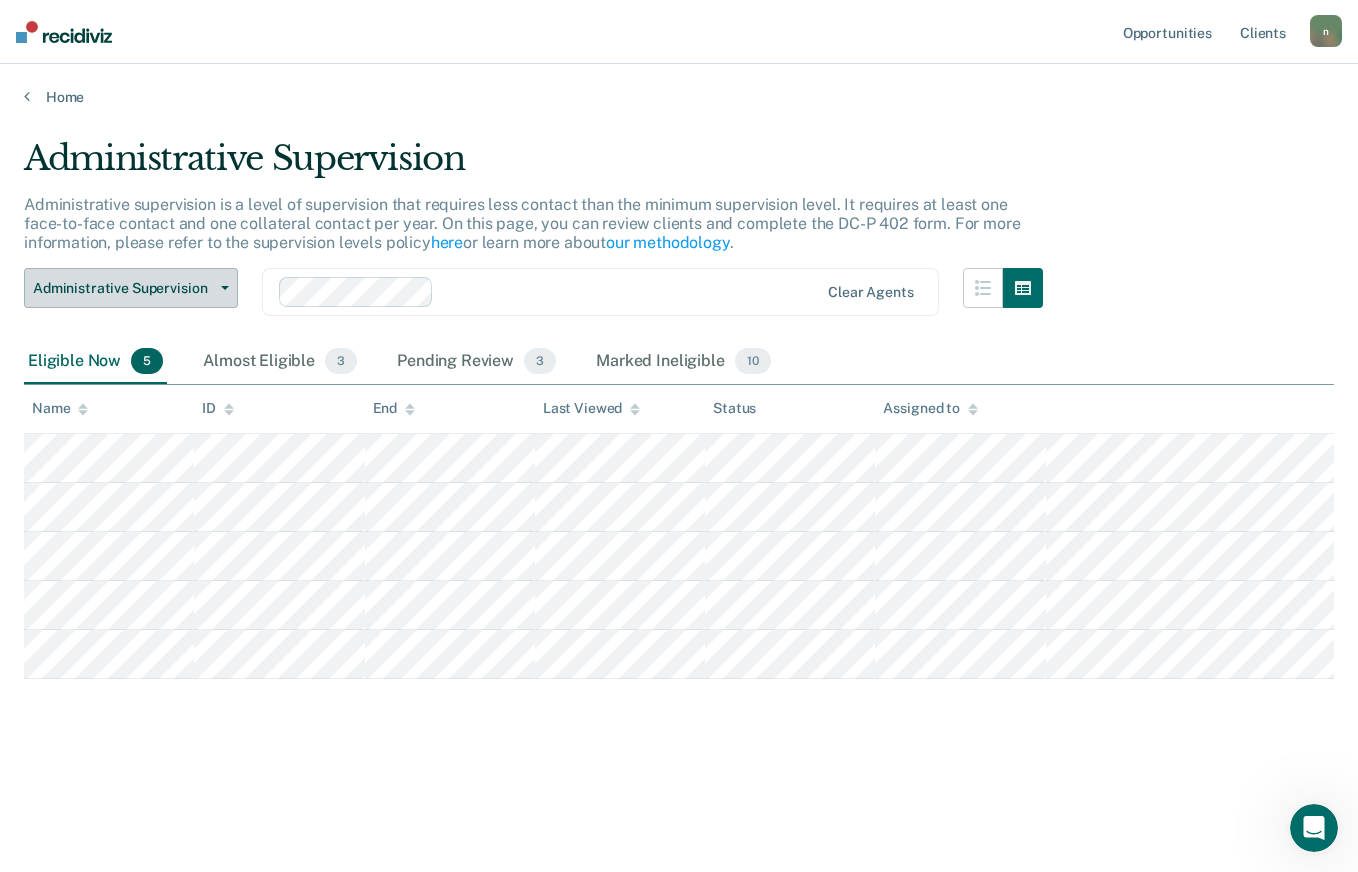 click at bounding box center [221, 288] 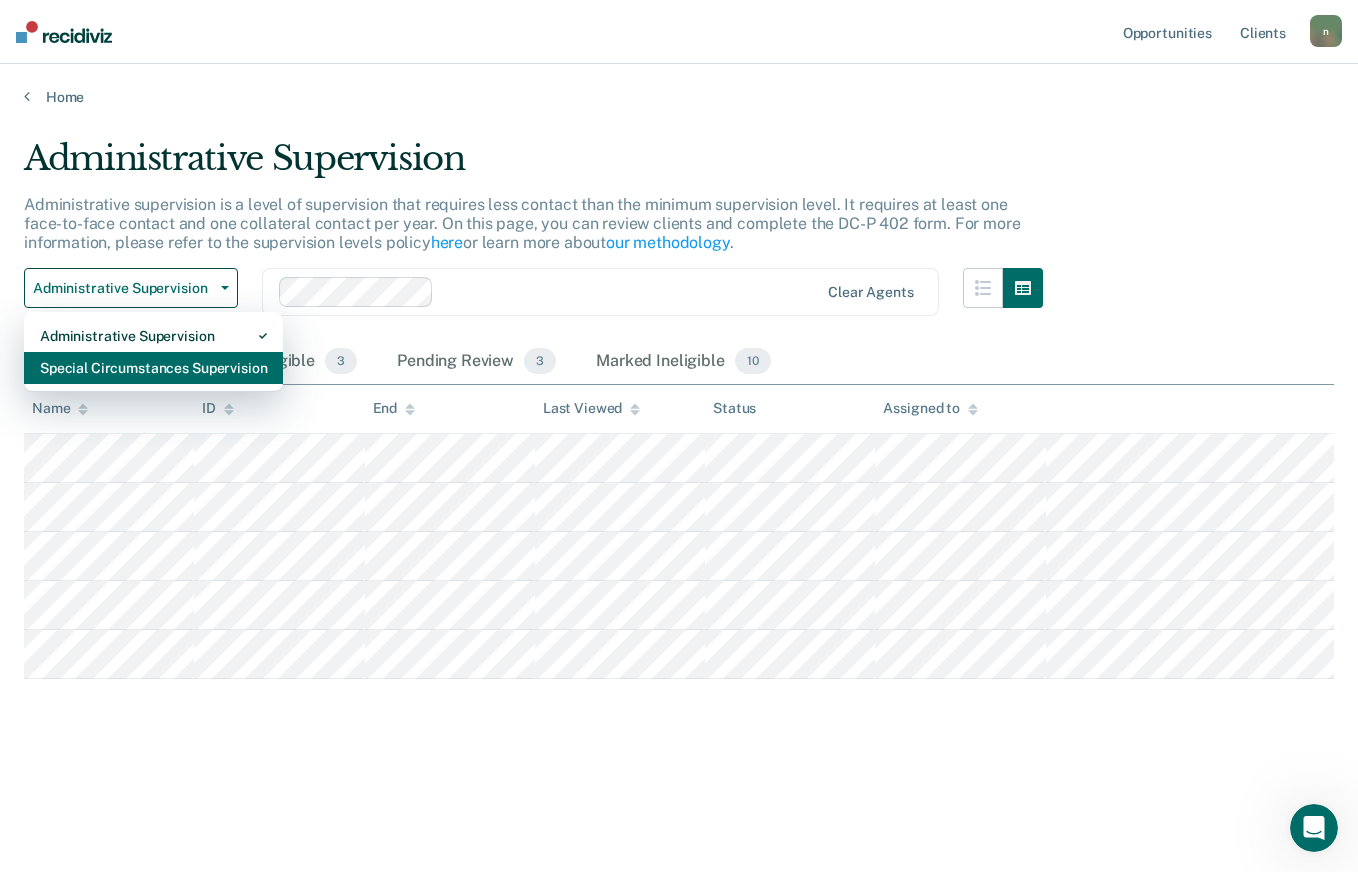 click on "Special Circumstances Supervision" at bounding box center [153, 368] 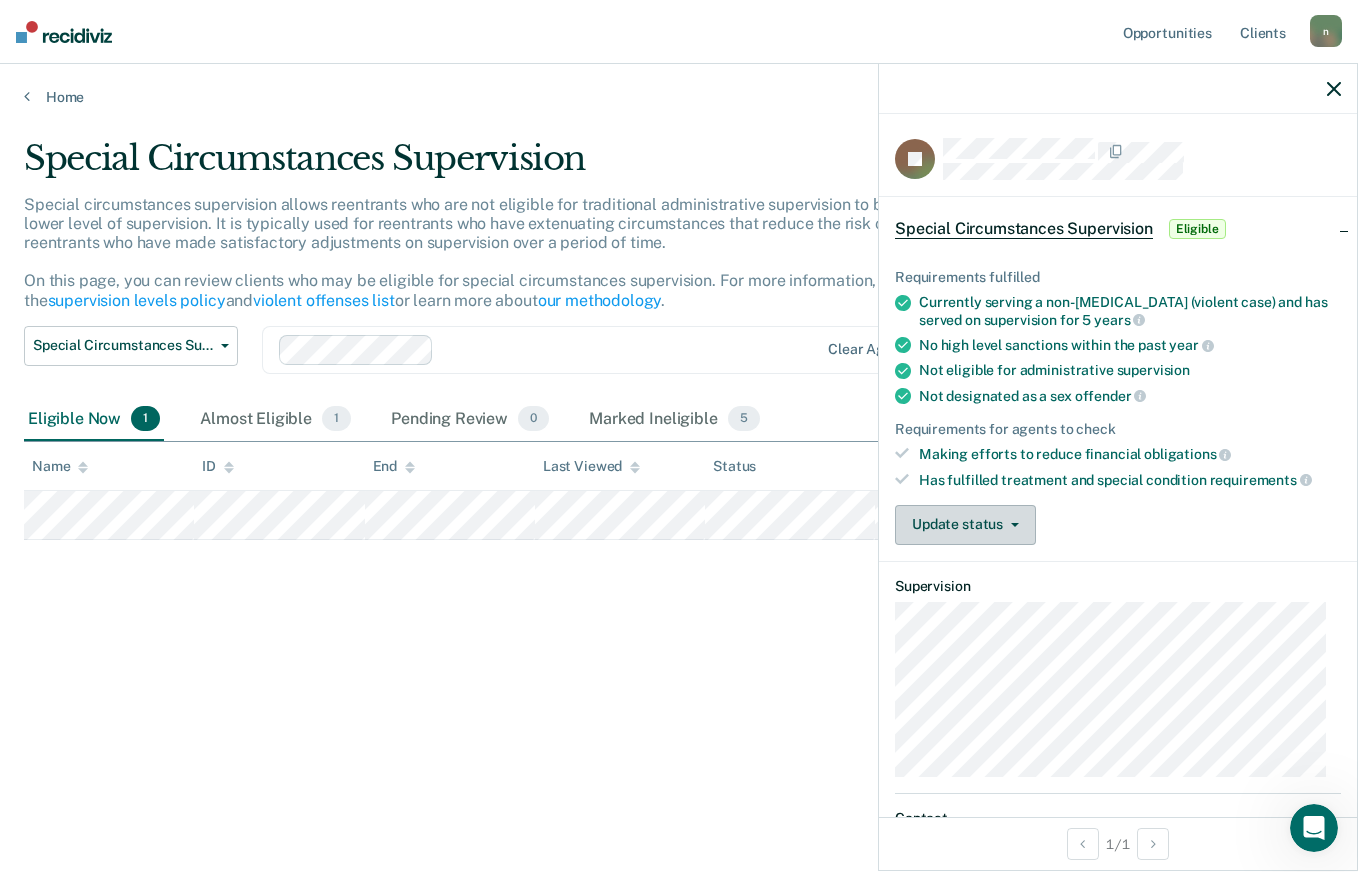 click on "Update status" at bounding box center (965, 525) 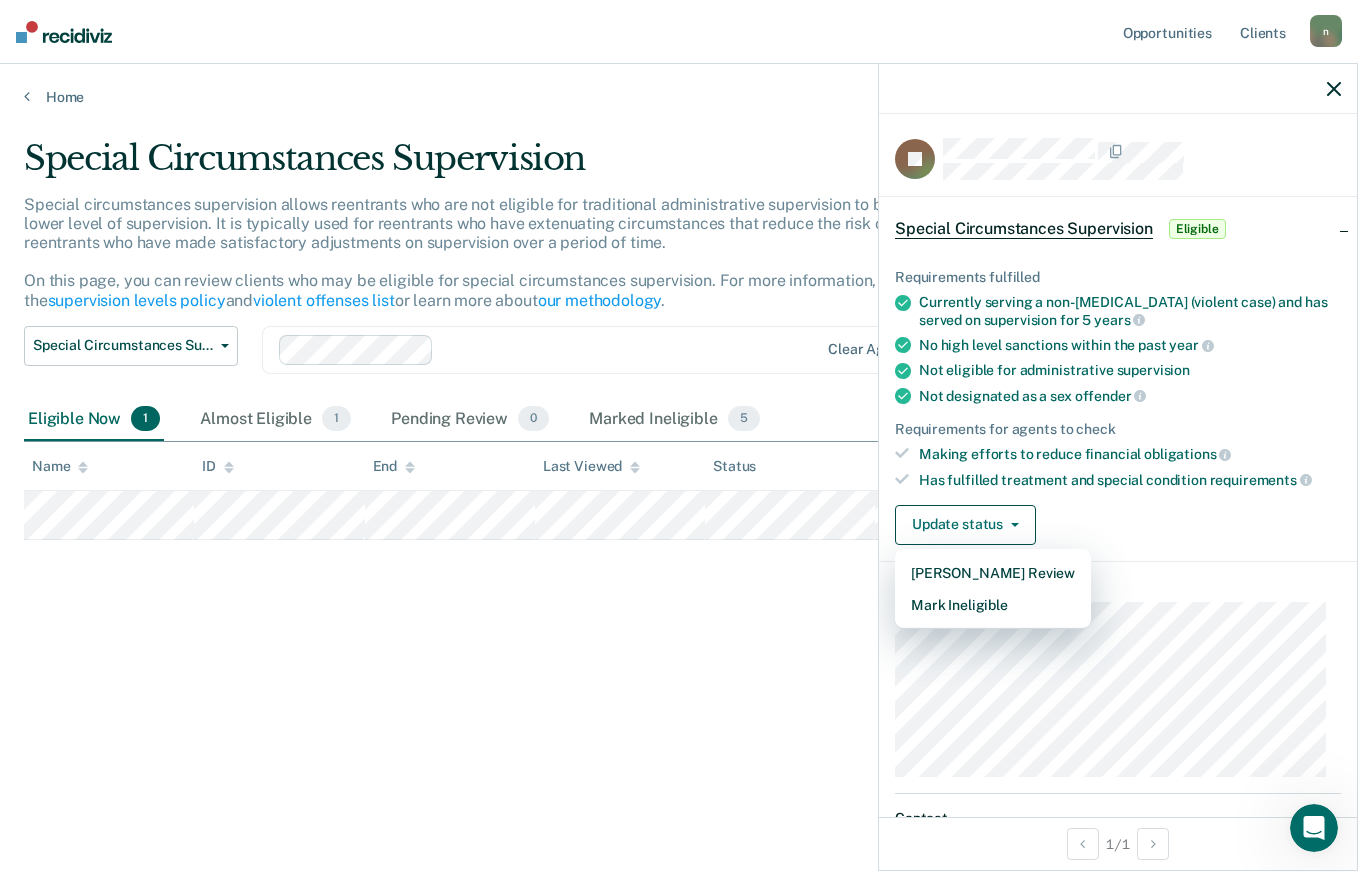 click on "Special Circumstances Supervision   Special circumstances supervision allows reentrants who are not eligible for traditional administrative supervision to be supervised at a lower level of supervision. It is typically used for reentrants who have extenuating circumstances that reduce the risk of re-offending or reentrants who have made satisfactory adjustments on supervision over a period of time. On this page, you can review clients who may be eligible for special circumstances supervision. For more information, please refer to the  supervision levels policy  and  violent offenses list  or learn more about  our methodology .  Special Circumstances Supervision Administrative Supervision Special Circumstances Supervision Clear   agents Eligible Now 1 Almost Eligible 1 Pending Review 0 Marked Ineligible 5
To pick up a draggable item, press the space bar.
While dragging, use the arrow keys to move the item.
Press space again to drop the item in its new position, or press escape to cancel.
Name ID" at bounding box center (679, 430) 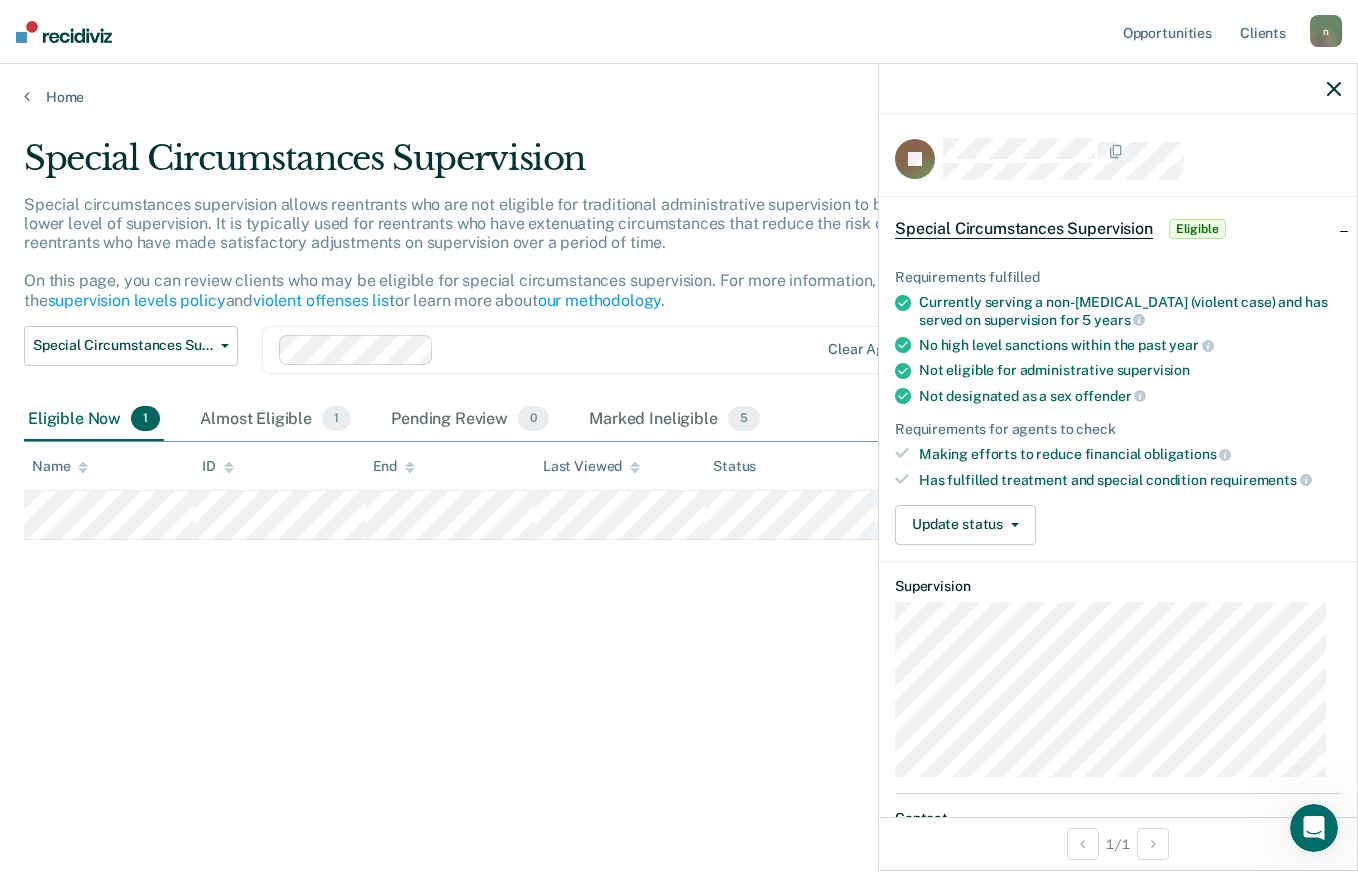 click on "Special Circumstances Supervision   Special circumstances supervision allows reentrants who are not eligible for traditional administrative supervision to be supervised at a lower level of supervision. It is typically used for reentrants who have extenuating circumstances that reduce the risk of re-offending or reentrants who have made satisfactory adjustments on supervision over a period of time. On this page, you can review clients who may be eligible for special circumstances supervision. For more information, please refer to the  supervision levels policy  and  violent offenses list  or learn more about  our methodology .  Special Circumstances Supervision Administrative Supervision Special Circumstances Supervision Clear   agents Eligible Now 1 Almost Eligible 1 Pending Review 0 Marked Ineligible 5
To pick up a draggable item, press the space bar.
While dragging, use the arrow keys to move the item.
Press space again to drop the item in its new position, or press escape to cancel.
Name ID" at bounding box center [679, 430] 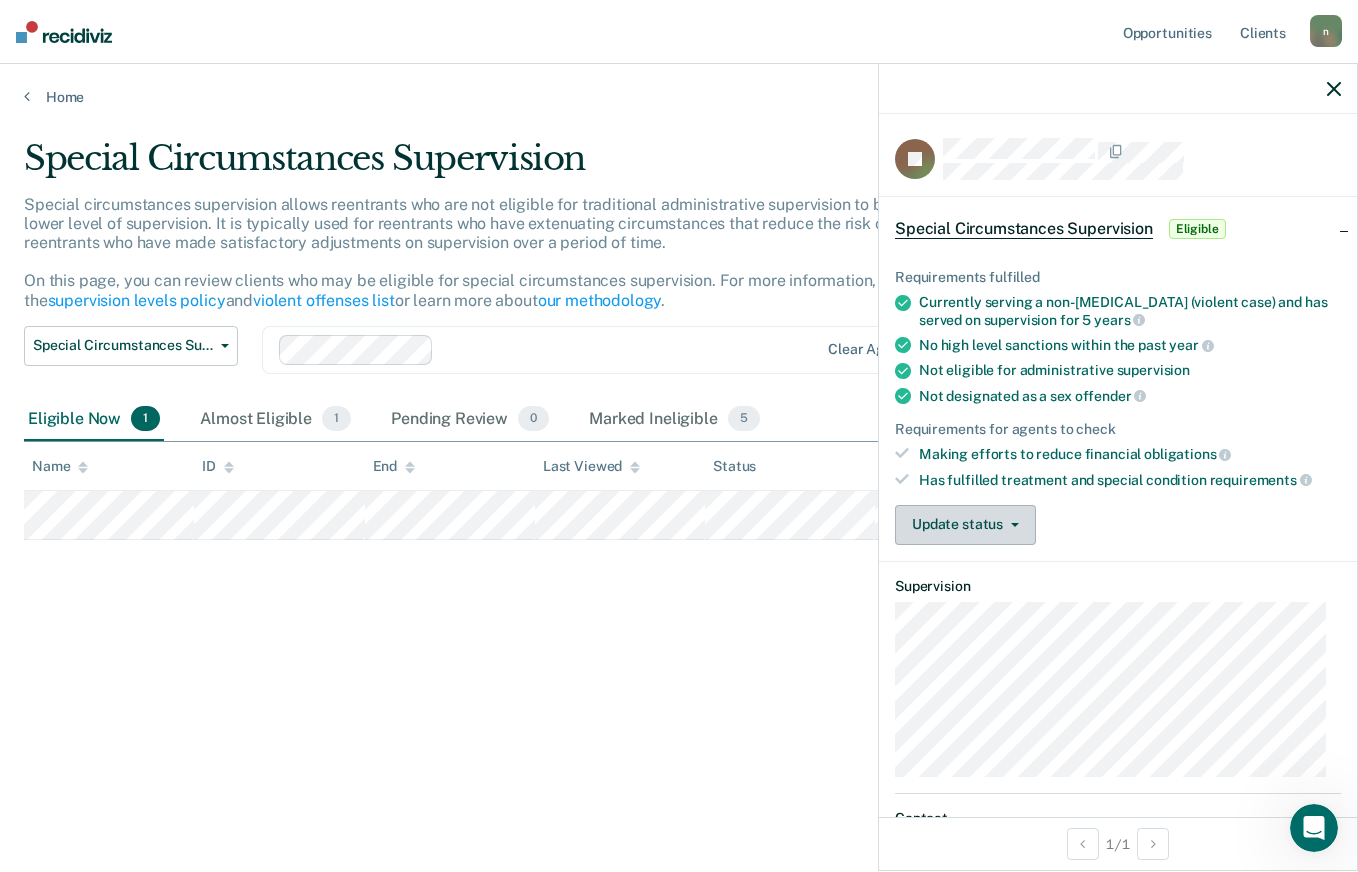 click on "Update status" at bounding box center [965, 525] 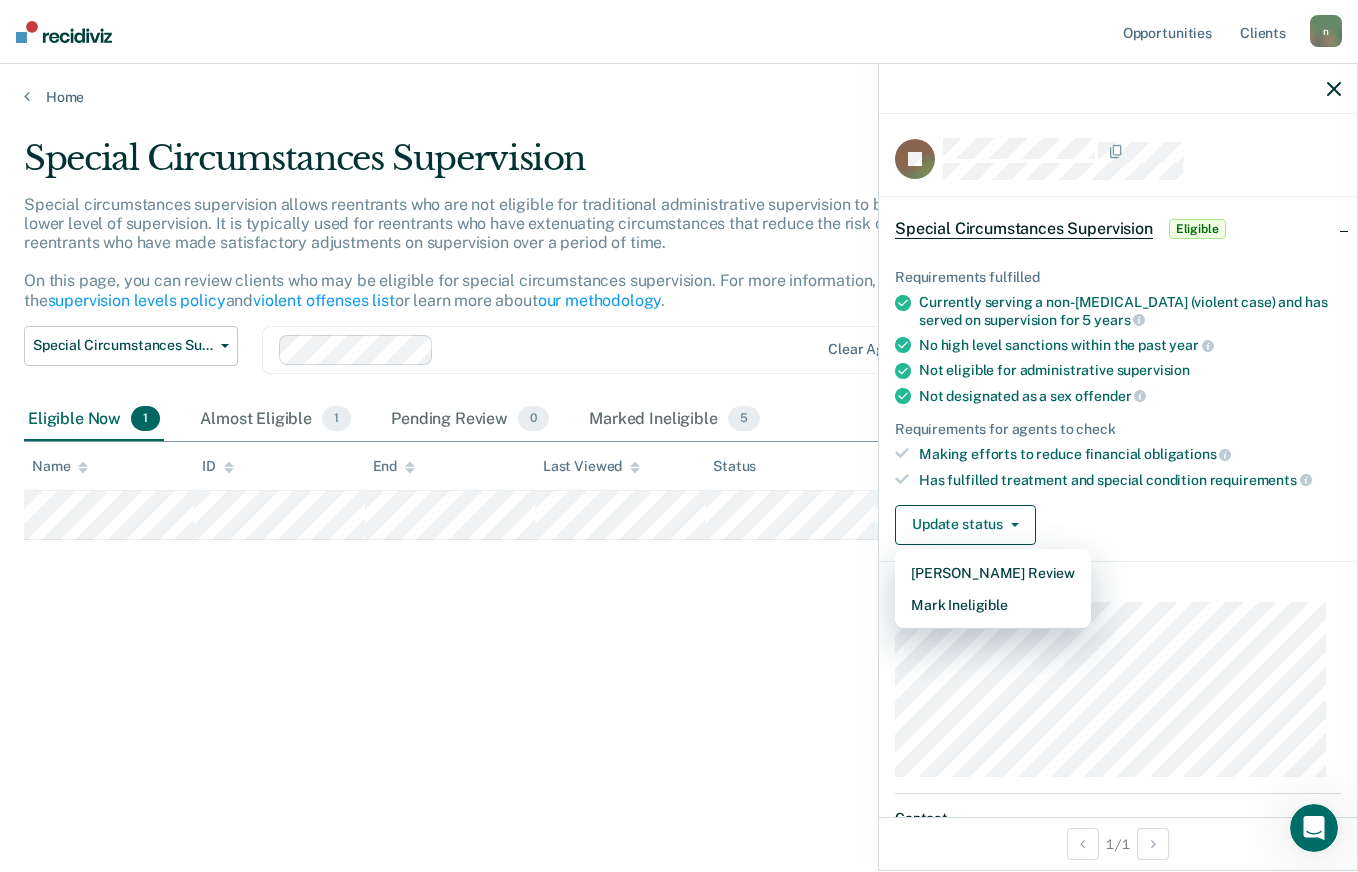 click on "Update status [PERSON_NAME] Review Mark Ineligible" at bounding box center [1118, 525] 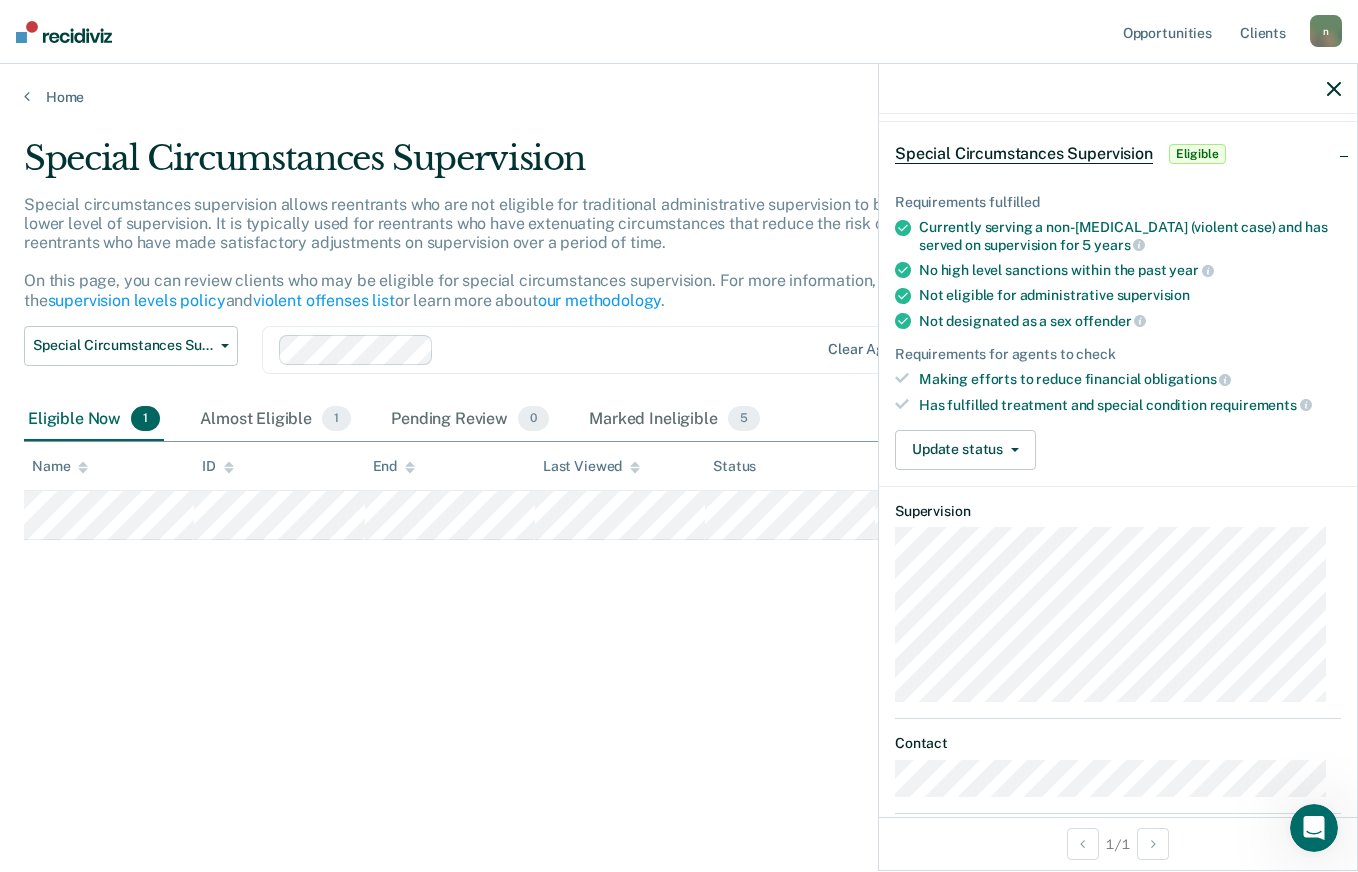 scroll, scrollTop: 283, scrollLeft: 0, axis: vertical 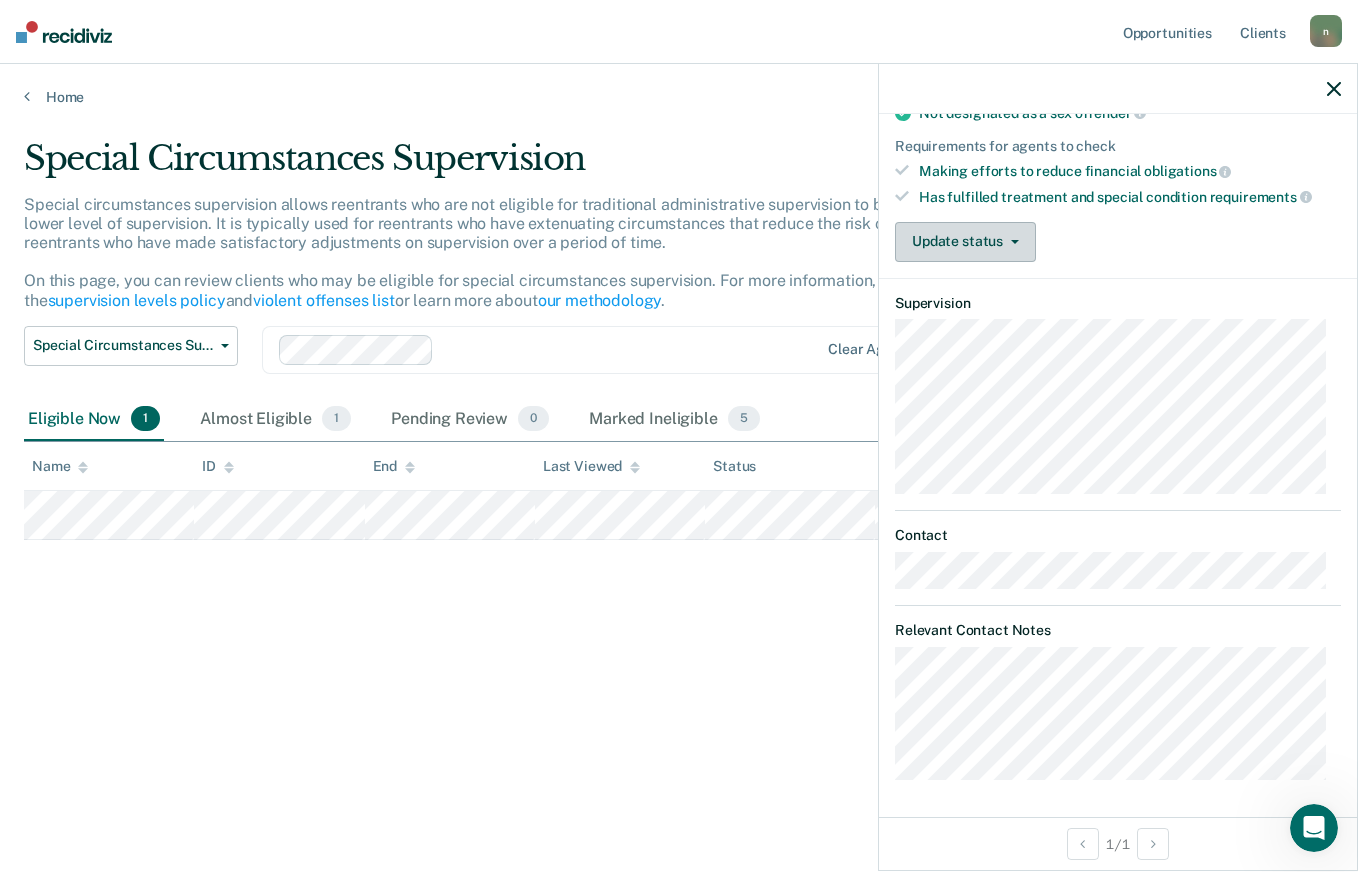 click 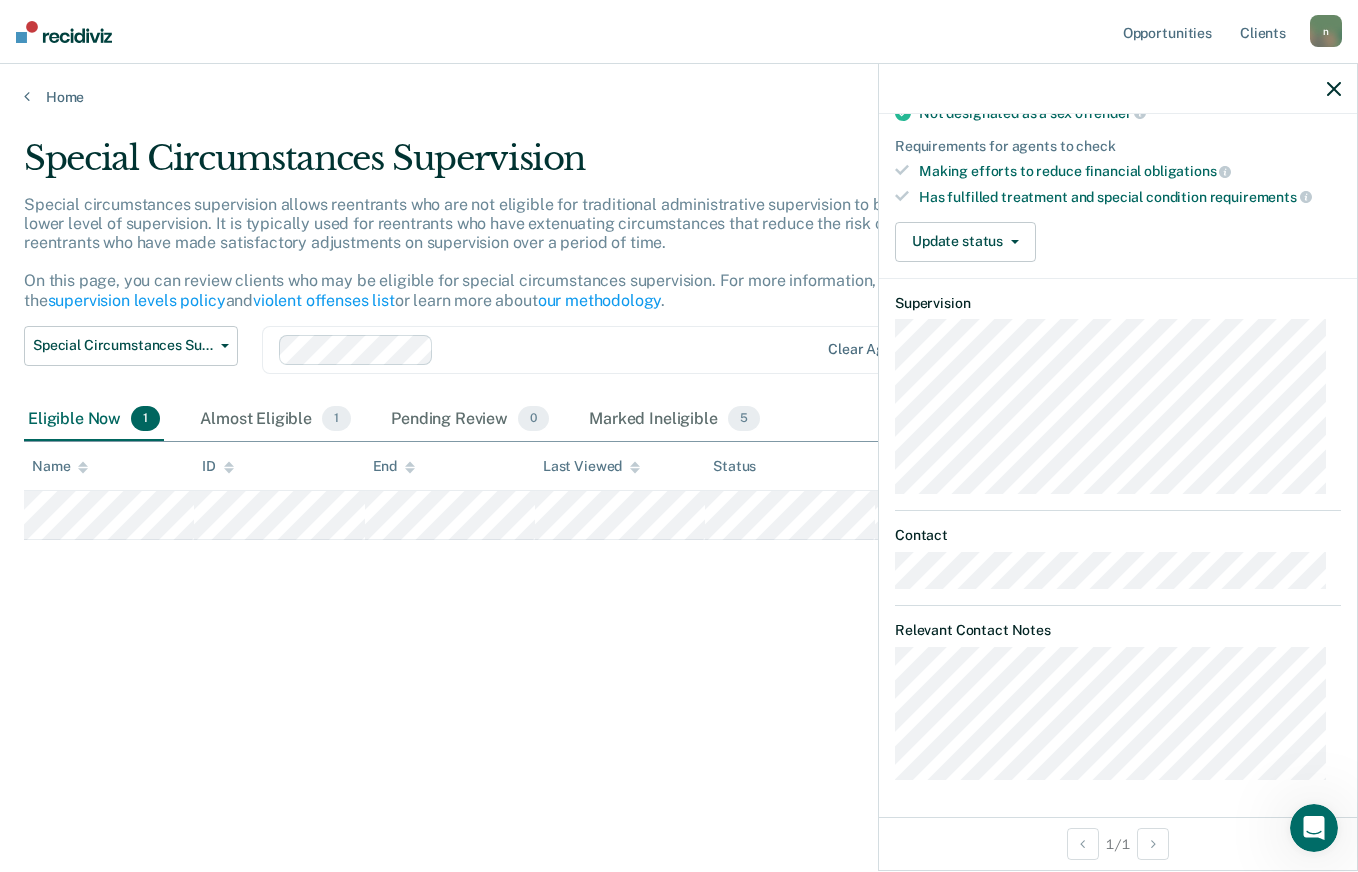 click on "Special Circumstances Supervision   Special circumstances supervision allows reentrants who are not eligible for traditional administrative supervision to be supervised at a lower level of supervision. It is typically used for reentrants who have extenuating circumstances that reduce the risk of re-offending or reentrants who have made satisfactory adjustments on supervision over a period of time. On this page, you can review clients who may be eligible for special circumstances supervision. For more information, please refer to the  supervision levels policy  and  violent offenses list  or learn more about  our methodology .  Special Circumstances Supervision Administrative Supervision Special Circumstances Supervision Clear   agents Eligible Now 1 Almost Eligible 1 Pending Review 0 Marked Ineligible 5
To pick up a draggable item, press the space bar.
While dragging, use the arrow keys to move the item.
Press space again to drop the item in its new position, or press escape to cancel.
Name ID" at bounding box center [679, 430] 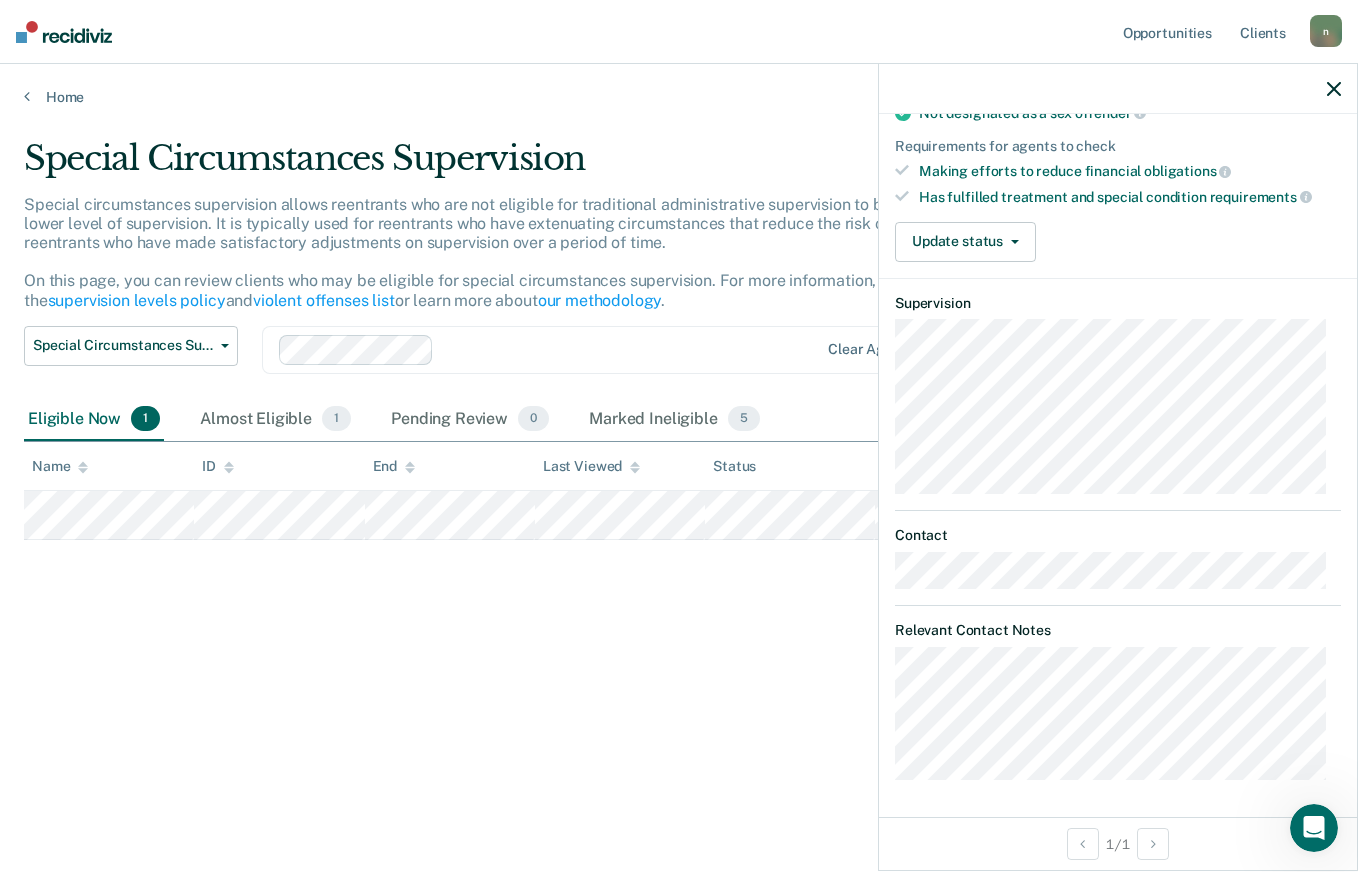 click 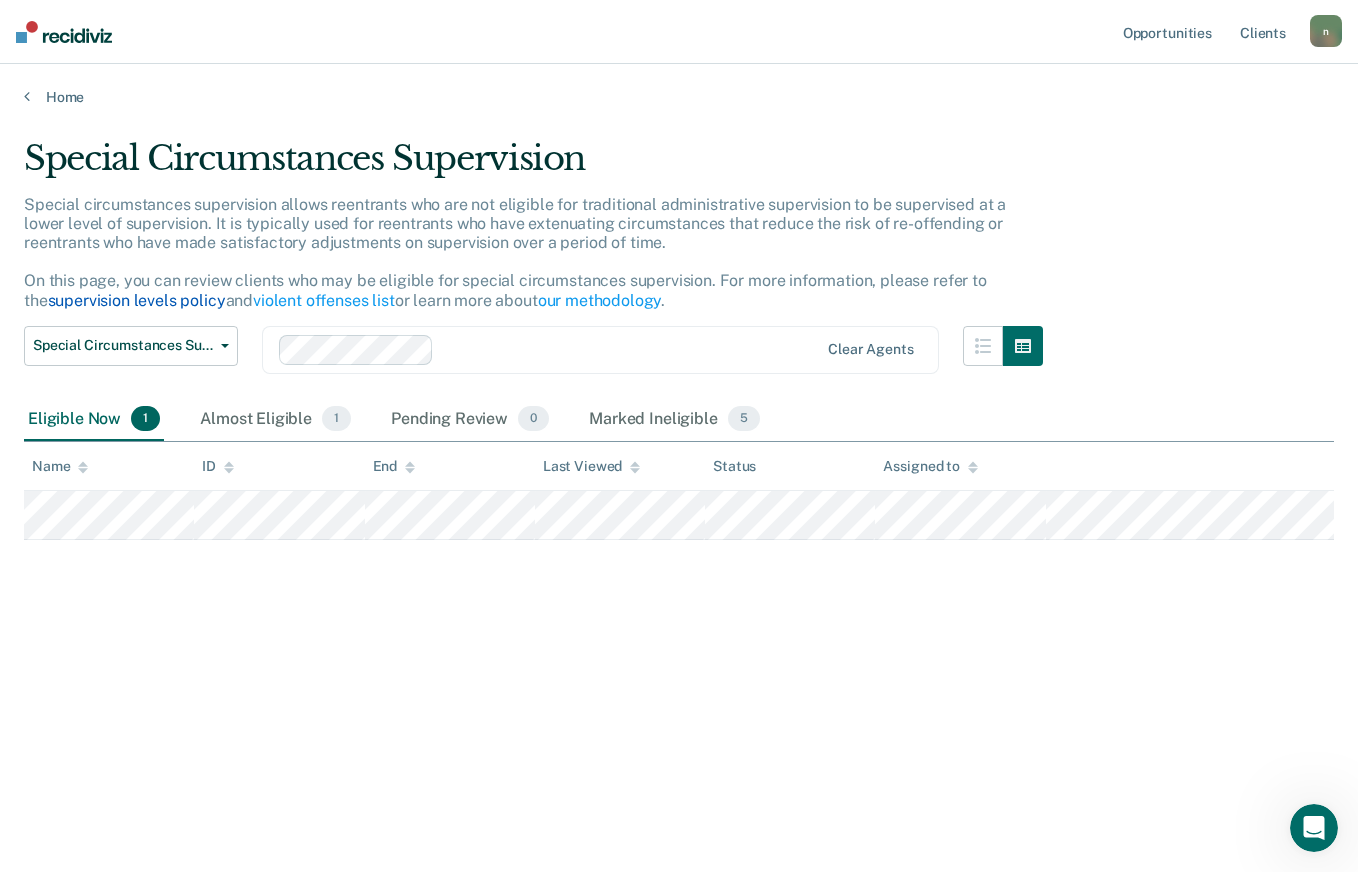 click on "supervision levels policy" at bounding box center [137, 300] 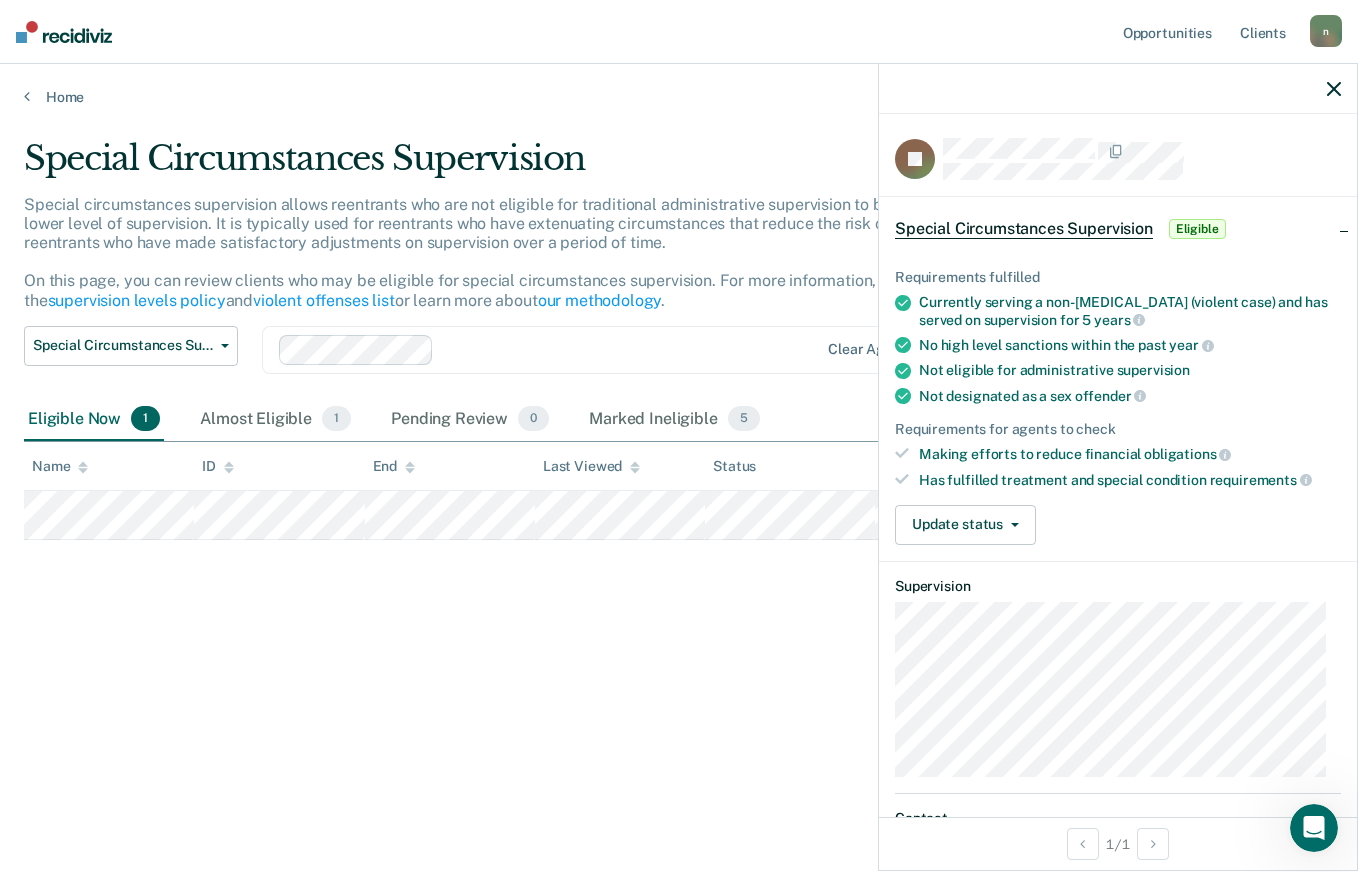 click on "obligations" at bounding box center [1187, 454] 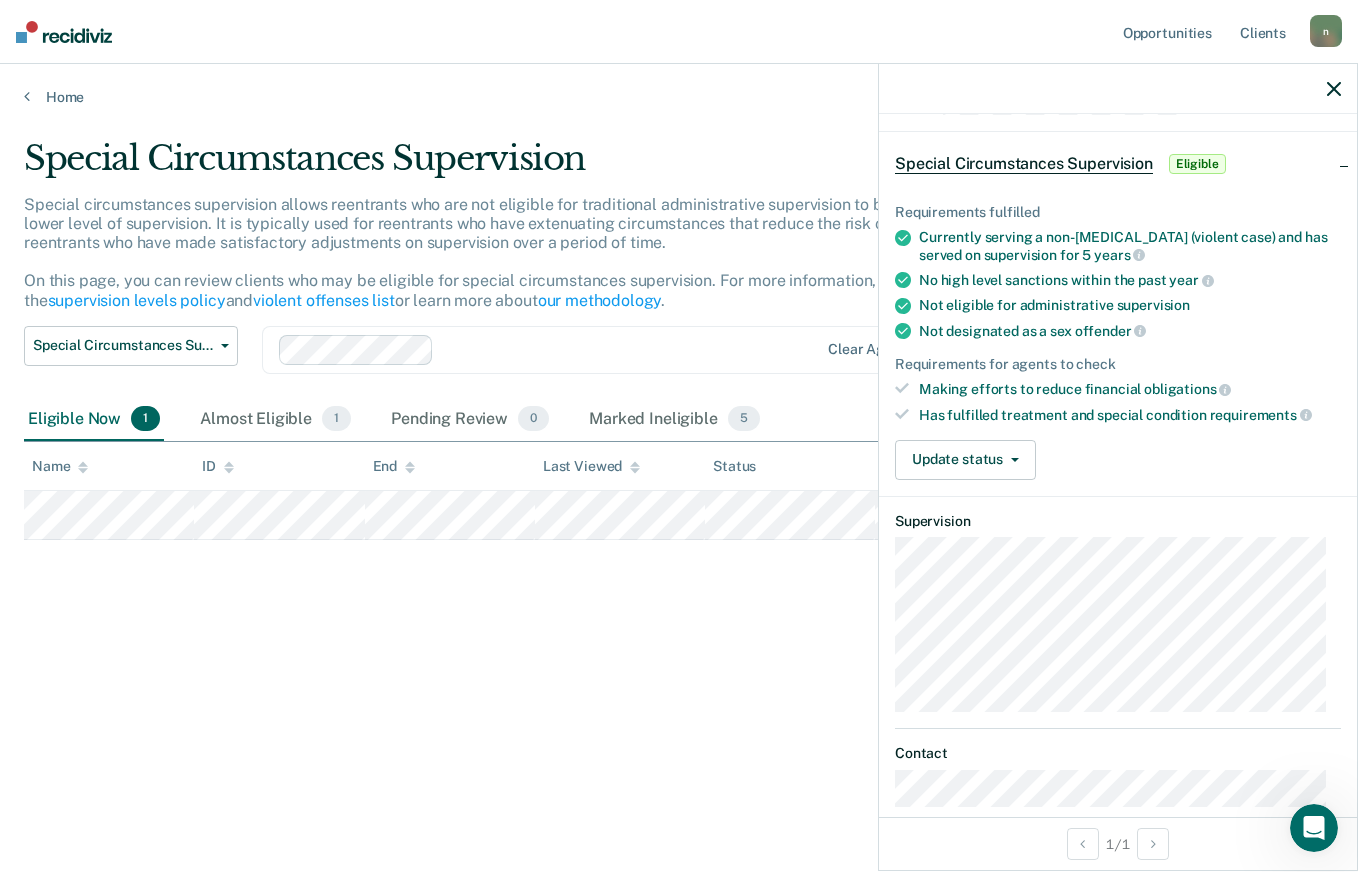scroll, scrollTop: 0, scrollLeft: 0, axis: both 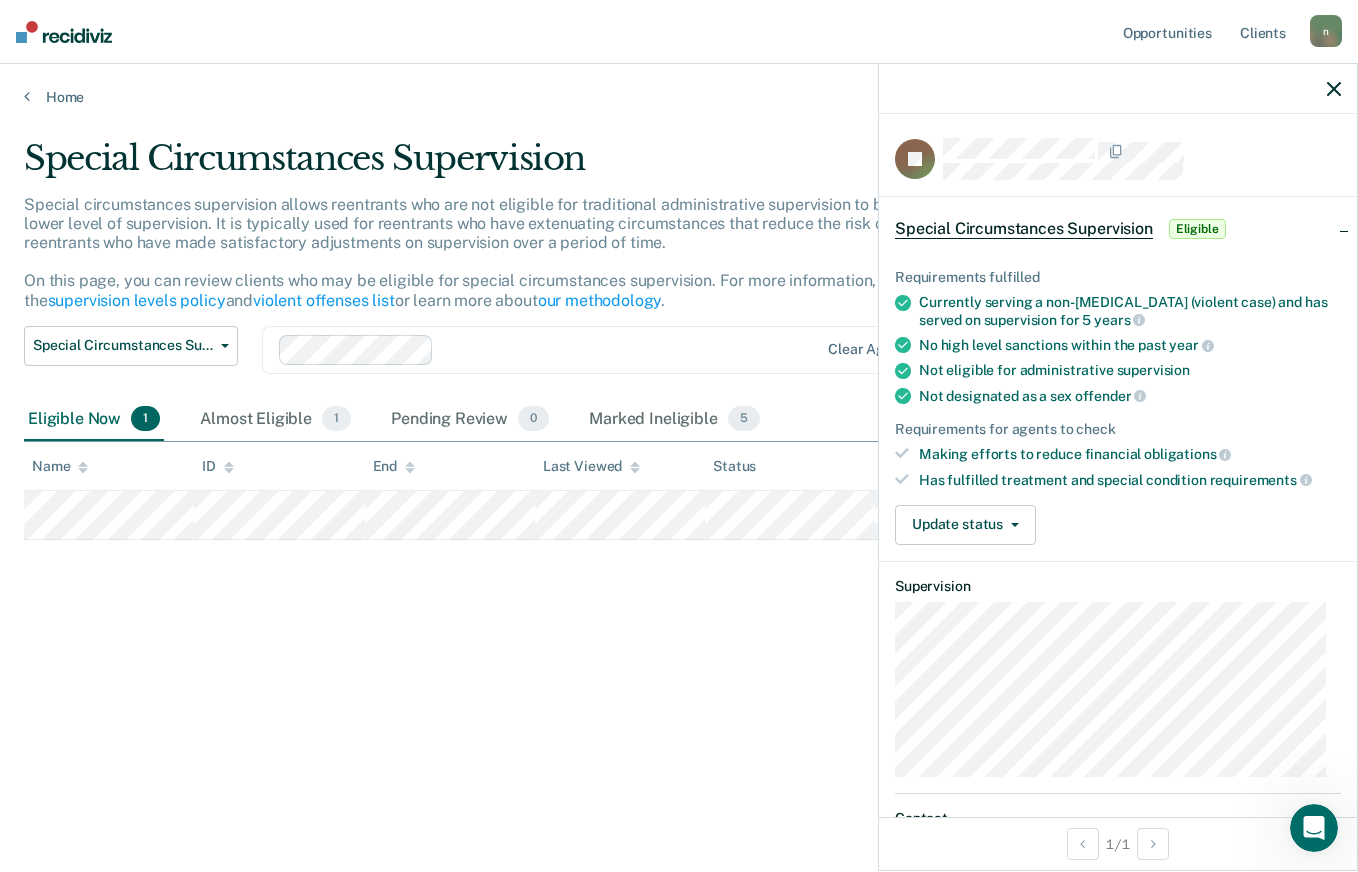 click on "Update status" at bounding box center [965, 525] 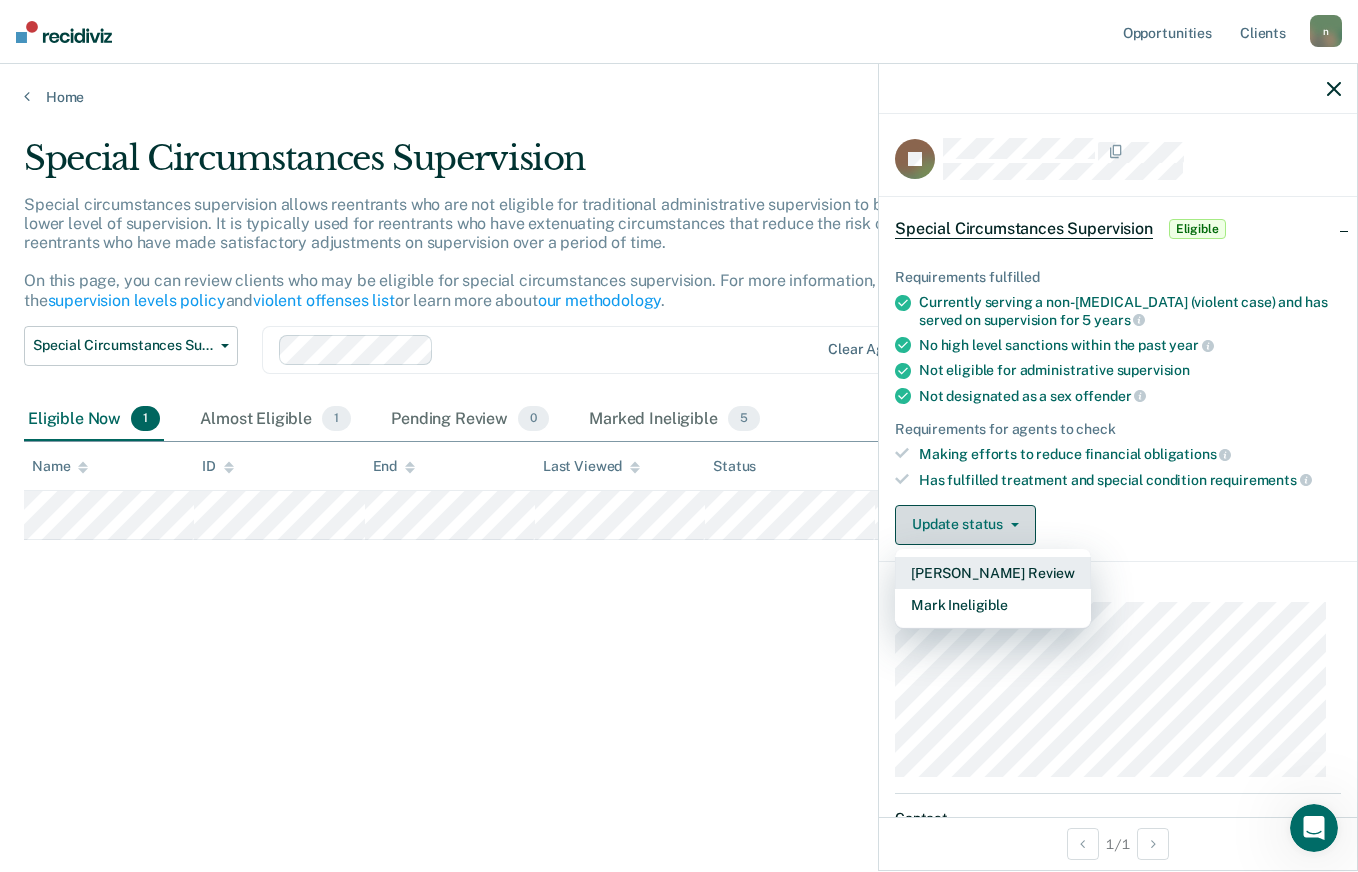 click on "[PERSON_NAME] Review" at bounding box center [993, 573] 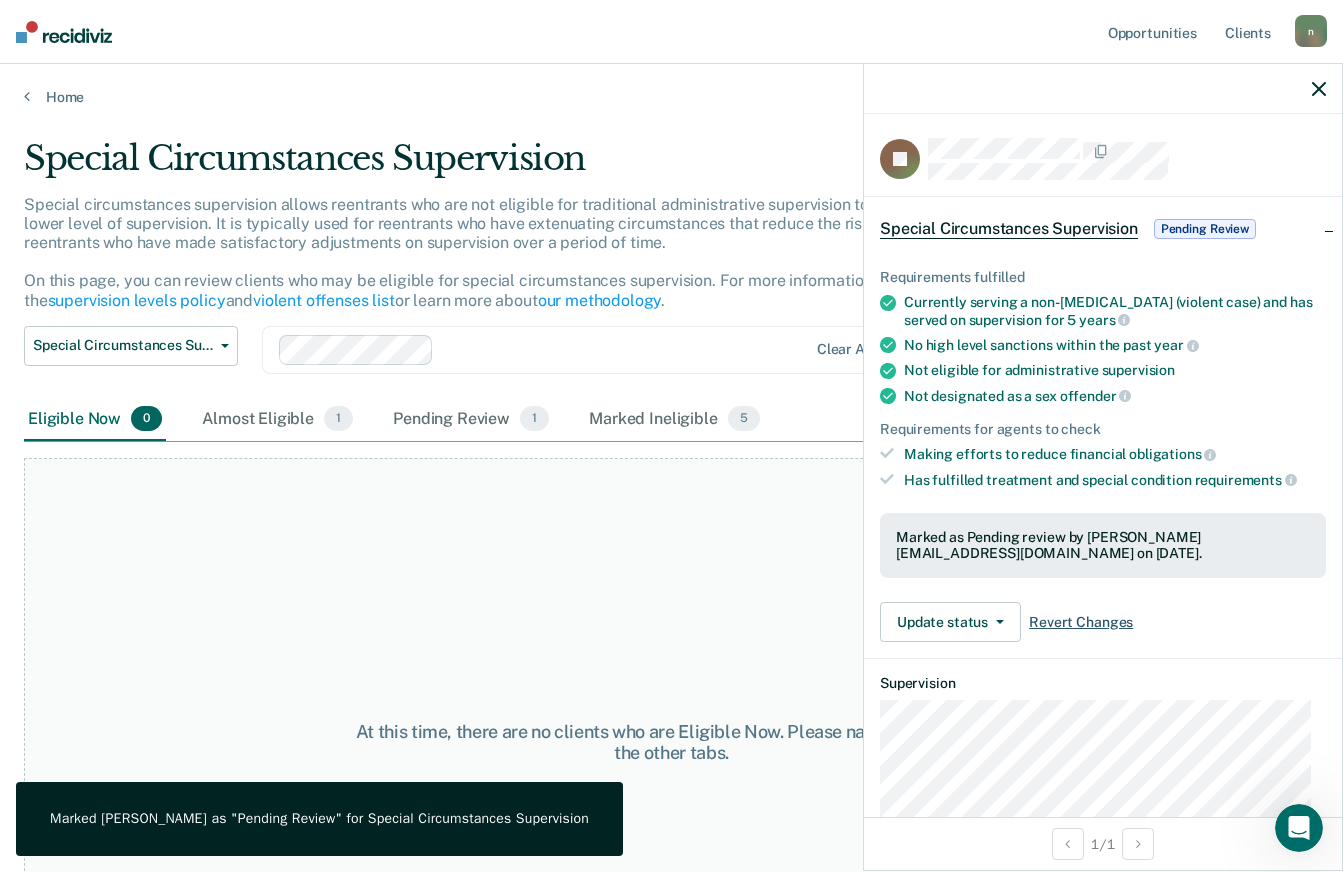 click on "Revert Changes" at bounding box center [1081, 622] 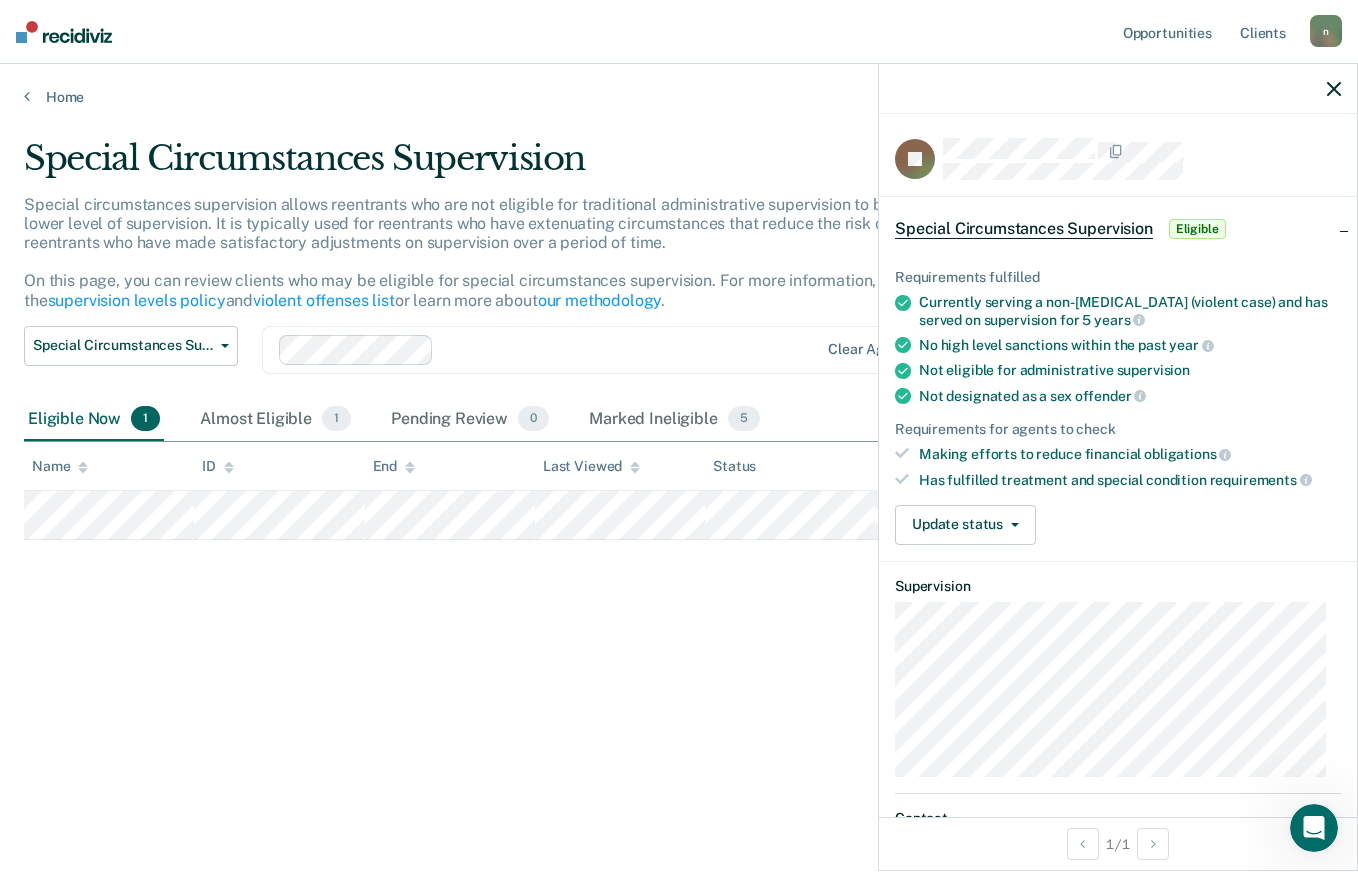click on "Making efforts to reduce financial   obligations" at bounding box center (1130, 454) 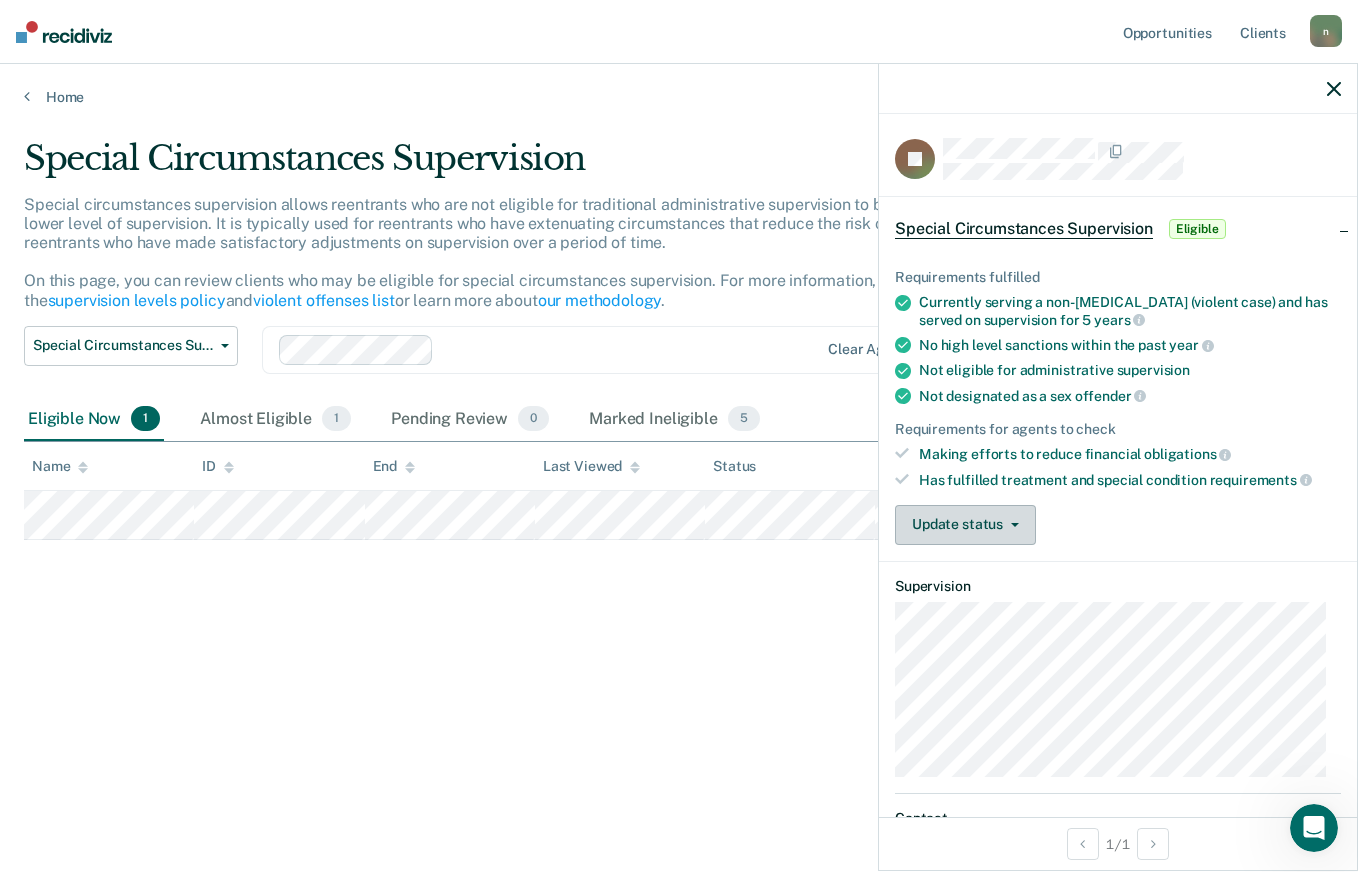 click on "Update status" at bounding box center [965, 525] 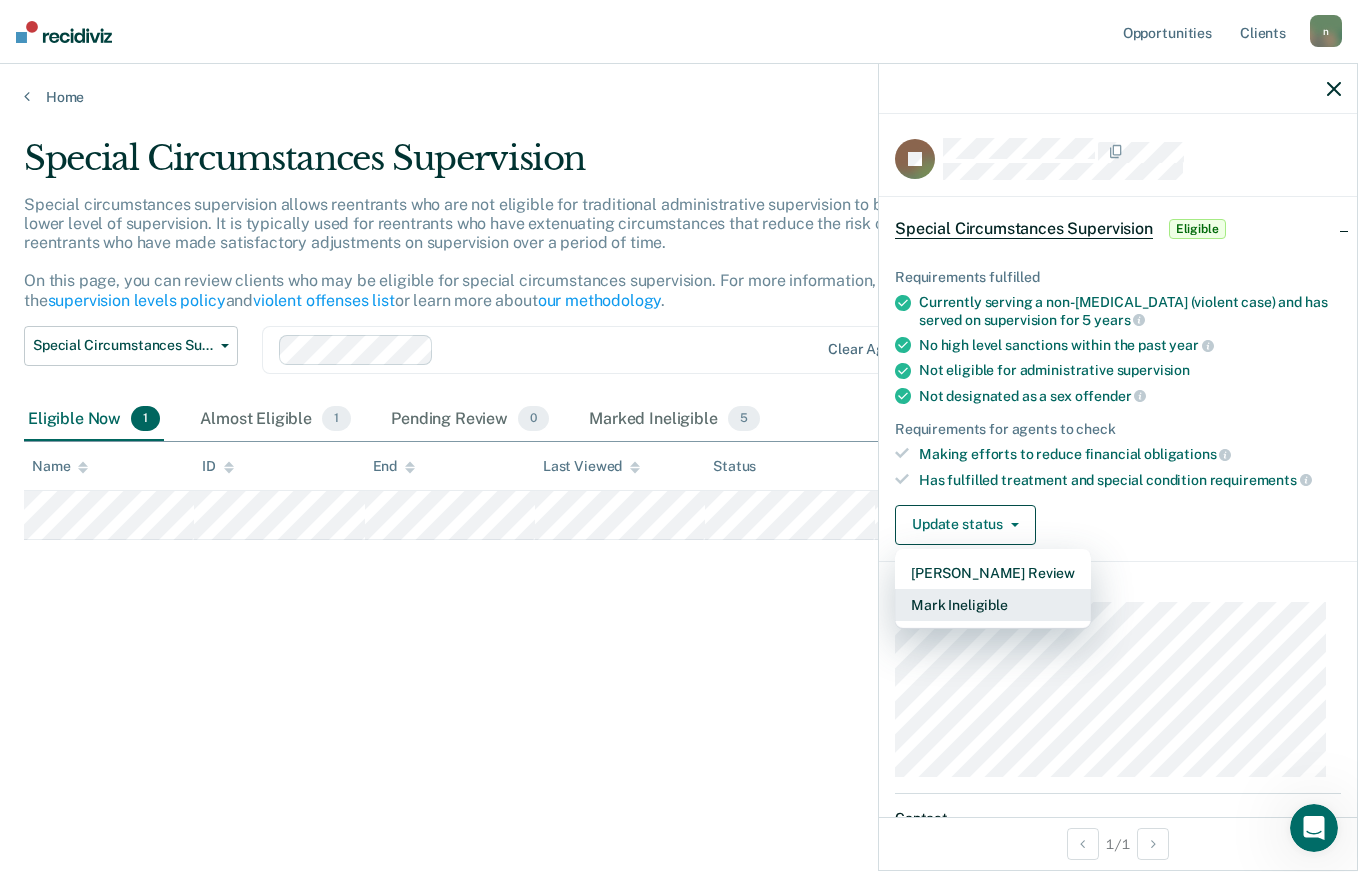 click on "Mark Ineligible" at bounding box center [993, 605] 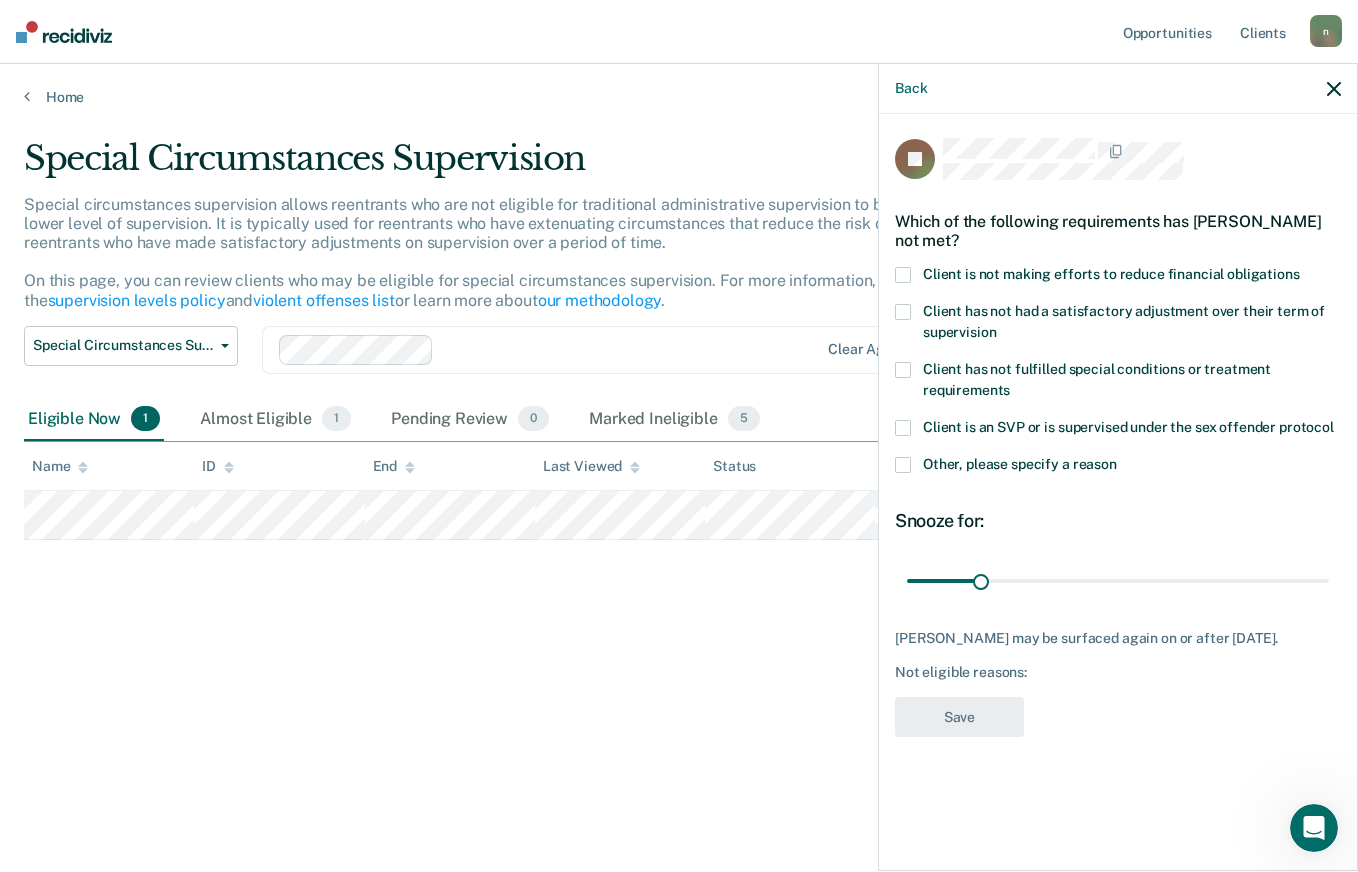 click at bounding box center (903, 465) 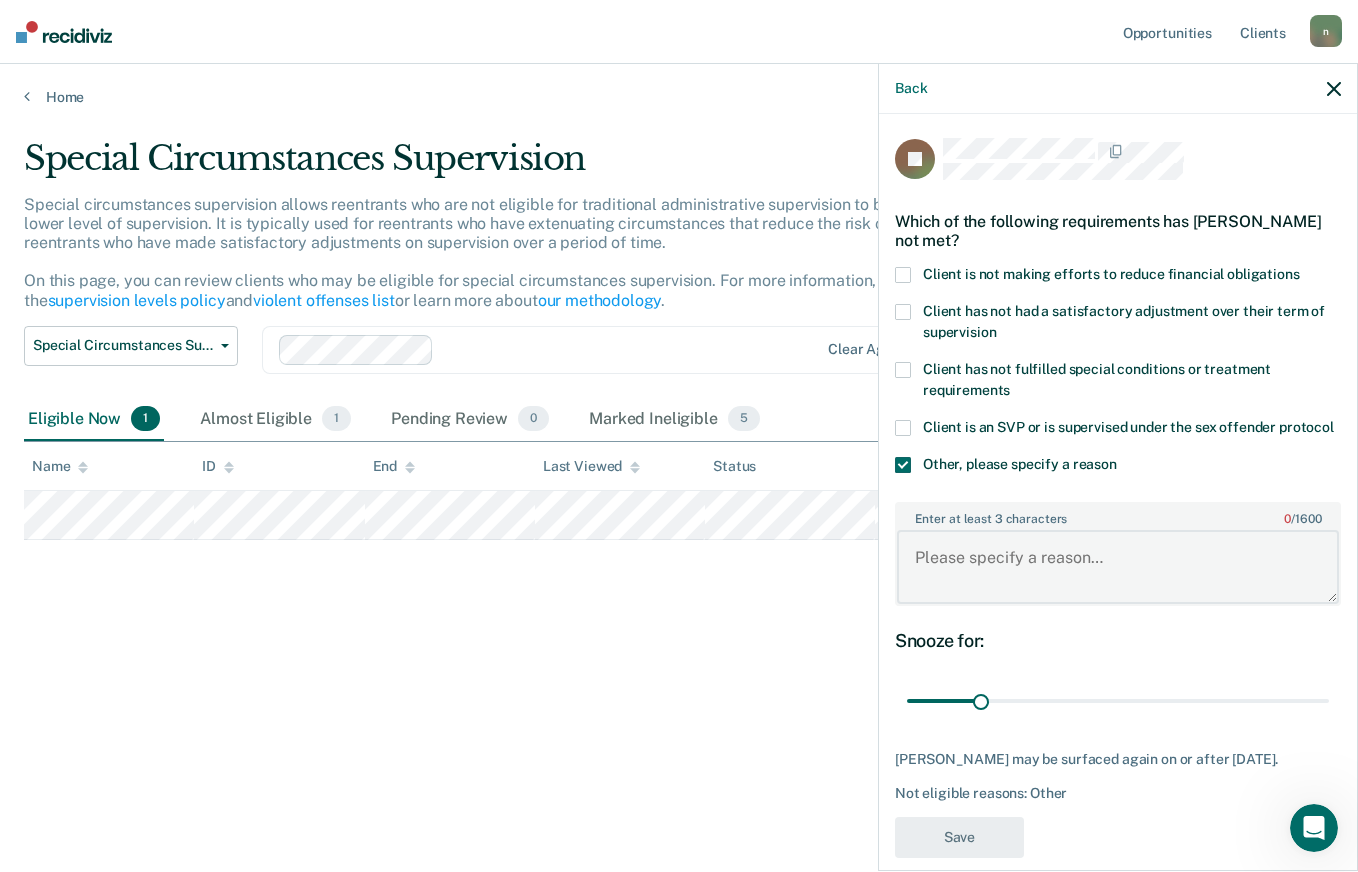 click on "Enter at least 3 characters 0  /  1600" at bounding box center [1118, 567] 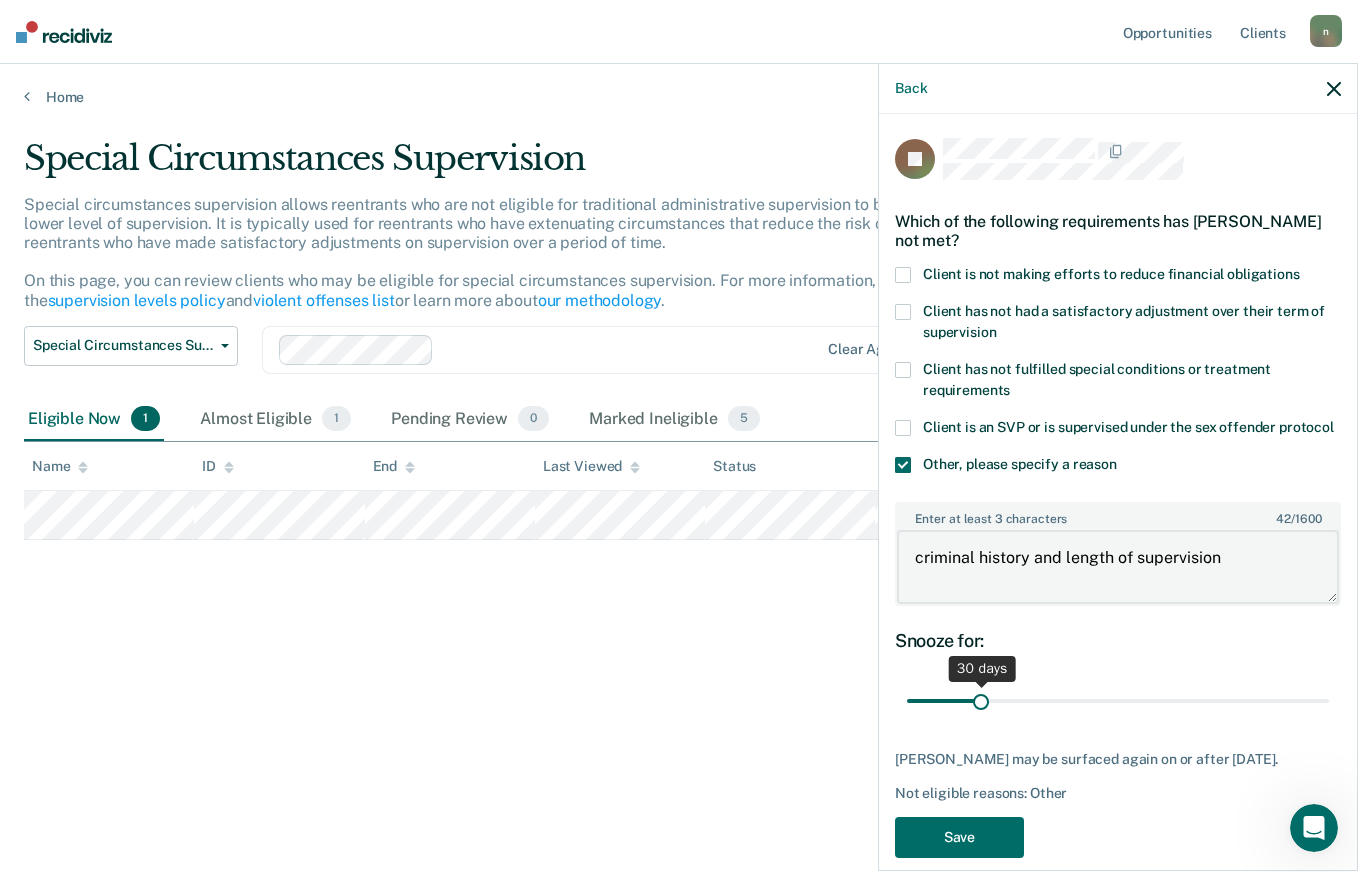 type on "criminal history and length of supervision" 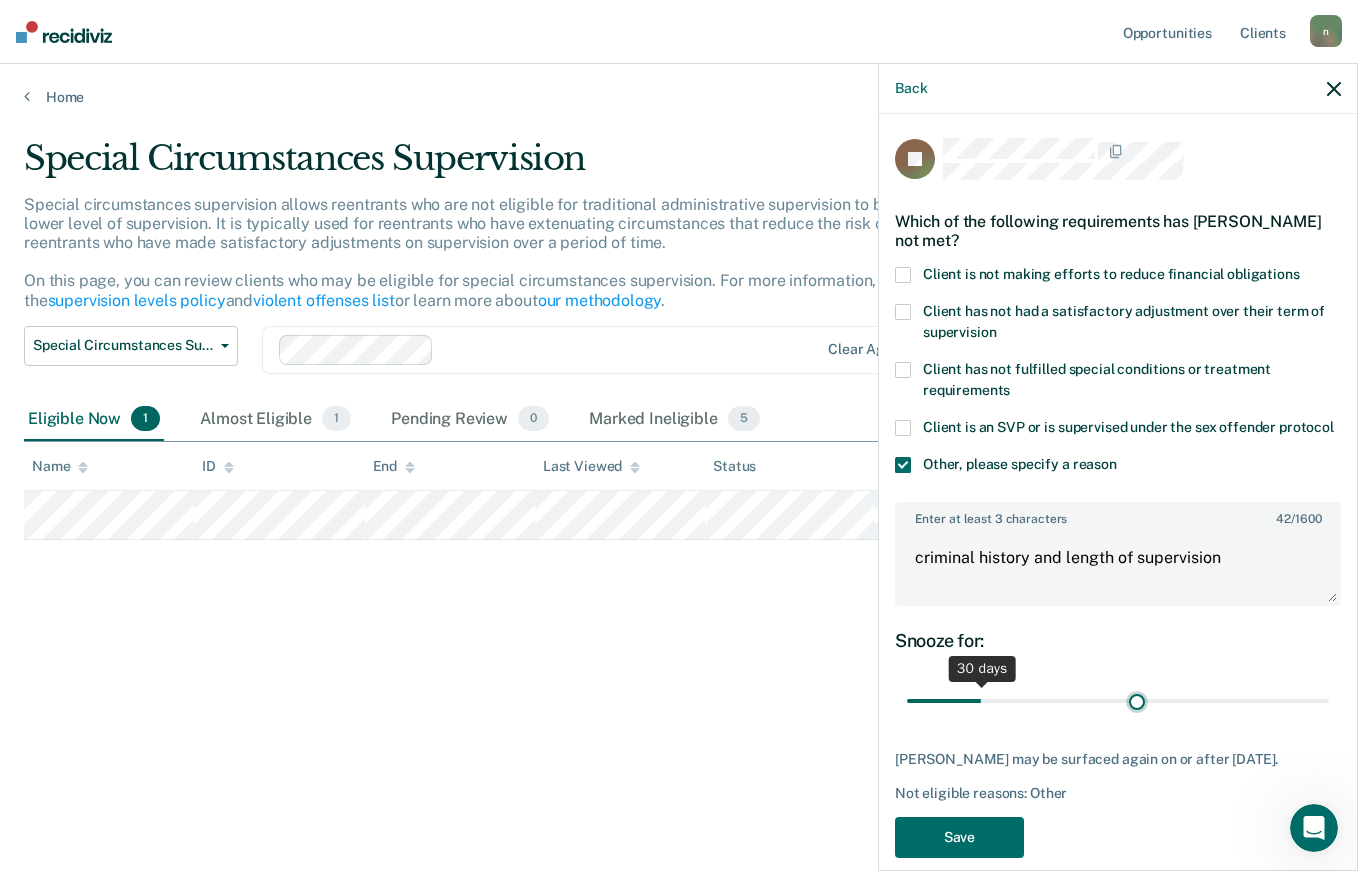 type on "99" 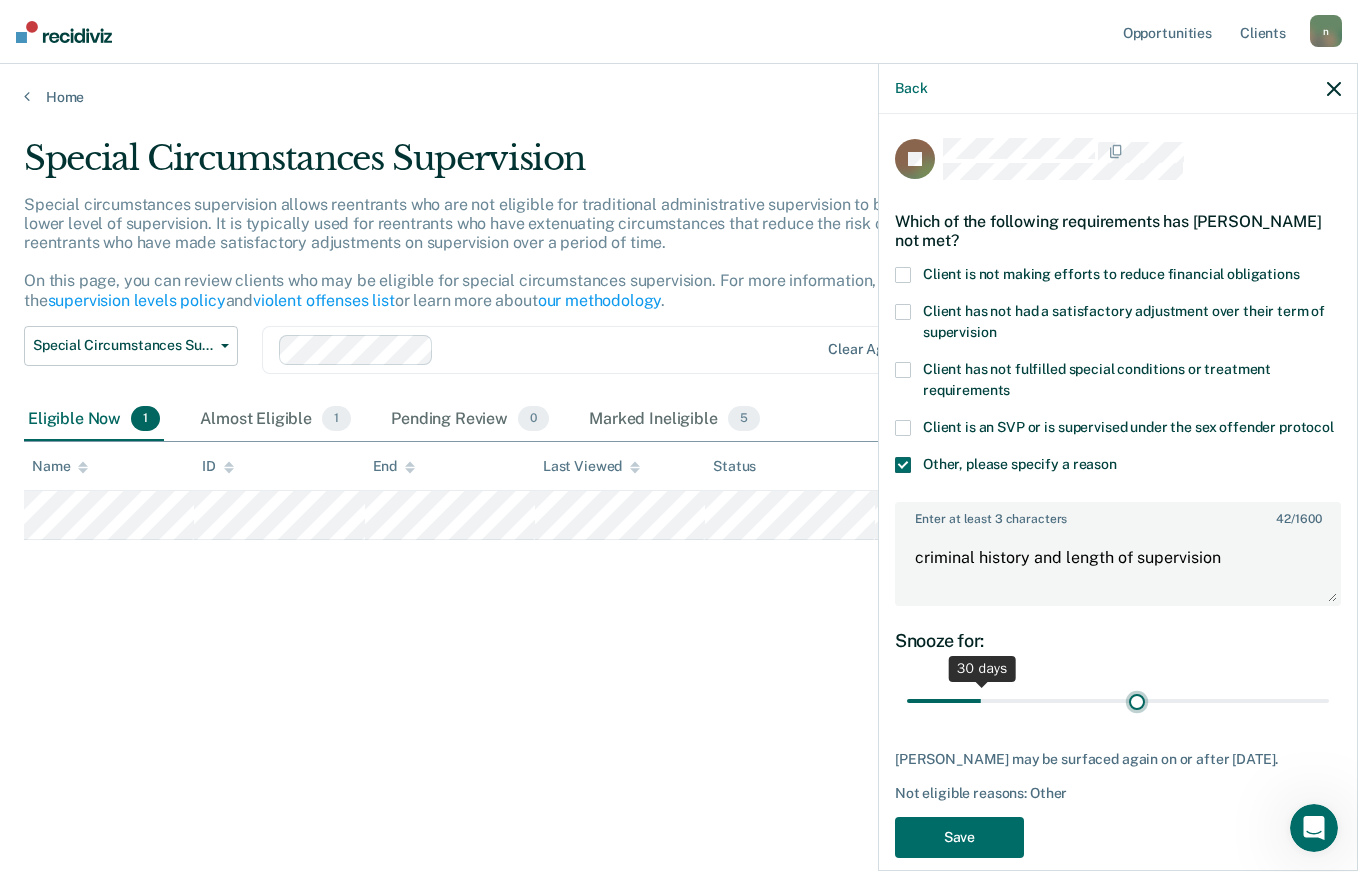 click at bounding box center (1118, 701) 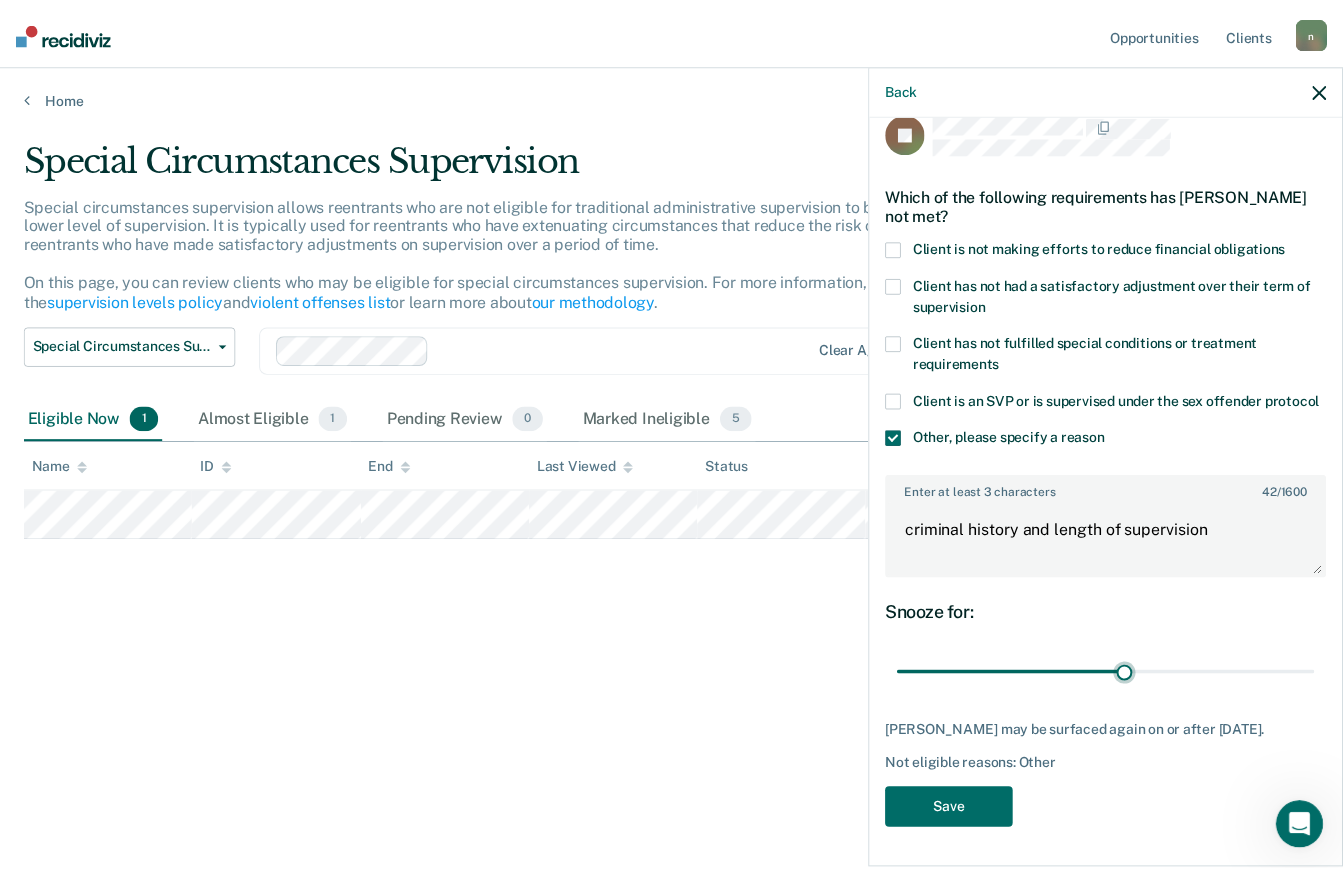 scroll, scrollTop: 63, scrollLeft: 0, axis: vertical 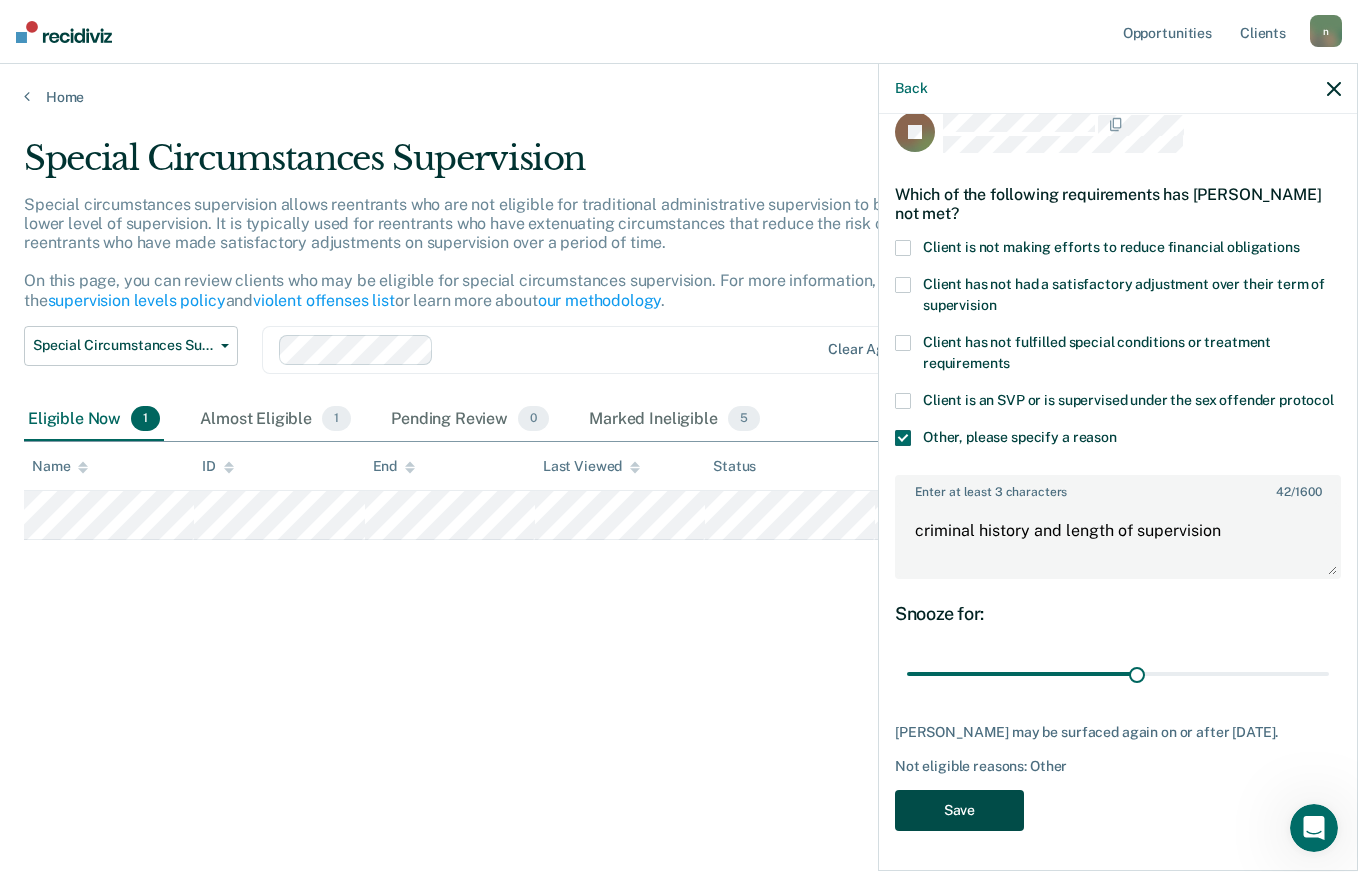 click on "Save" at bounding box center [959, 810] 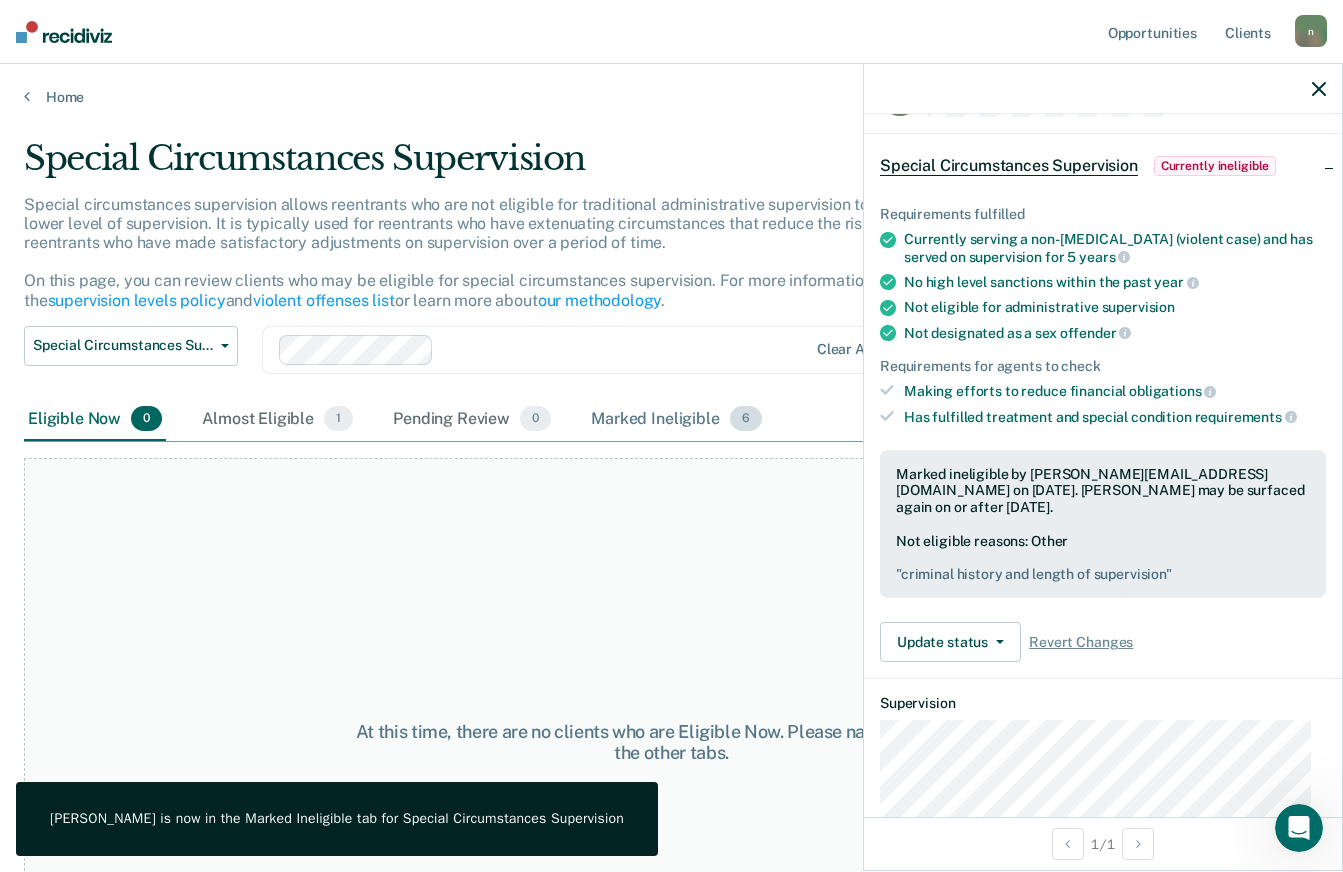 click on "Marked Ineligible 6" at bounding box center [676, 420] 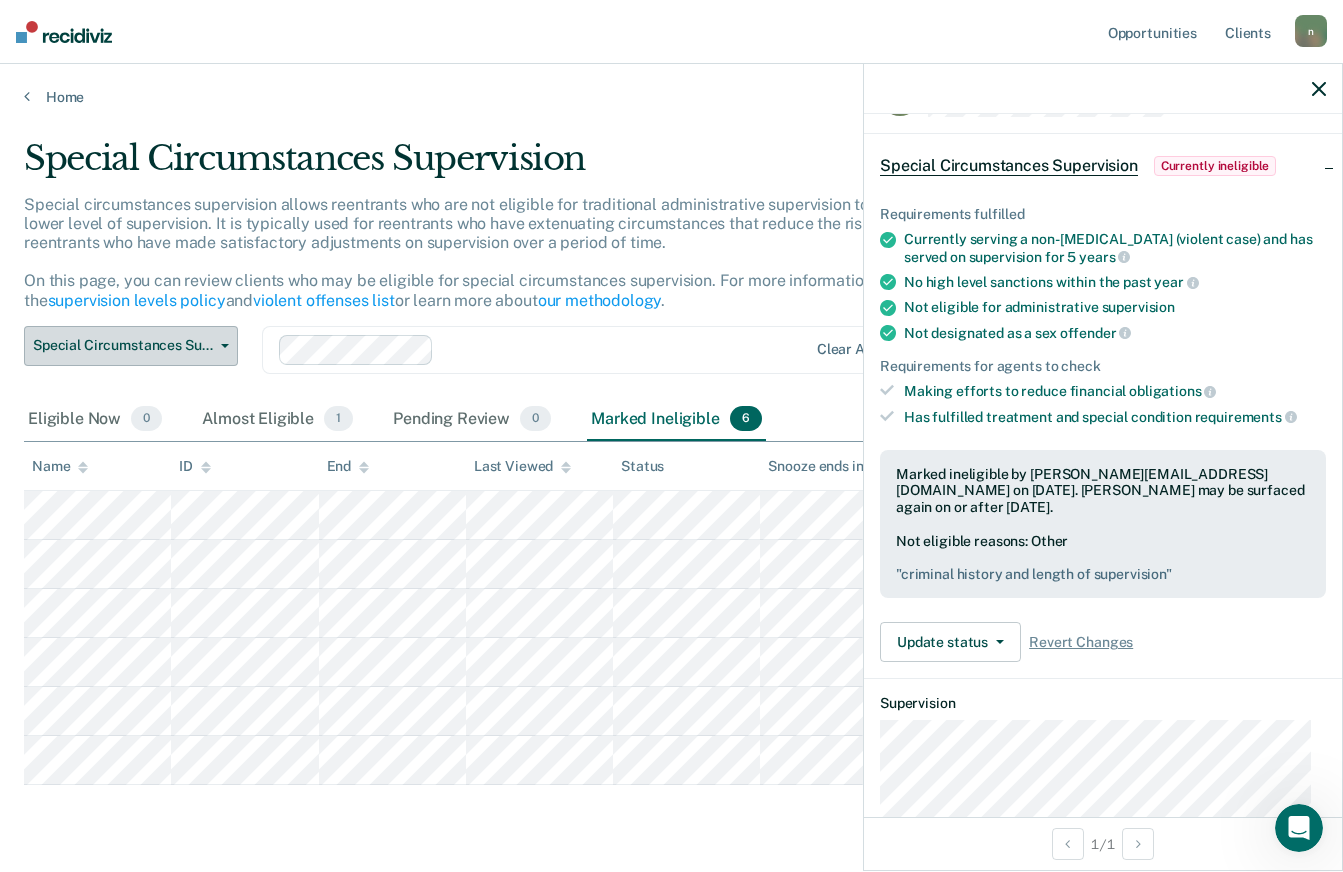 click on "Special Circumstances Supervision" at bounding box center [123, 345] 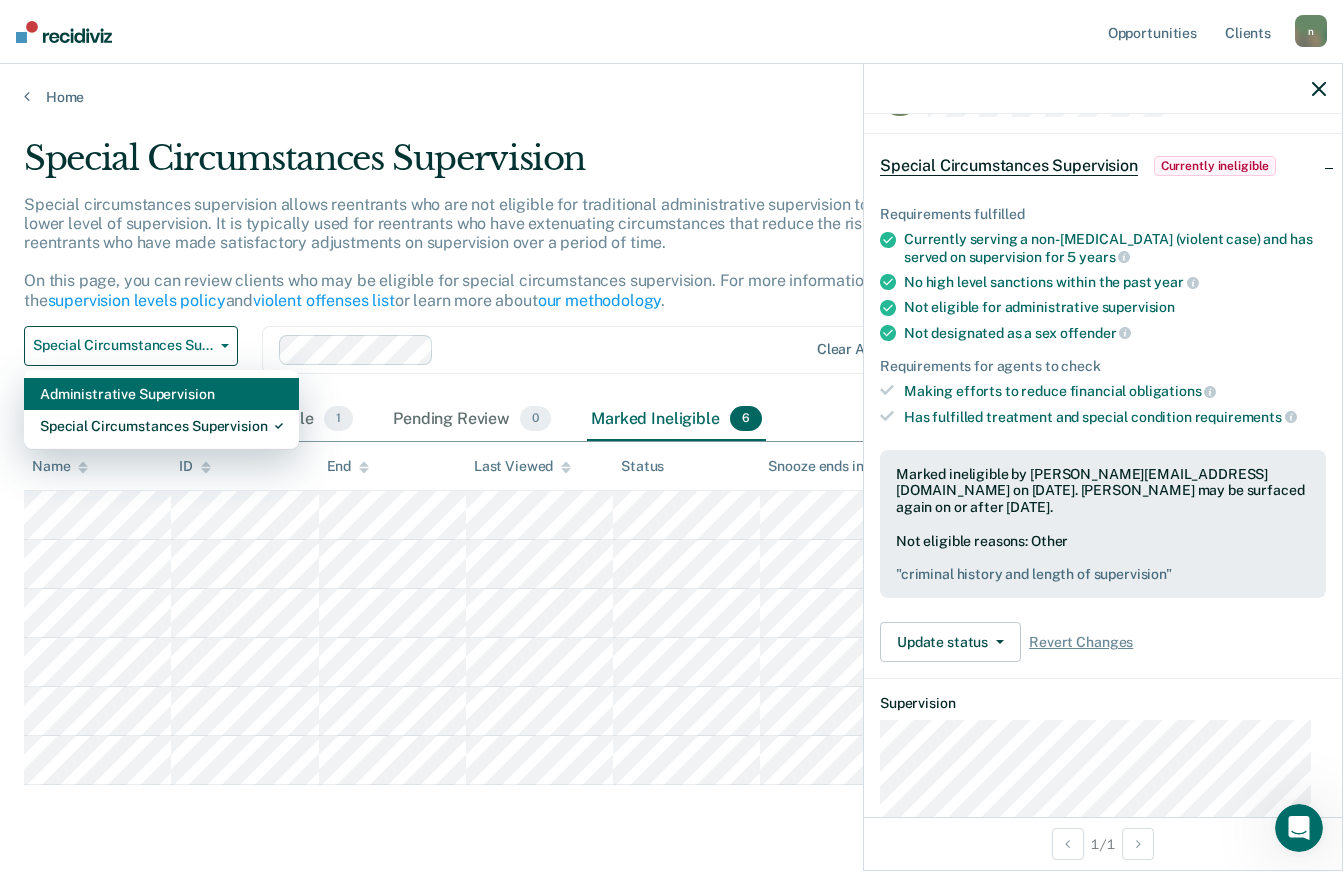 click on "Administrative Supervision" at bounding box center (161, 394) 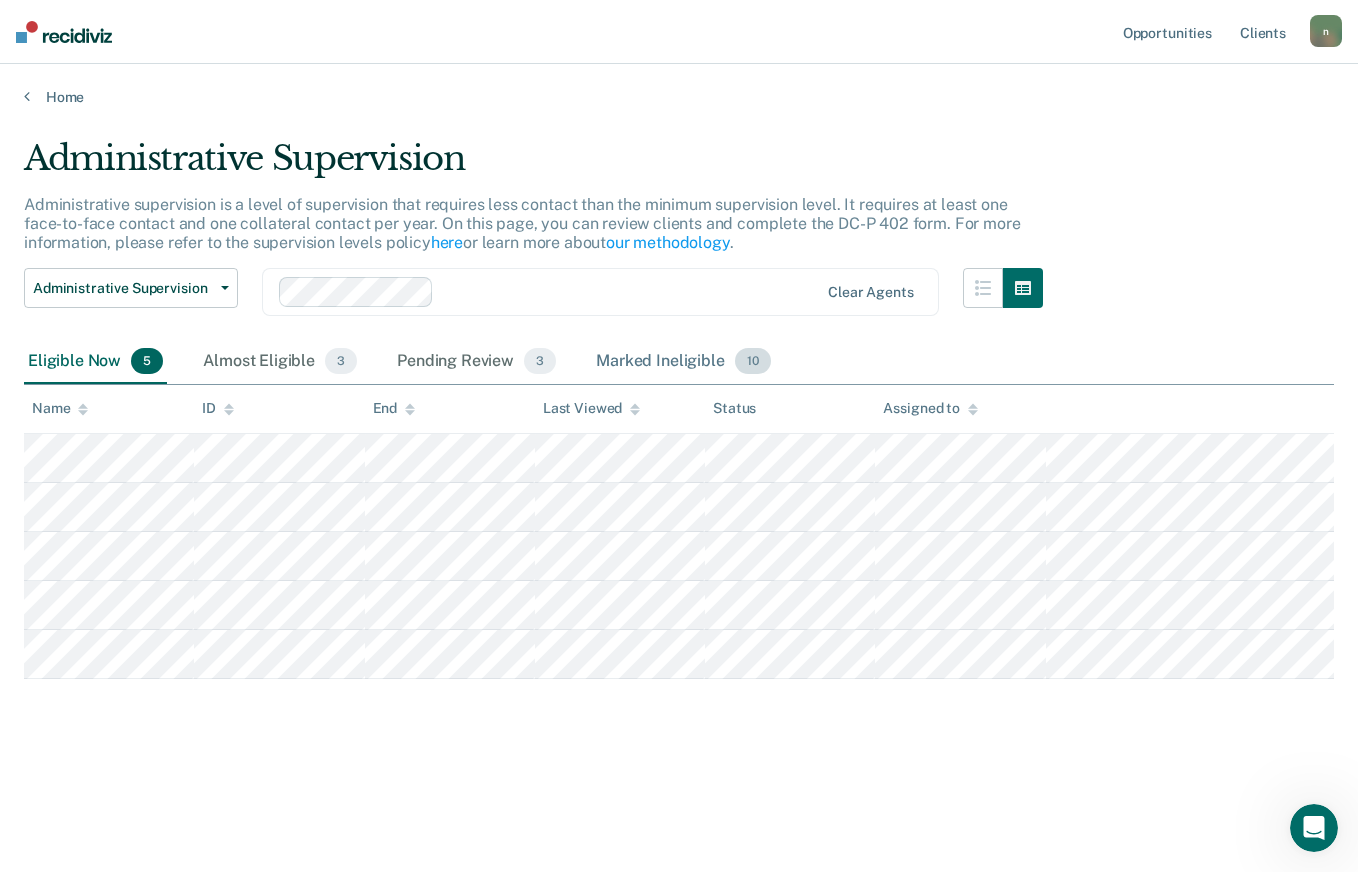 click on "Marked Ineligible 10" at bounding box center [683, 362] 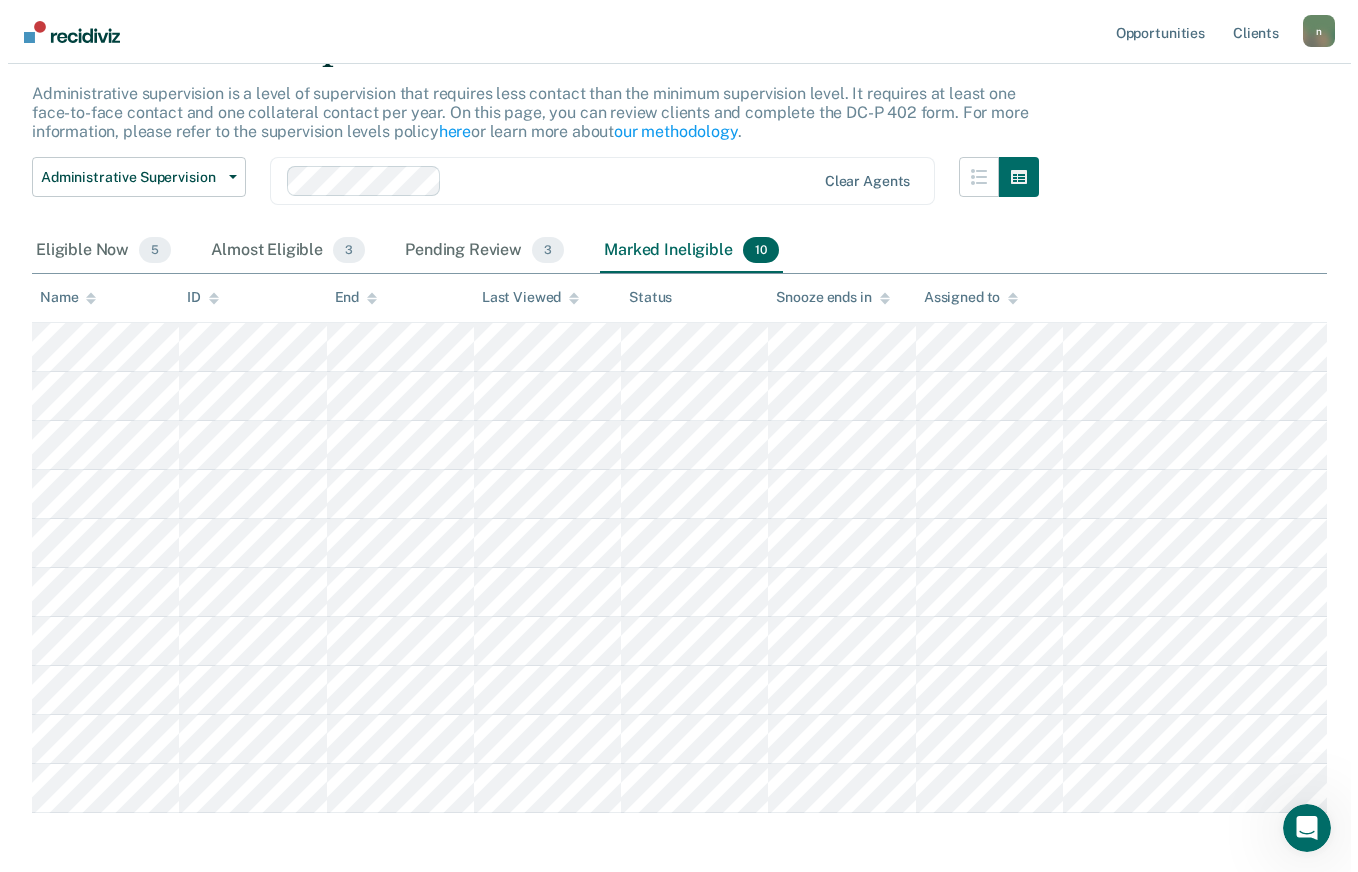 scroll, scrollTop: 0, scrollLeft: 0, axis: both 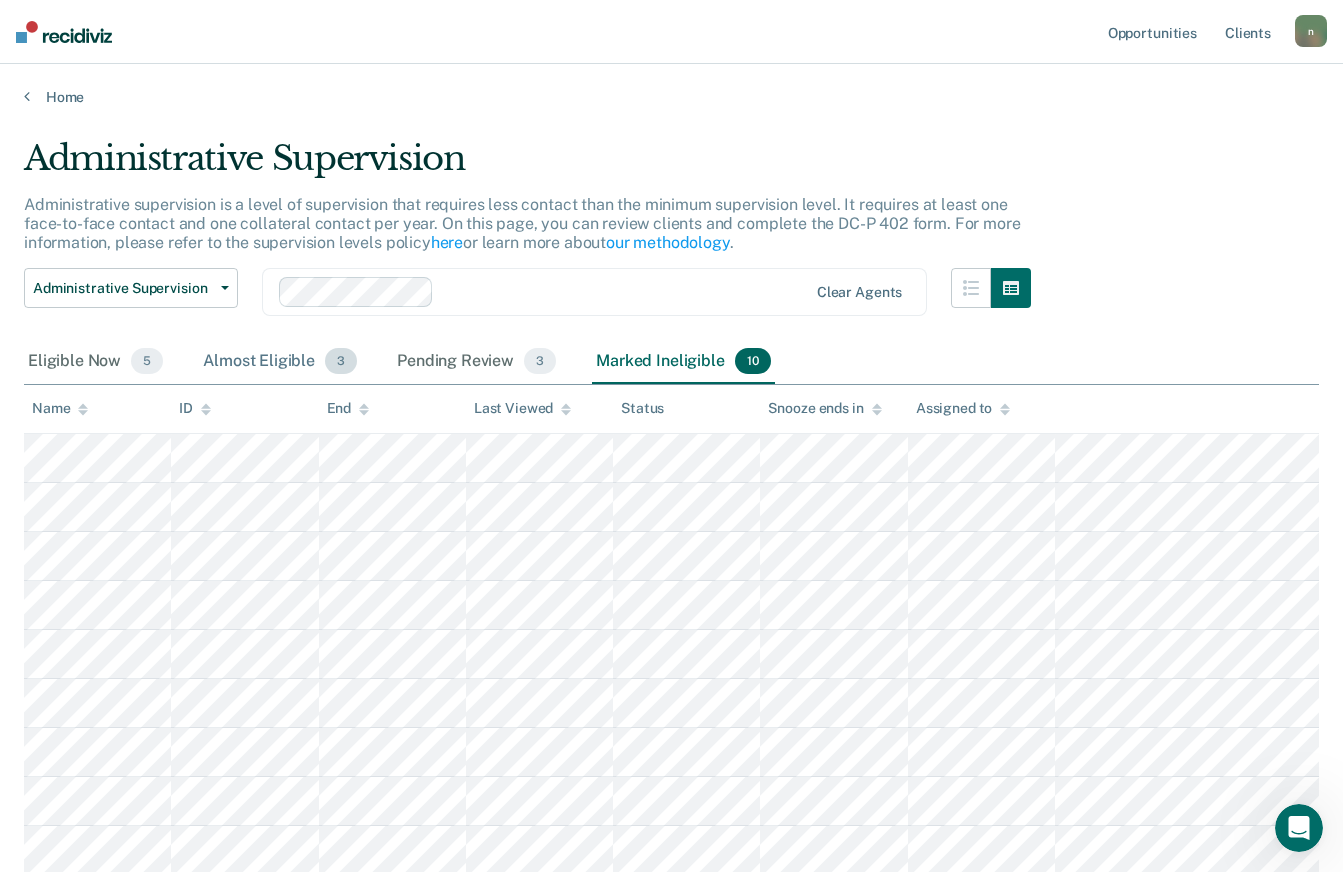 click on "Almost Eligible 3" at bounding box center [280, 362] 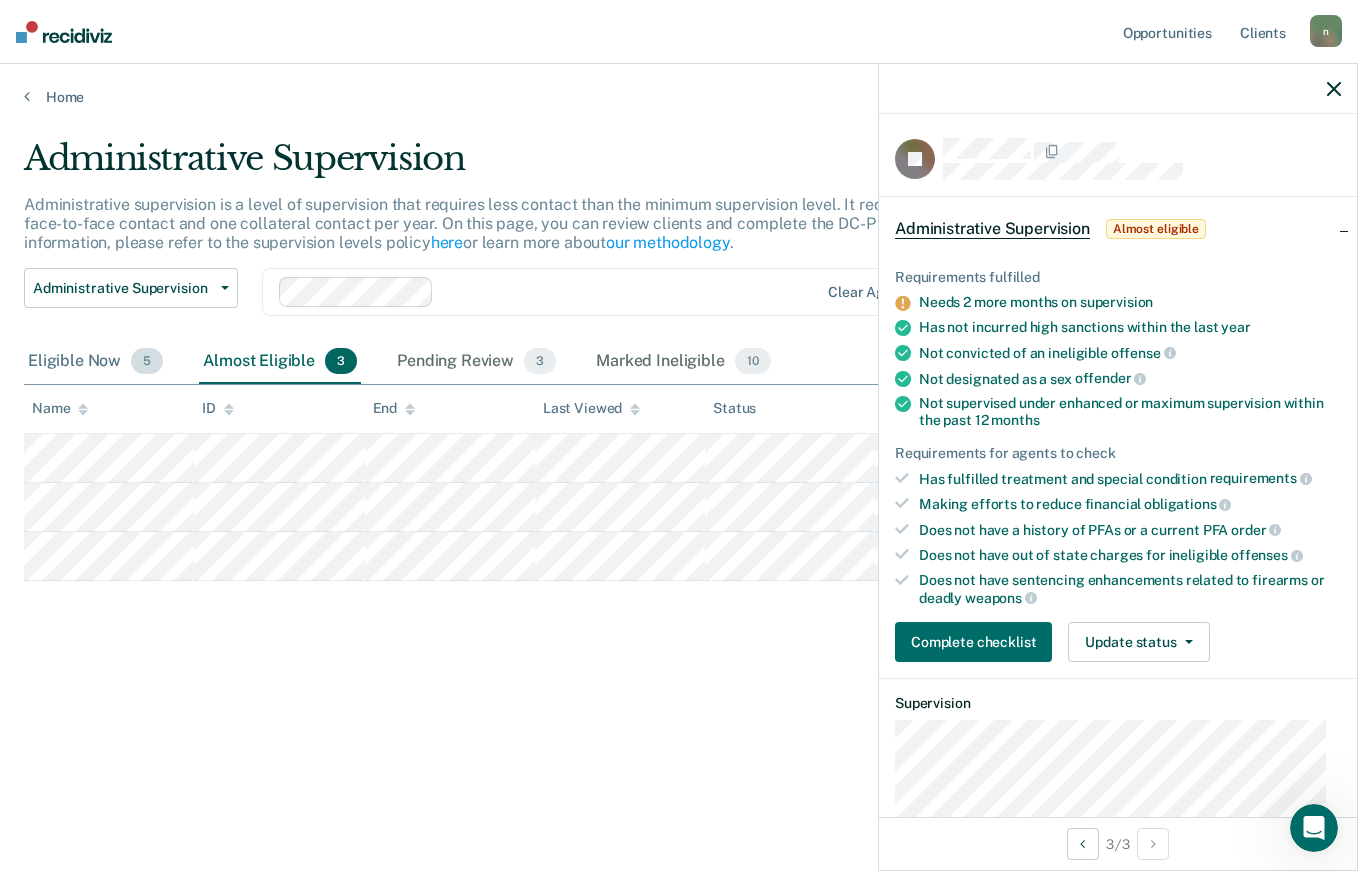 click on "Eligible Now 5" at bounding box center (95, 362) 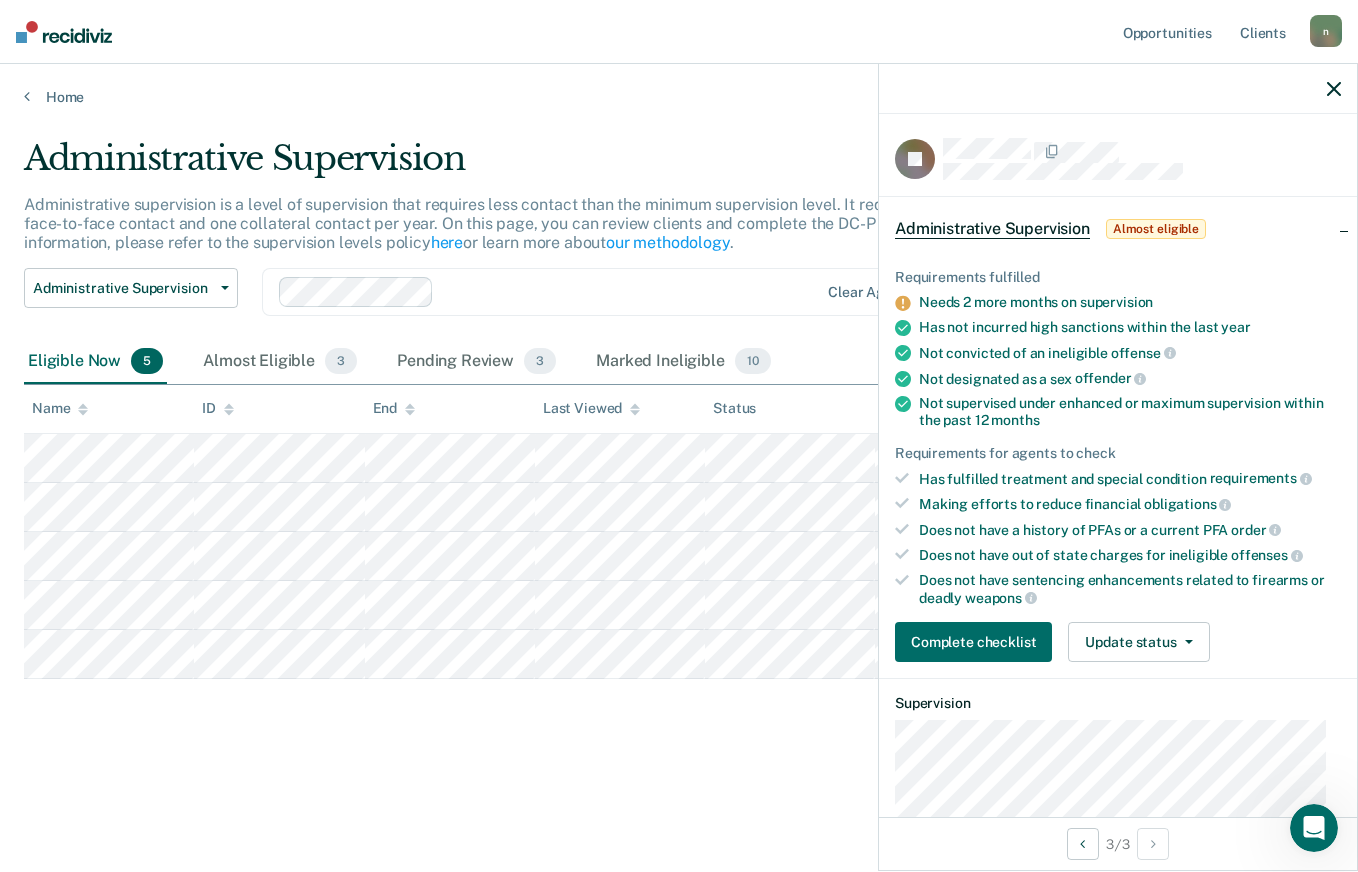 click 